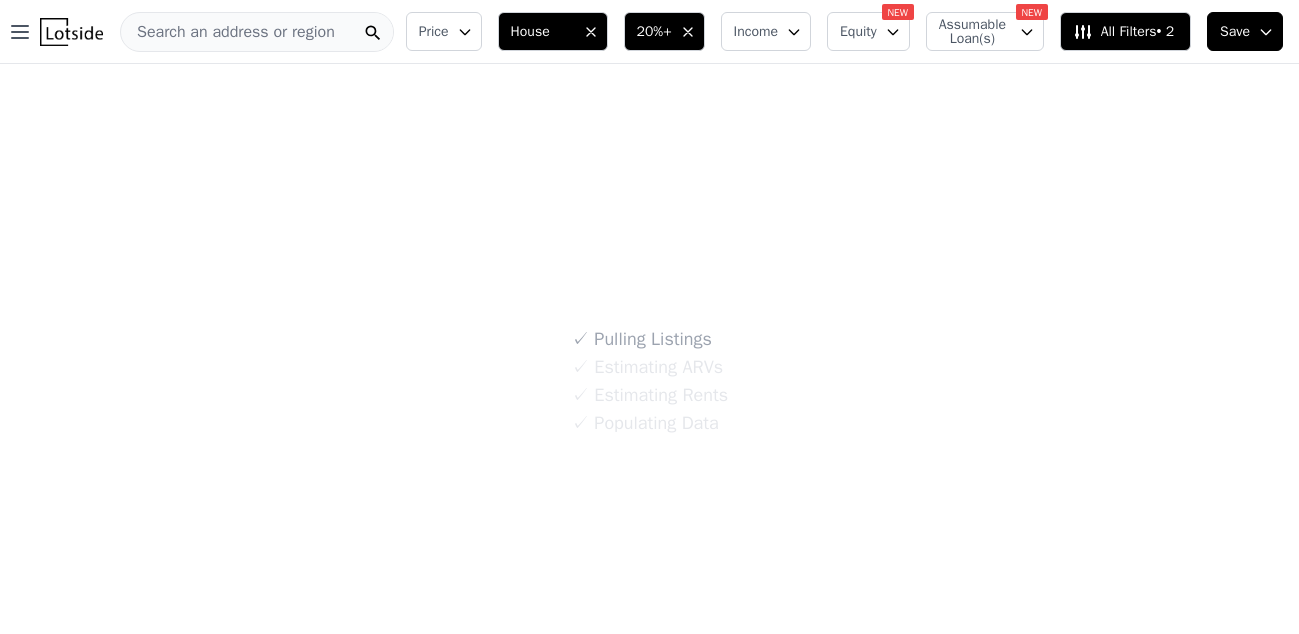 scroll, scrollTop: 0, scrollLeft: 0, axis: both 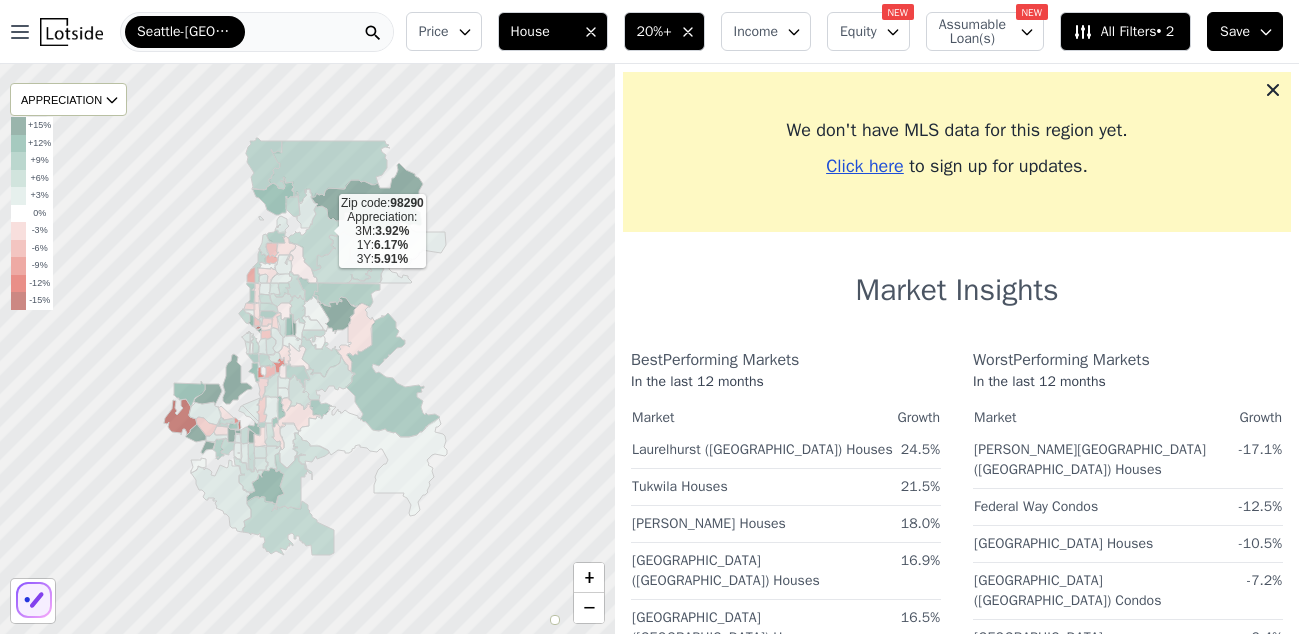 click 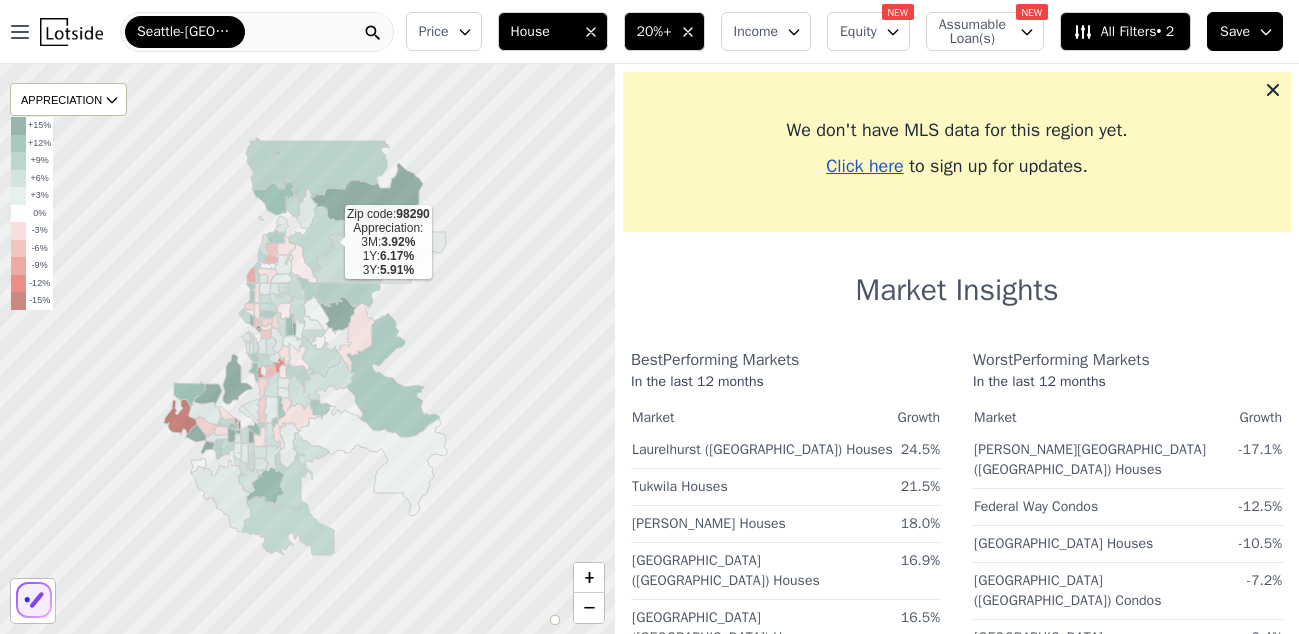 click 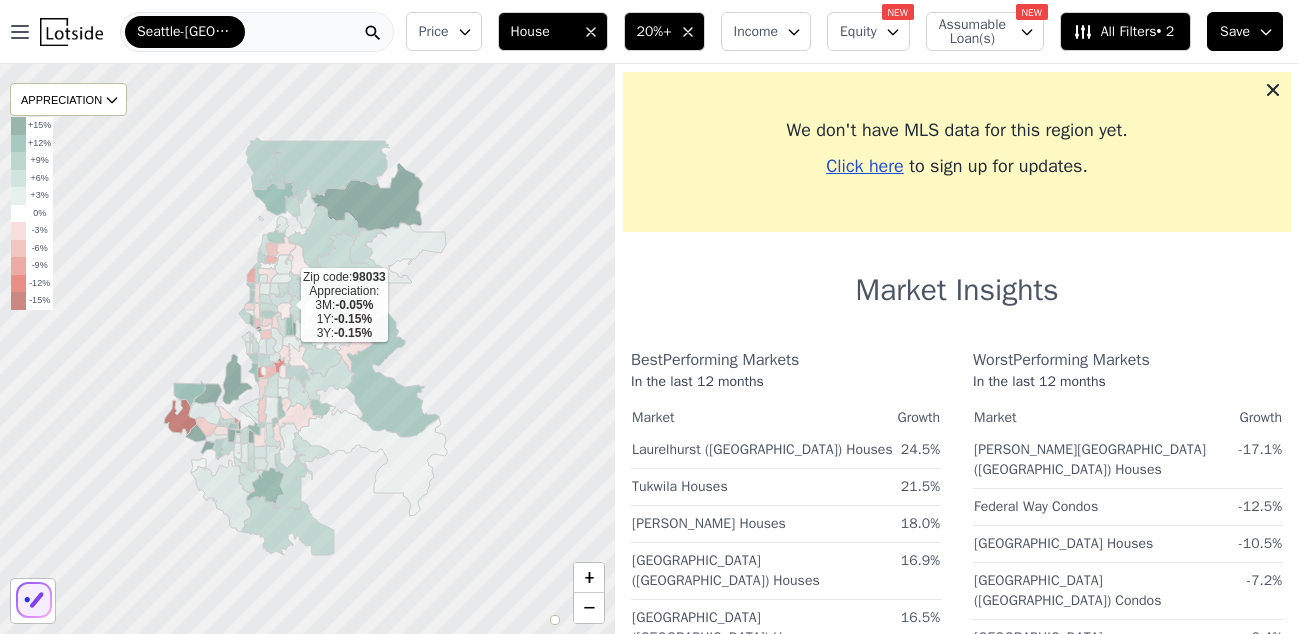 click 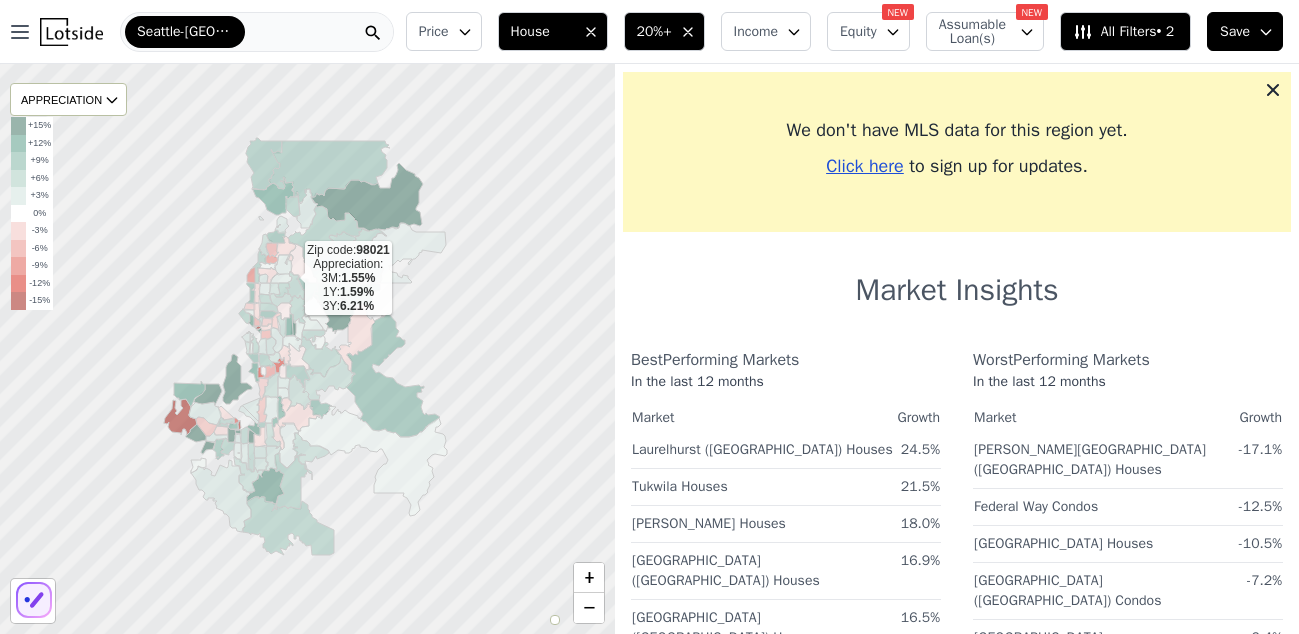 click 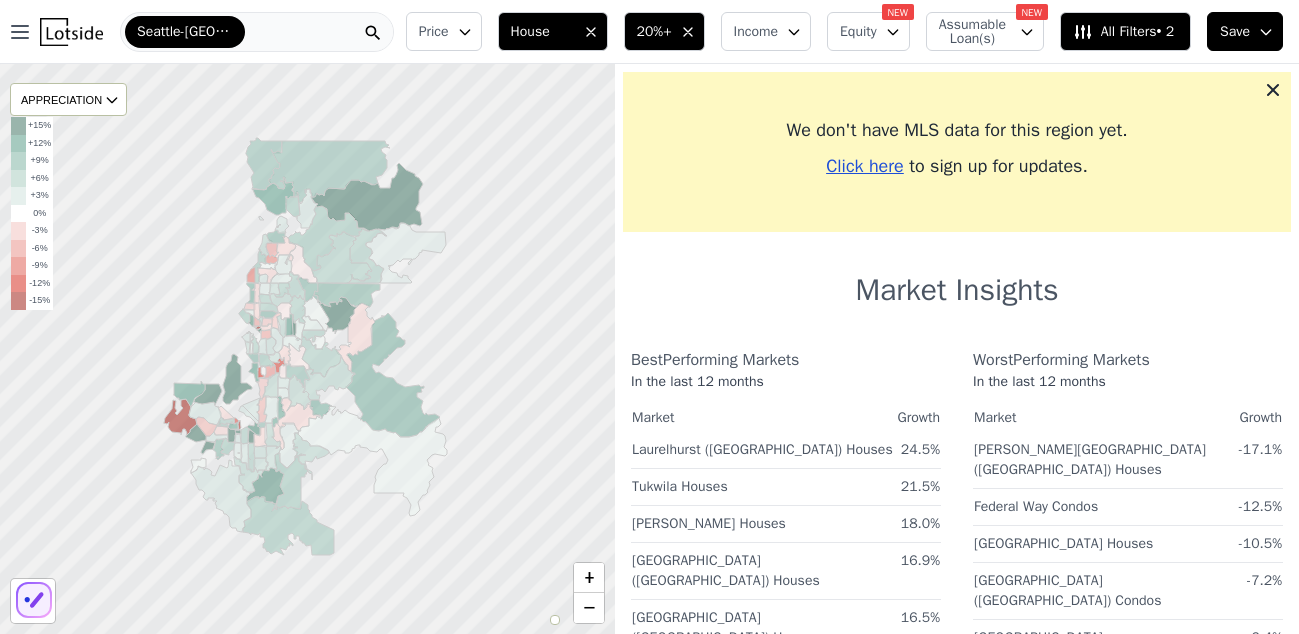 click on "Click here" at bounding box center (865, 166) 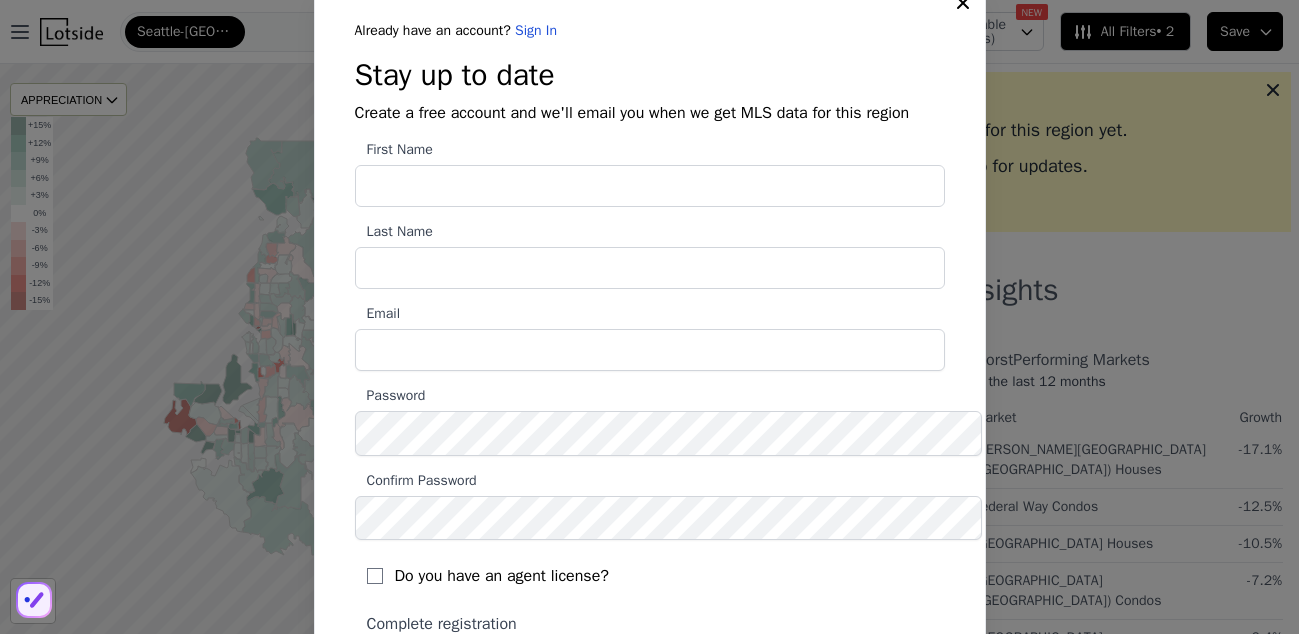 scroll, scrollTop: 0, scrollLeft: 0, axis: both 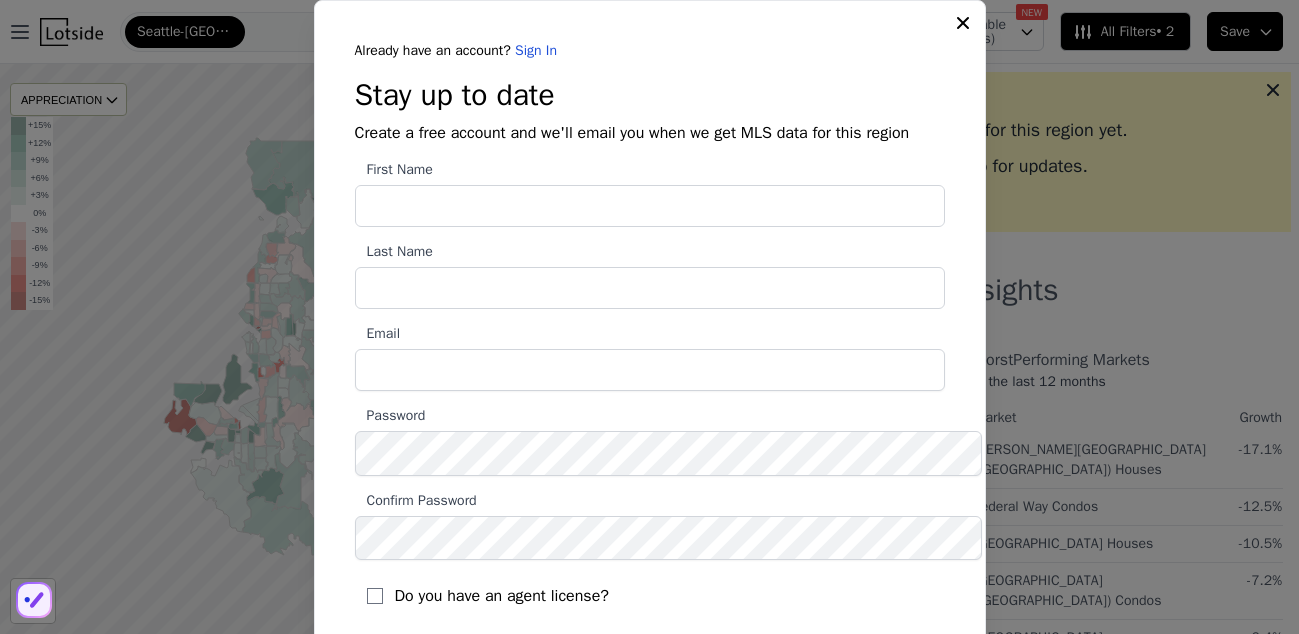 click 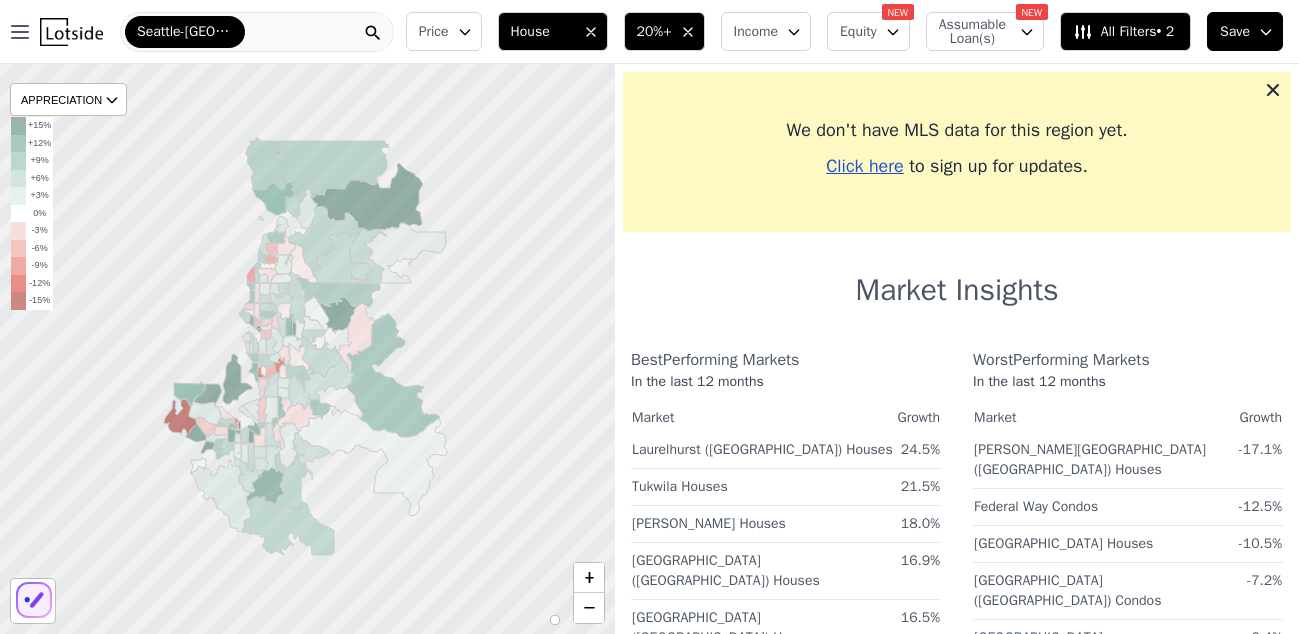 click at bounding box center [306, 346] 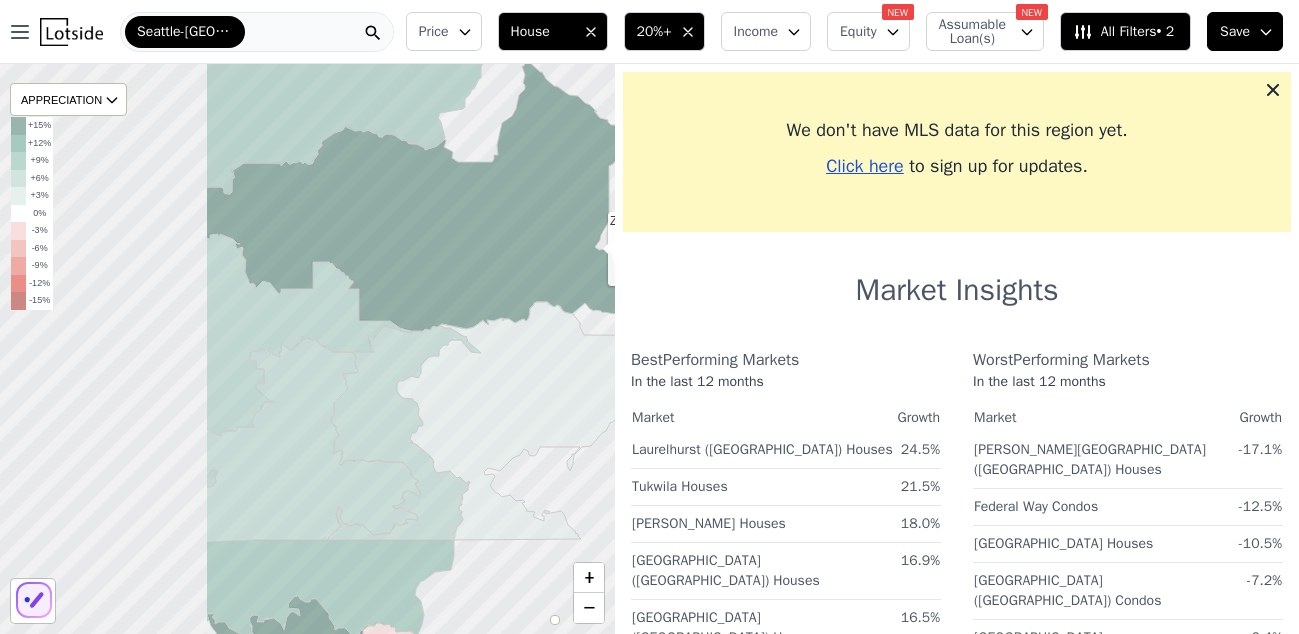 drag, startPoint x: 324, startPoint y: 243, endPoint x: 589, endPoint y: 256, distance: 265.31866 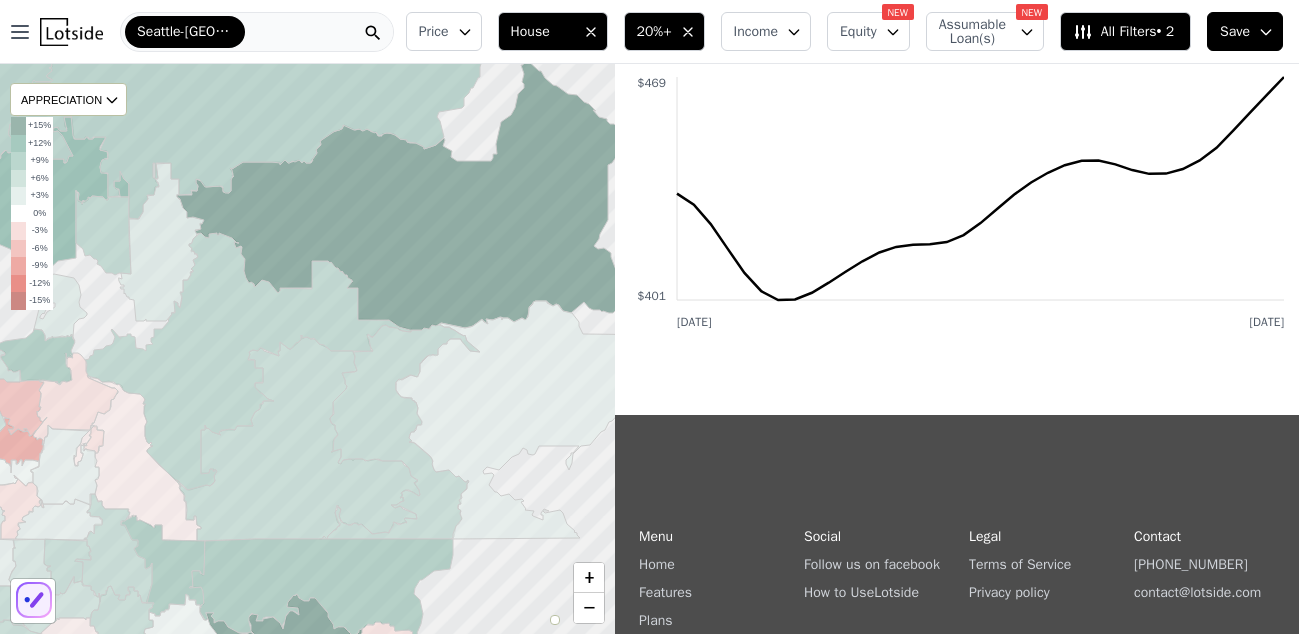 scroll, scrollTop: 1040, scrollLeft: 0, axis: vertical 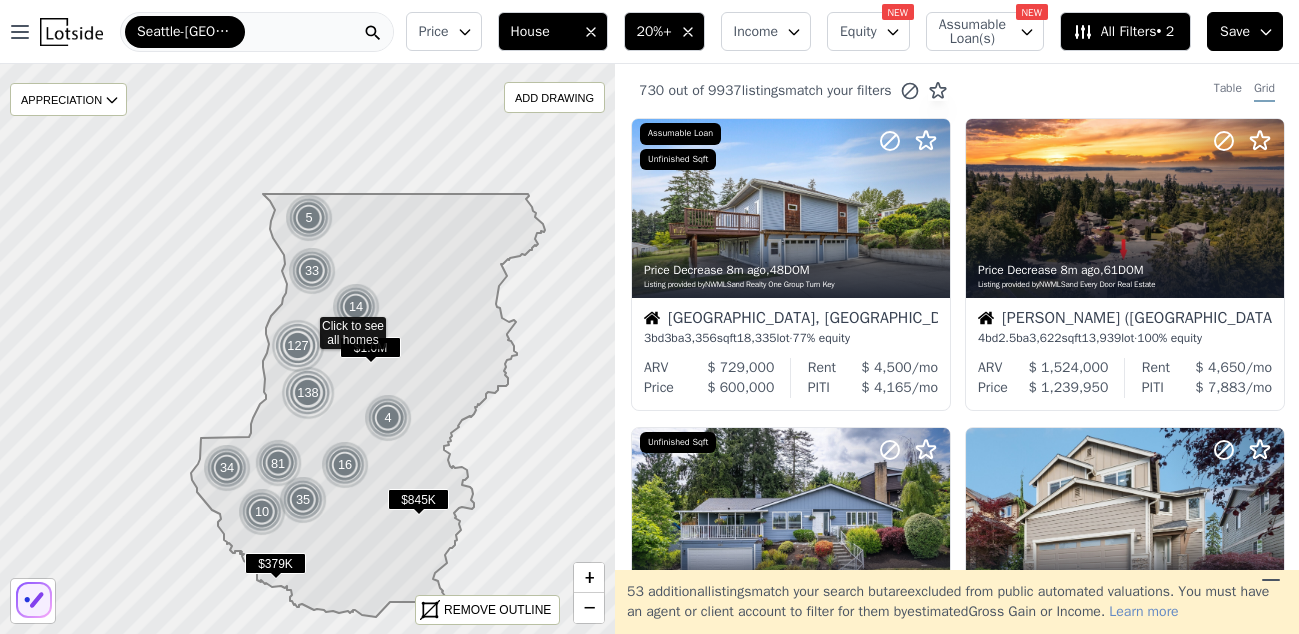 click 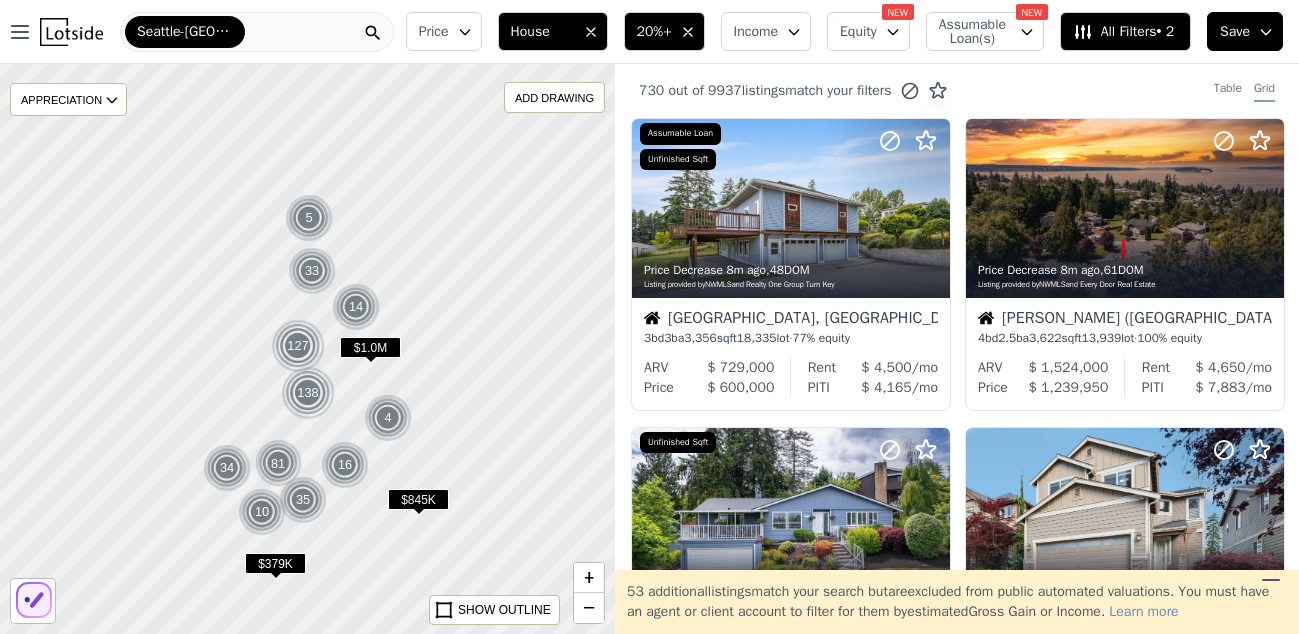 scroll, scrollTop: 0, scrollLeft: 0, axis: both 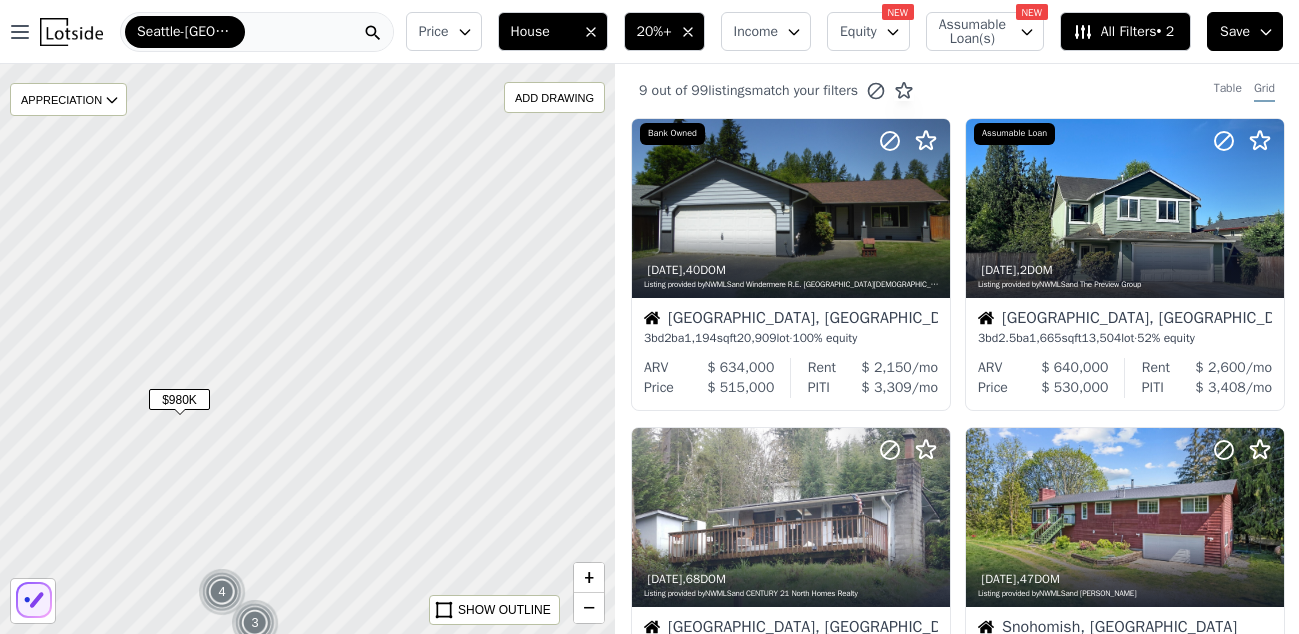 drag, startPoint x: 376, startPoint y: 153, endPoint x: 547, endPoint y: 268, distance: 206.0728 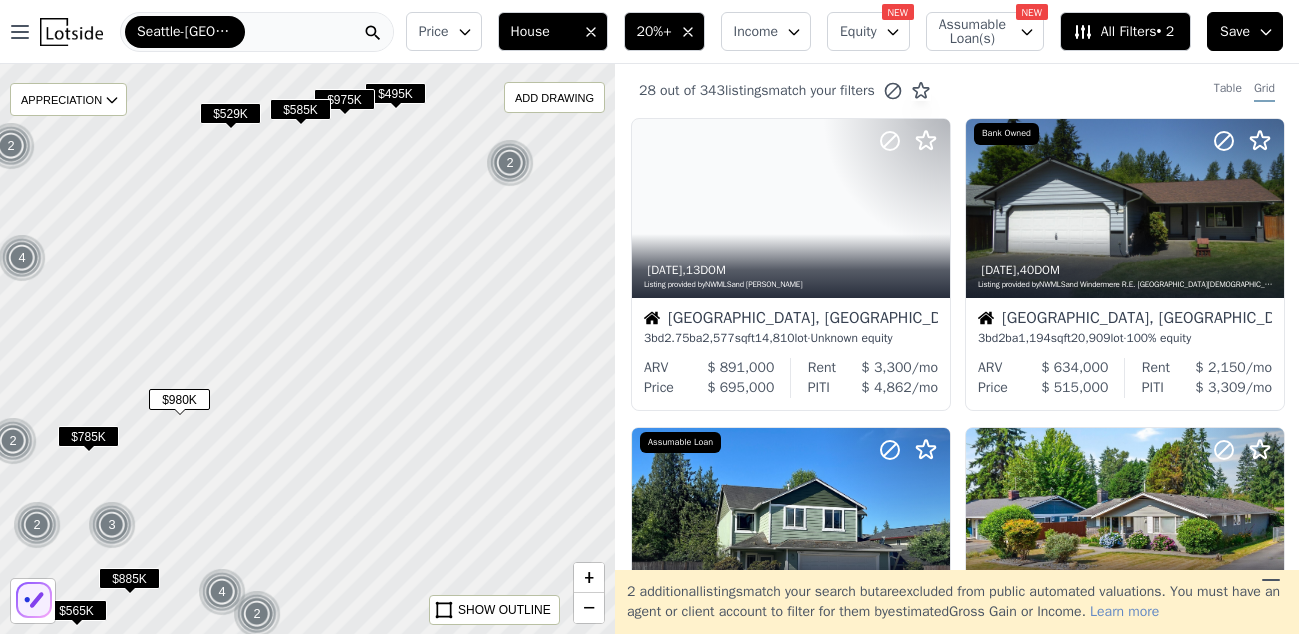 scroll, scrollTop: 0, scrollLeft: 0, axis: both 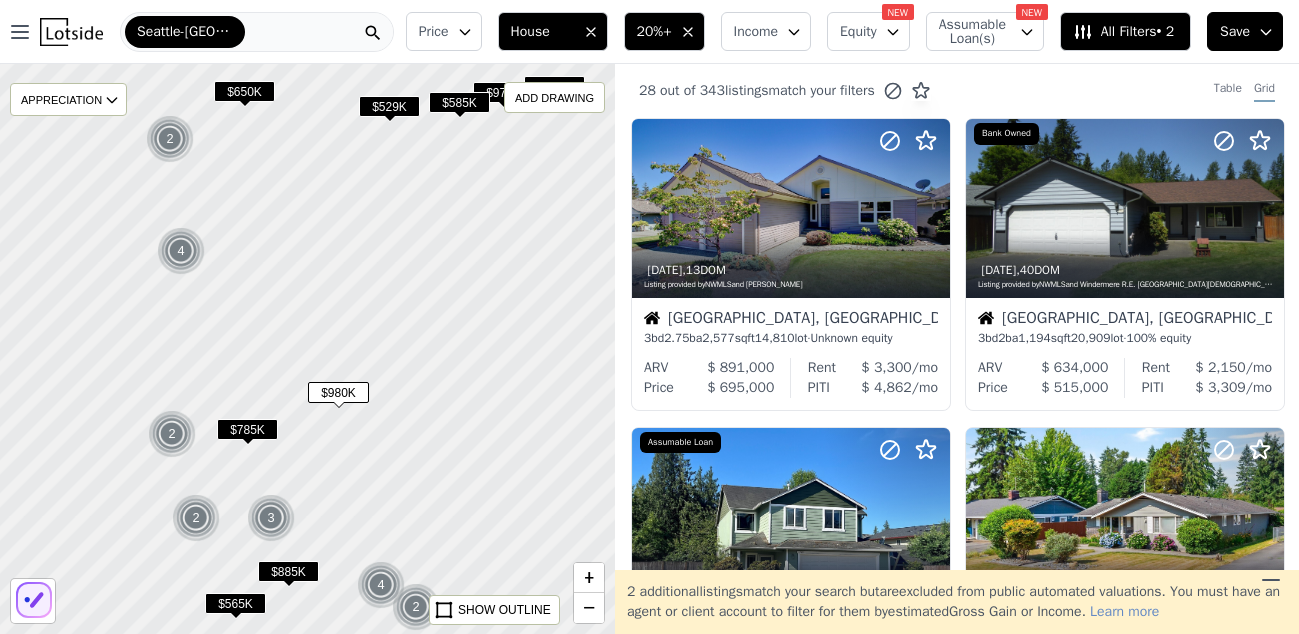 drag, startPoint x: 396, startPoint y: 307, endPoint x: 555, endPoint y: 300, distance: 159.154 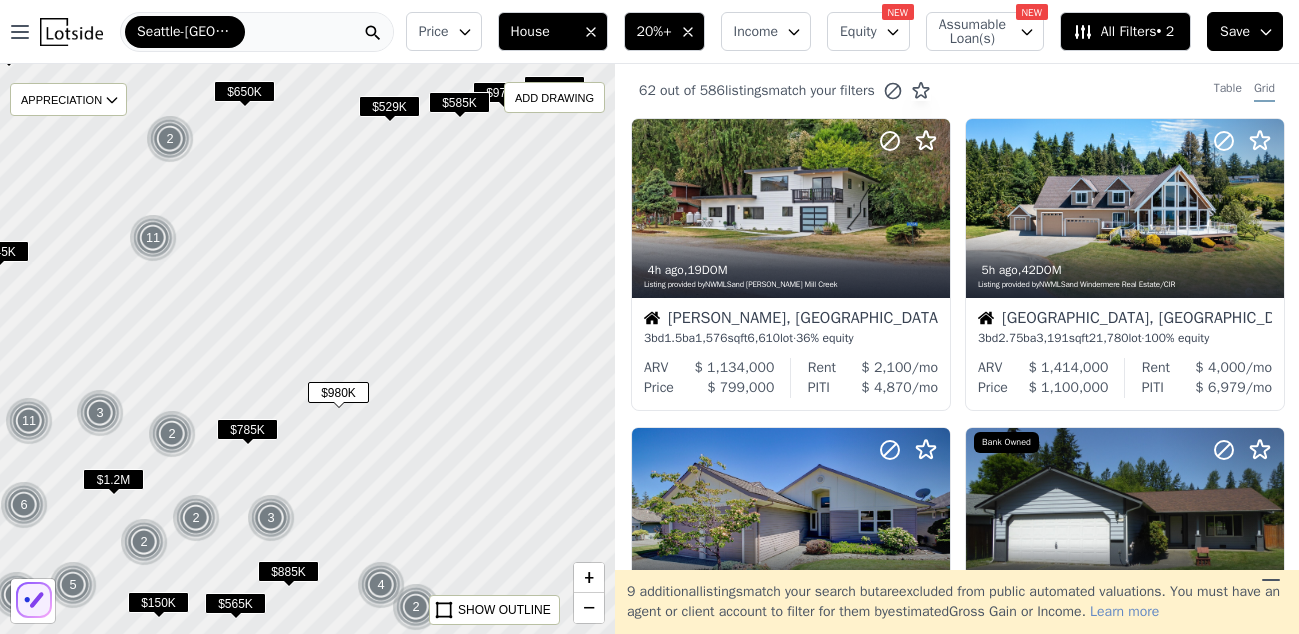 scroll, scrollTop: 0, scrollLeft: 0, axis: both 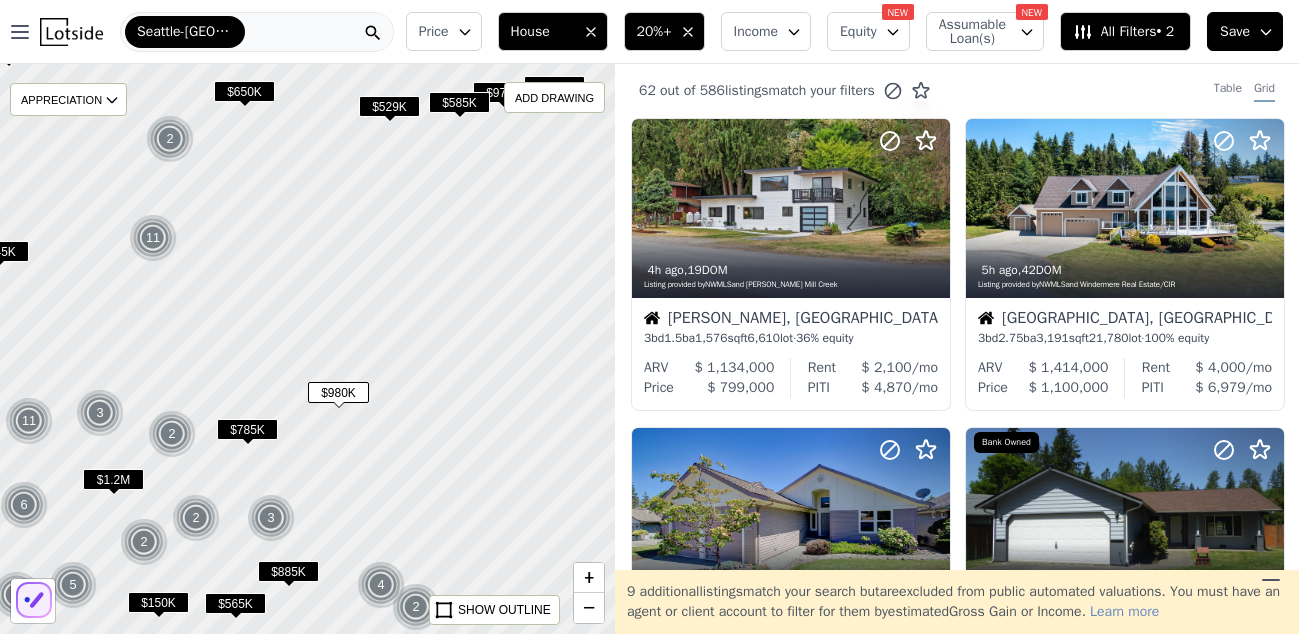 click on "$980K" at bounding box center (338, 392) 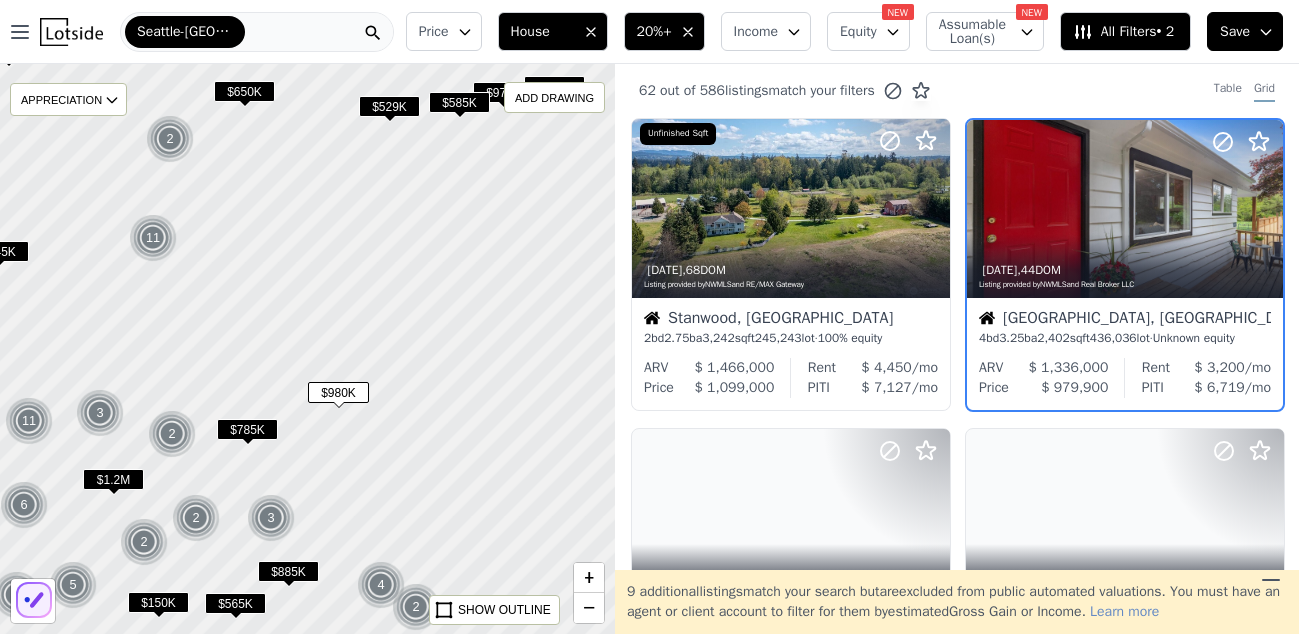 scroll, scrollTop: 0, scrollLeft: 5, axis: horizontal 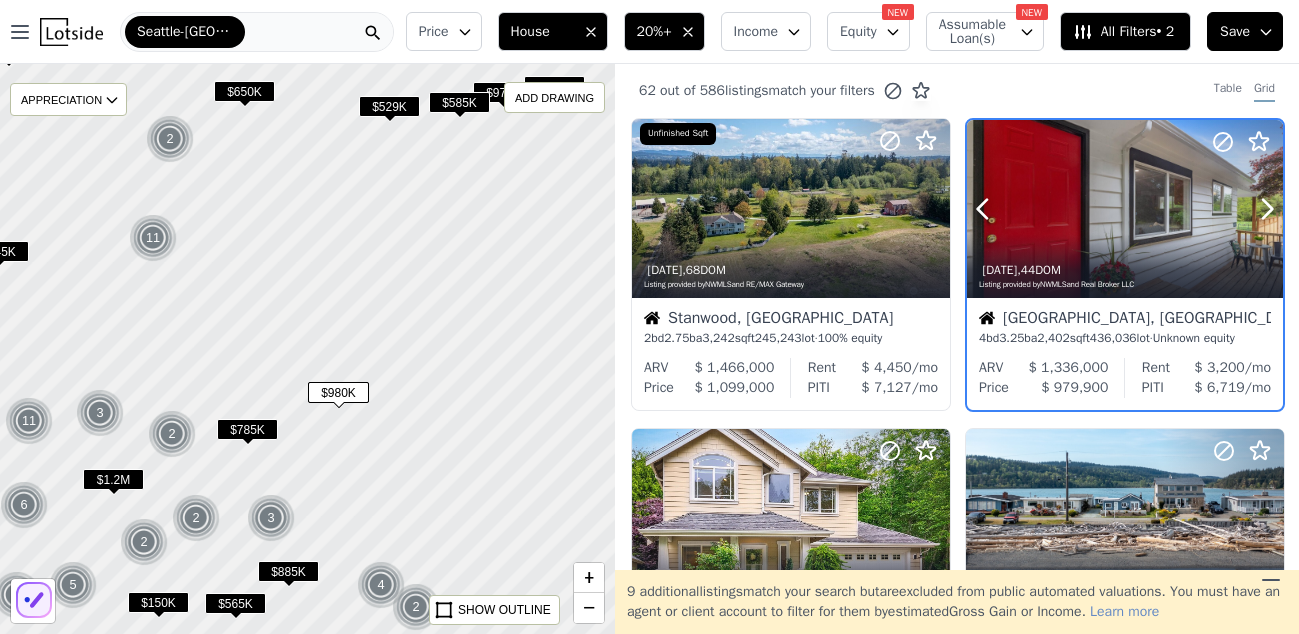 click at bounding box center (1125, 252) 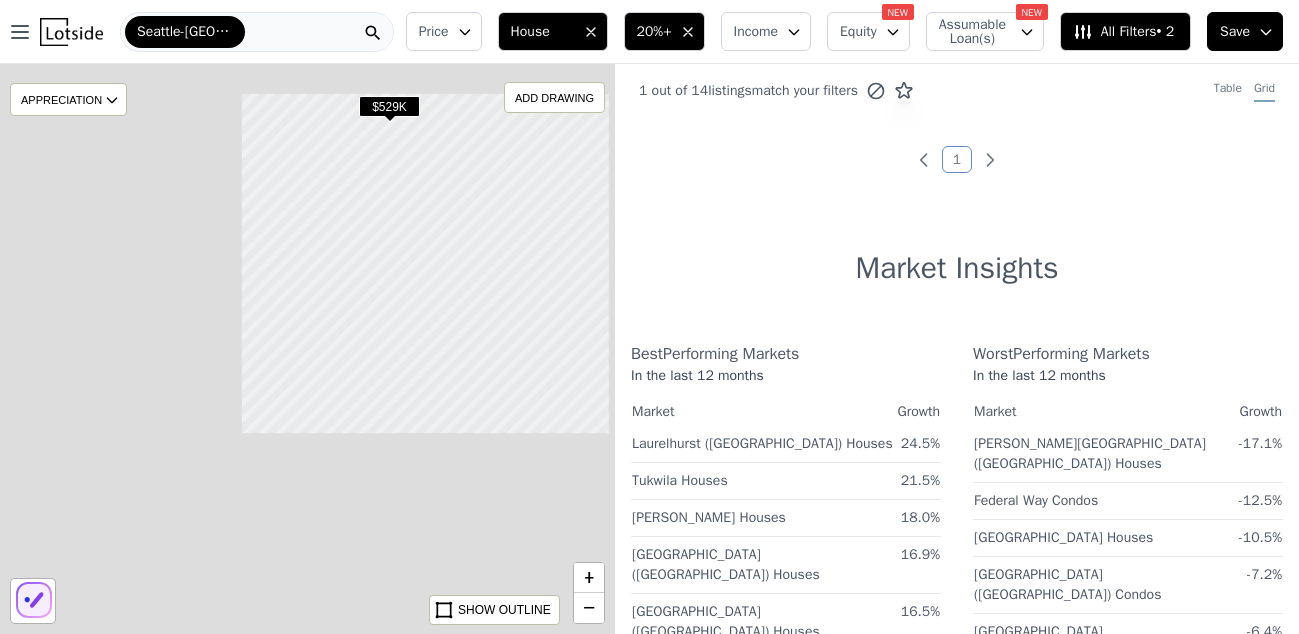 scroll, scrollTop: 0, scrollLeft: 0, axis: both 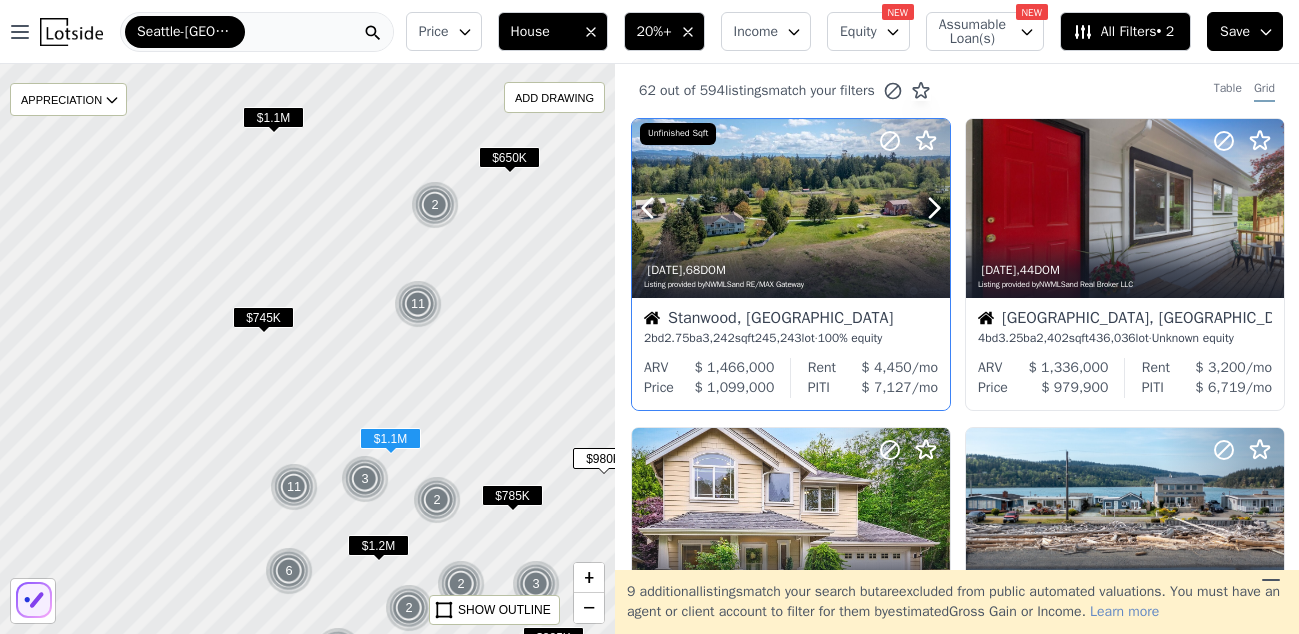 drag, startPoint x: 404, startPoint y: 201, endPoint x: 668, endPoint y: 267, distance: 272.12497 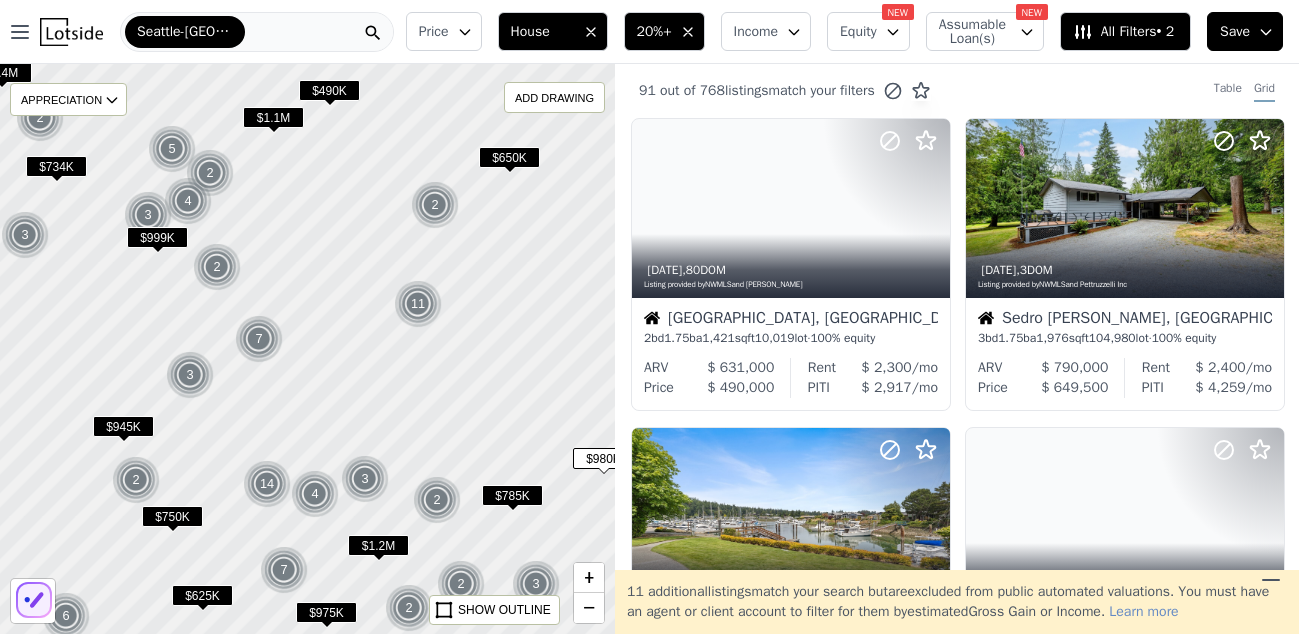 scroll, scrollTop: 0, scrollLeft: 0, axis: both 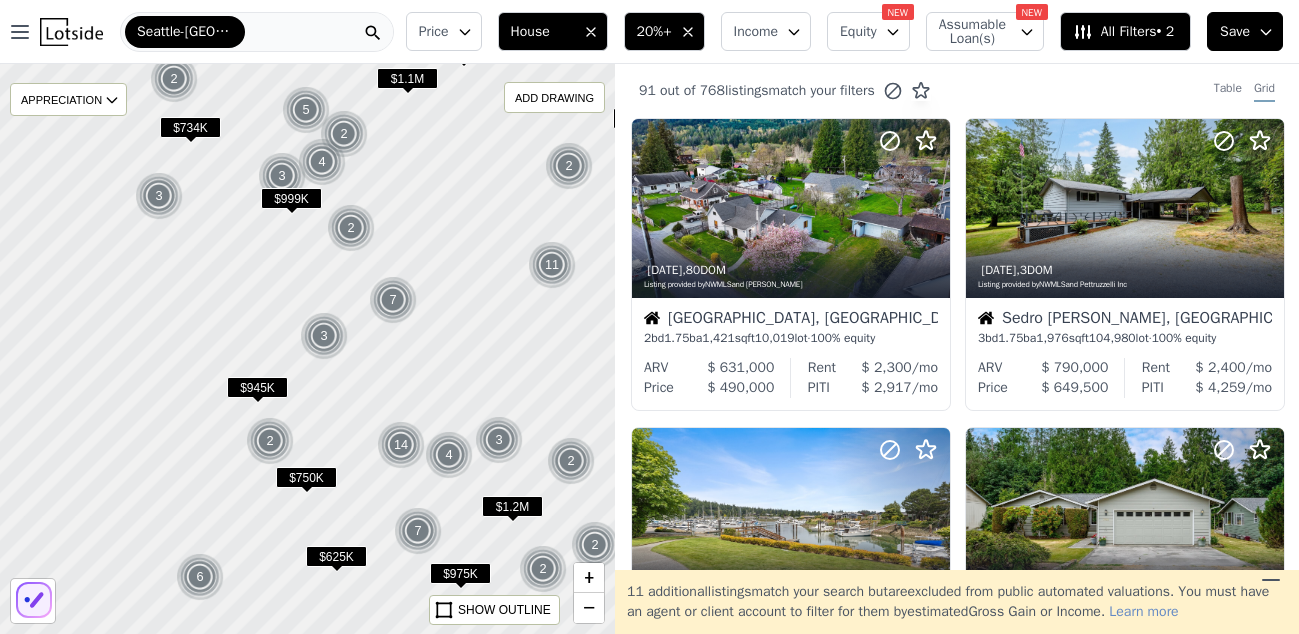 drag, startPoint x: 420, startPoint y: 270, endPoint x: 550, endPoint y: 228, distance: 136.61626 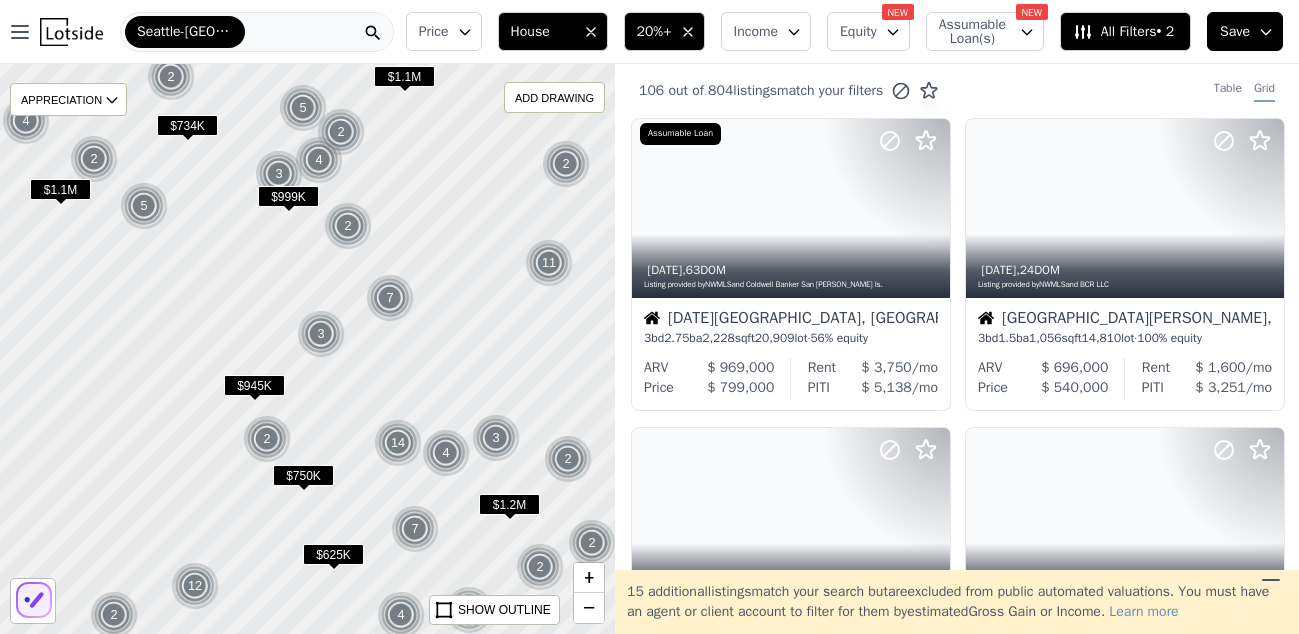scroll, scrollTop: 0, scrollLeft: 0, axis: both 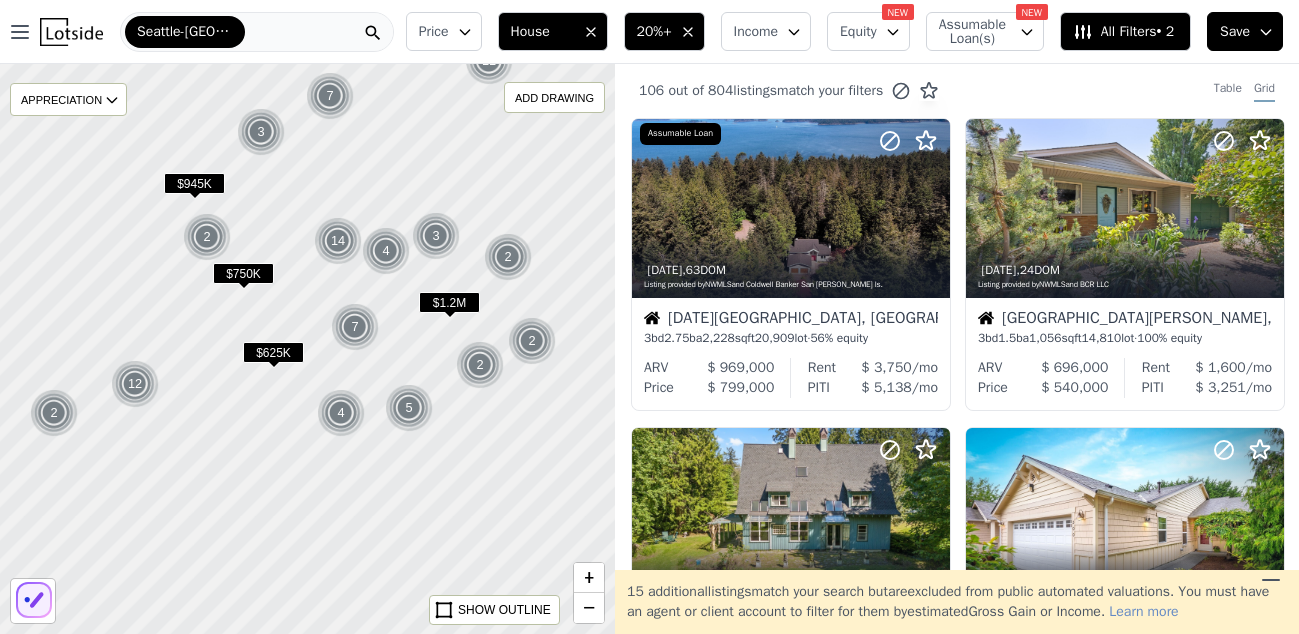 drag, startPoint x: 517, startPoint y: 391, endPoint x: 457, endPoint y: 187, distance: 212.64055 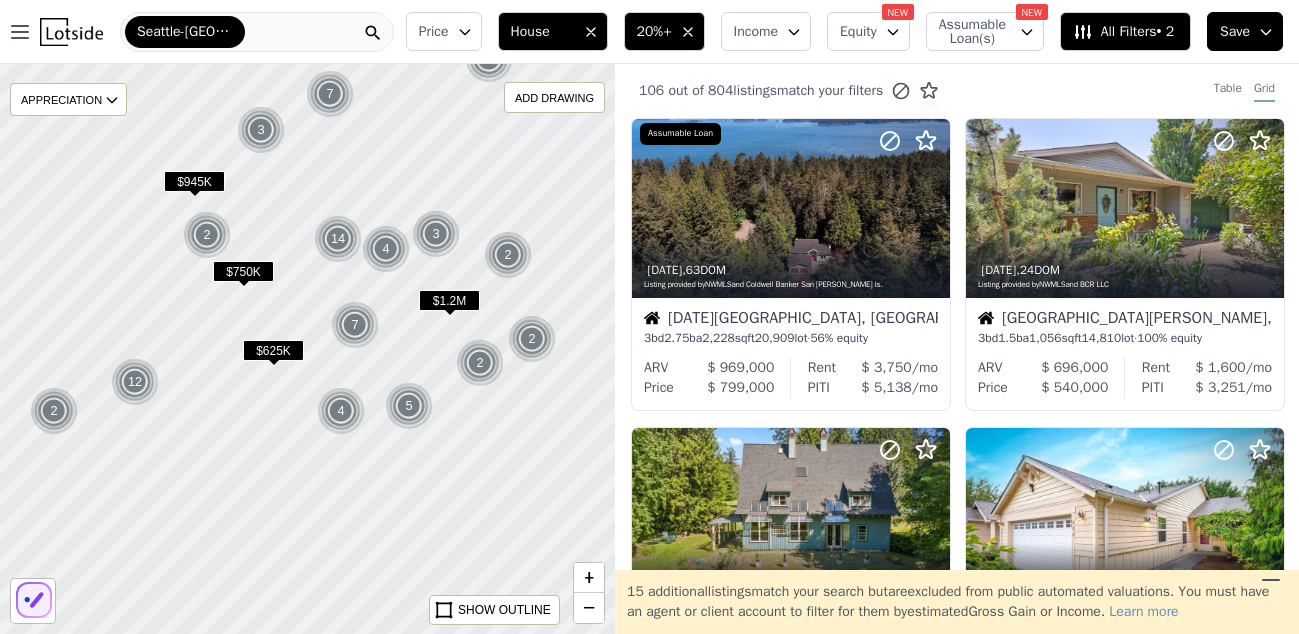 scroll, scrollTop: 0, scrollLeft: 0, axis: both 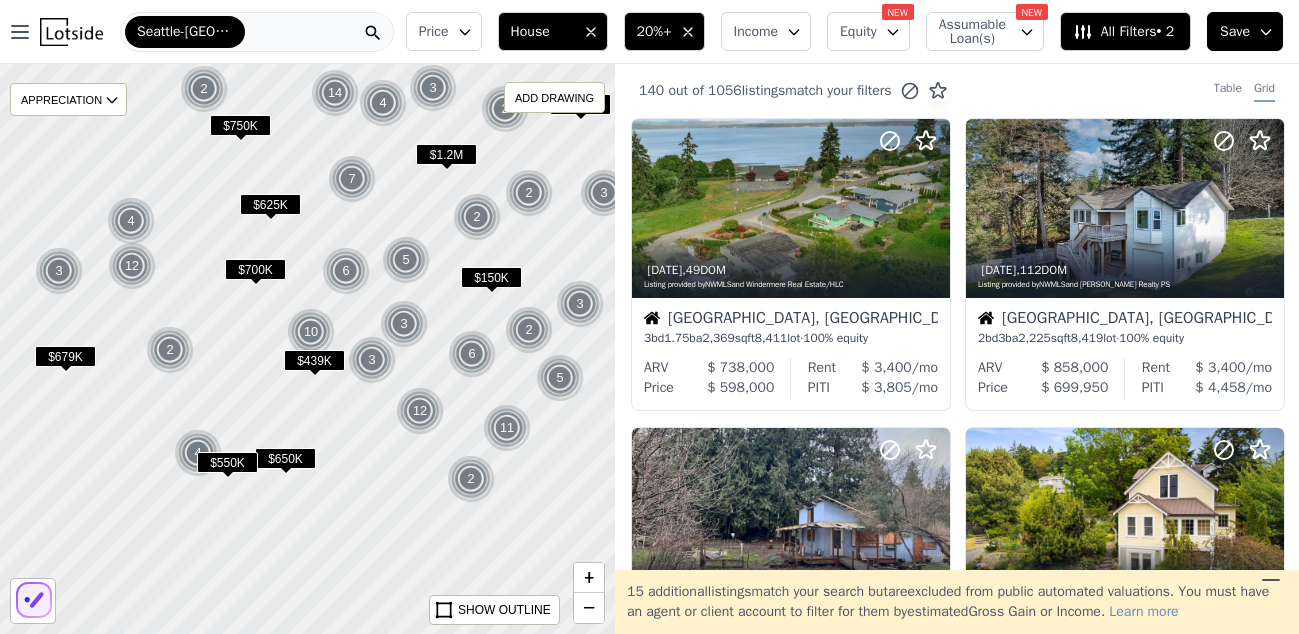 drag, startPoint x: 432, startPoint y: 368, endPoint x: 428, endPoint y: 219, distance: 149.05368 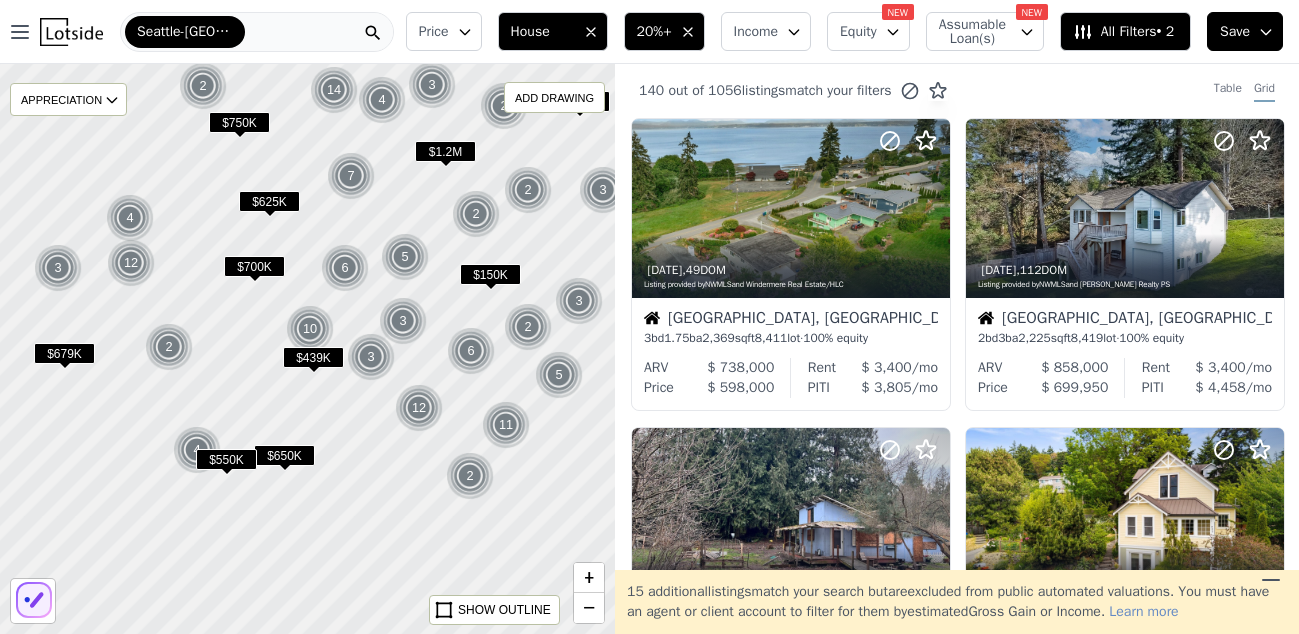 scroll, scrollTop: 0, scrollLeft: 0, axis: both 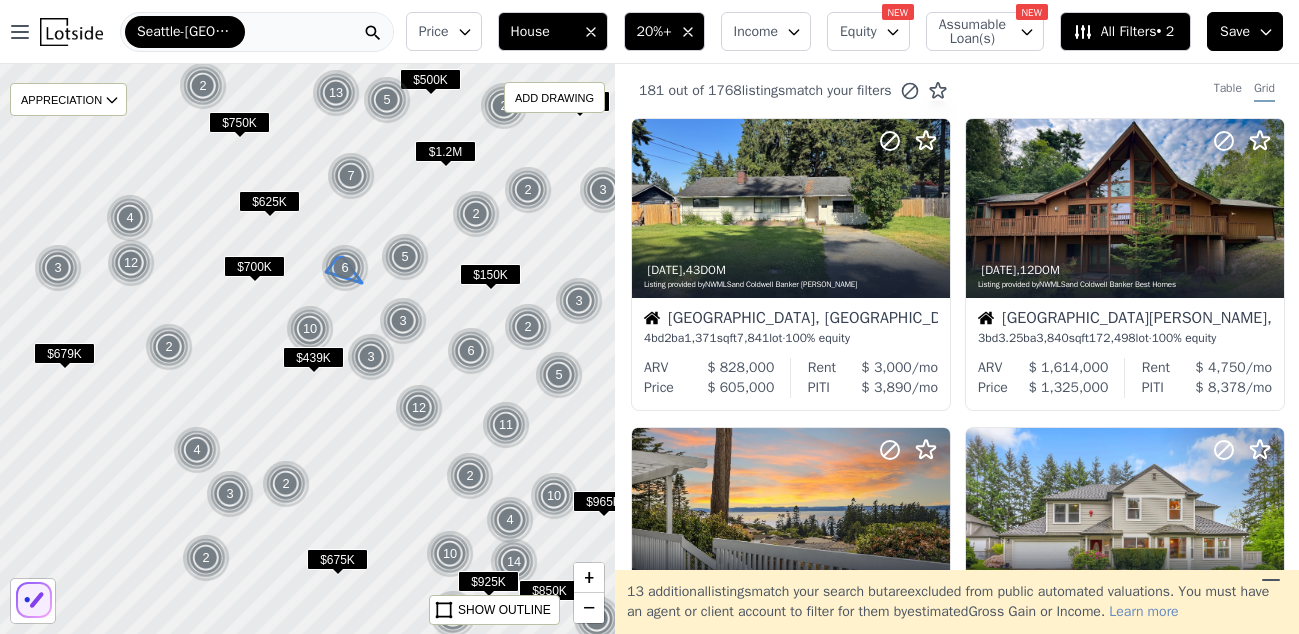 click on "6" at bounding box center (345, 268) 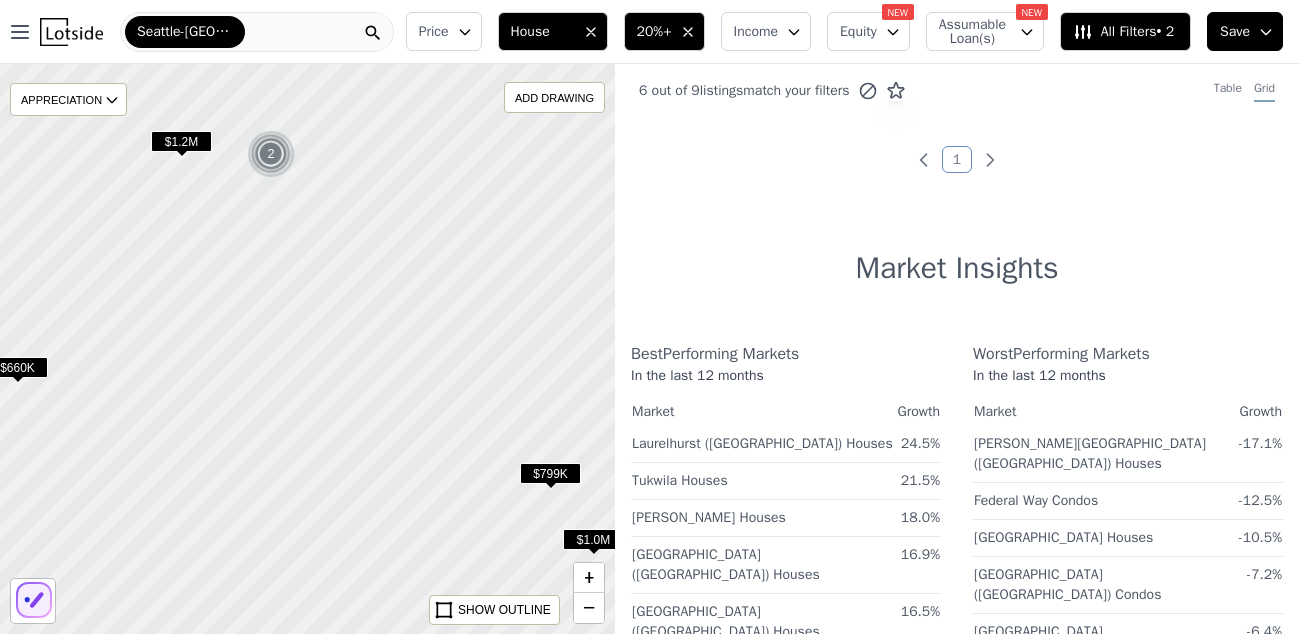 scroll, scrollTop: 0, scrollLeft: 0, axis: both 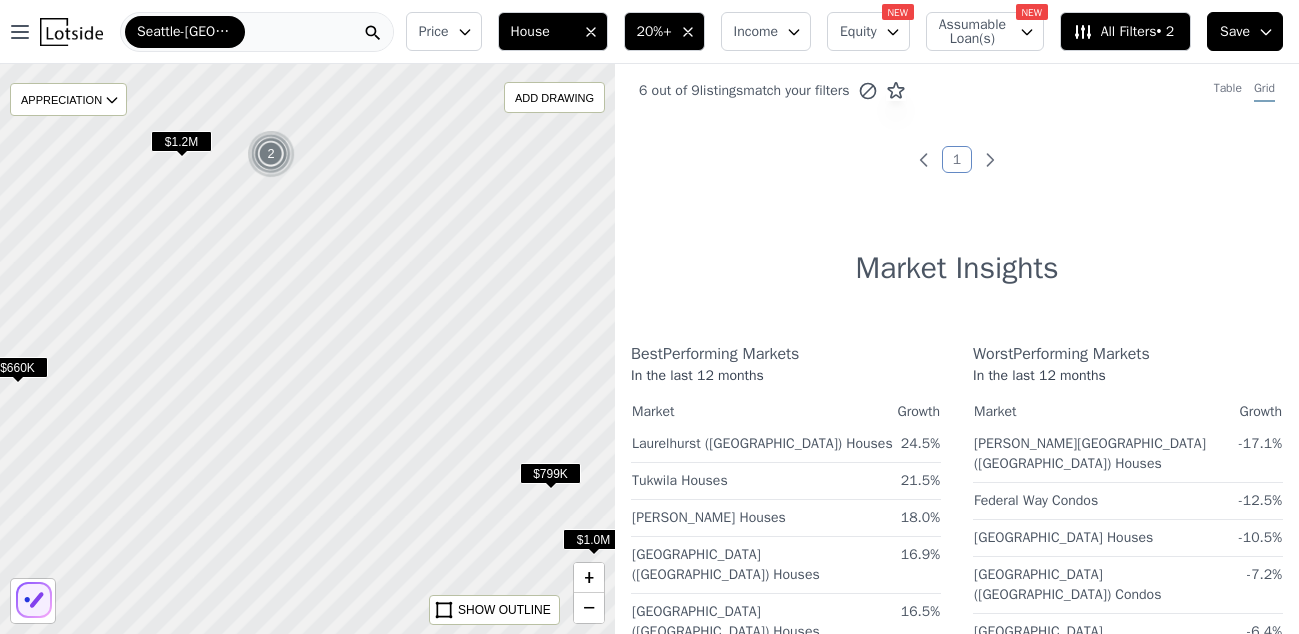 click at bounding box center (271, 154) 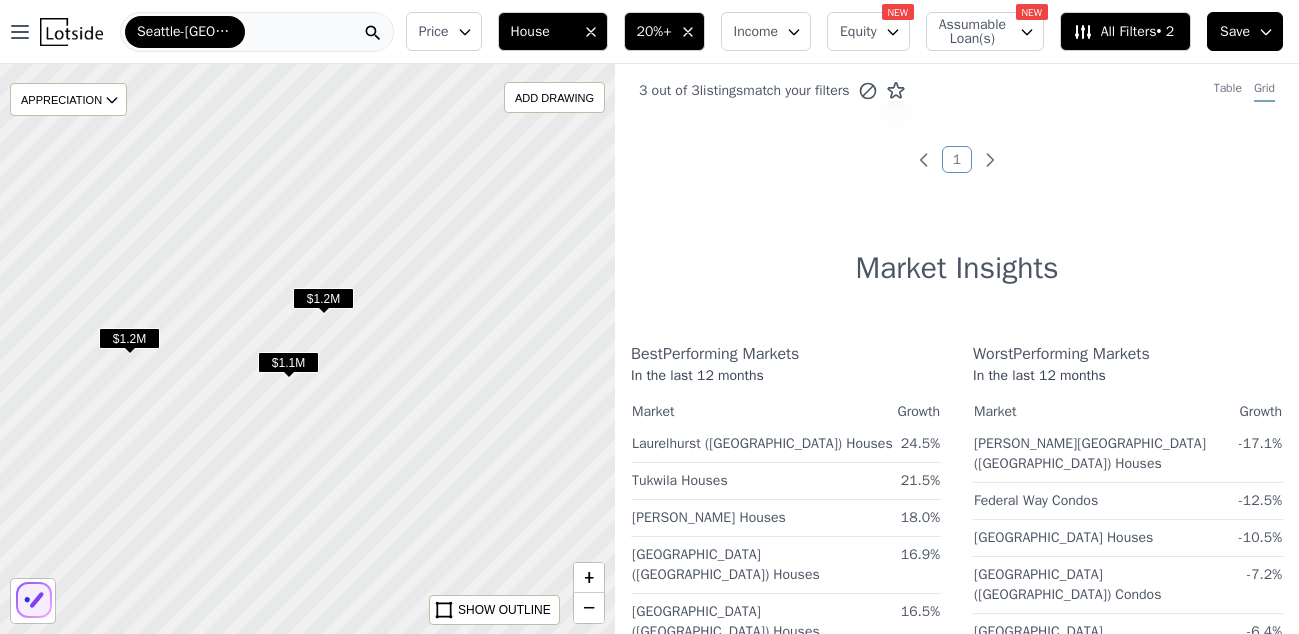scroll, scrollTop: 0, scrollLeft: 0, axis: both 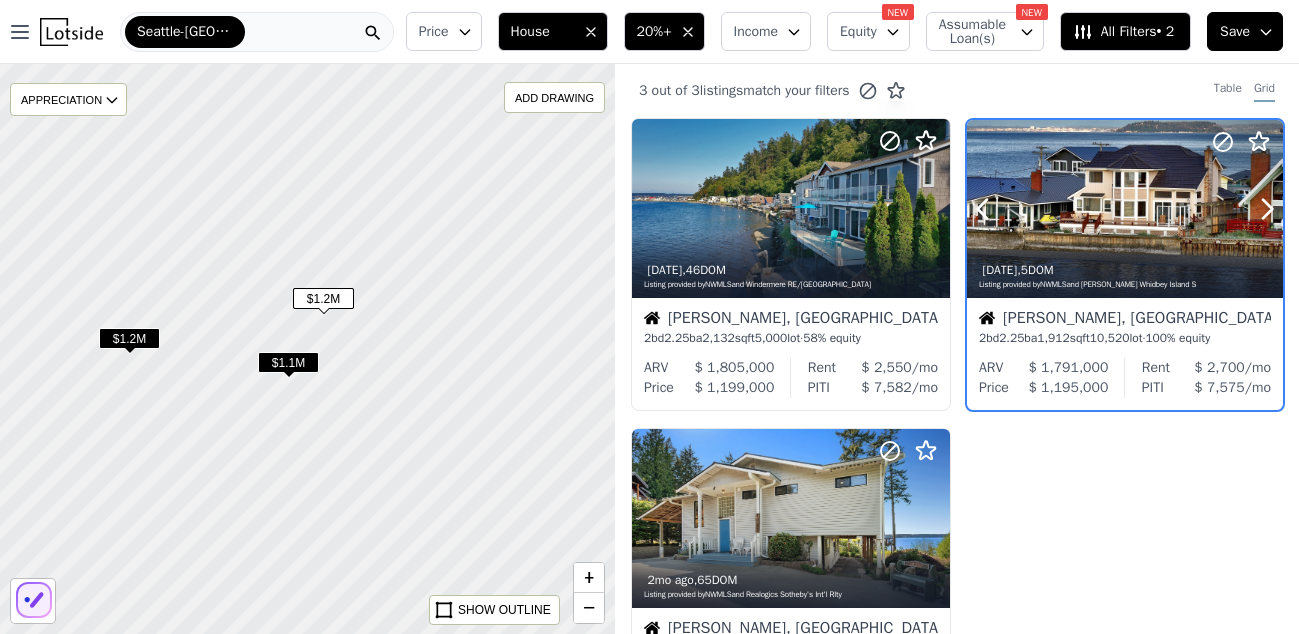 click at bounding box center (1125, 209) 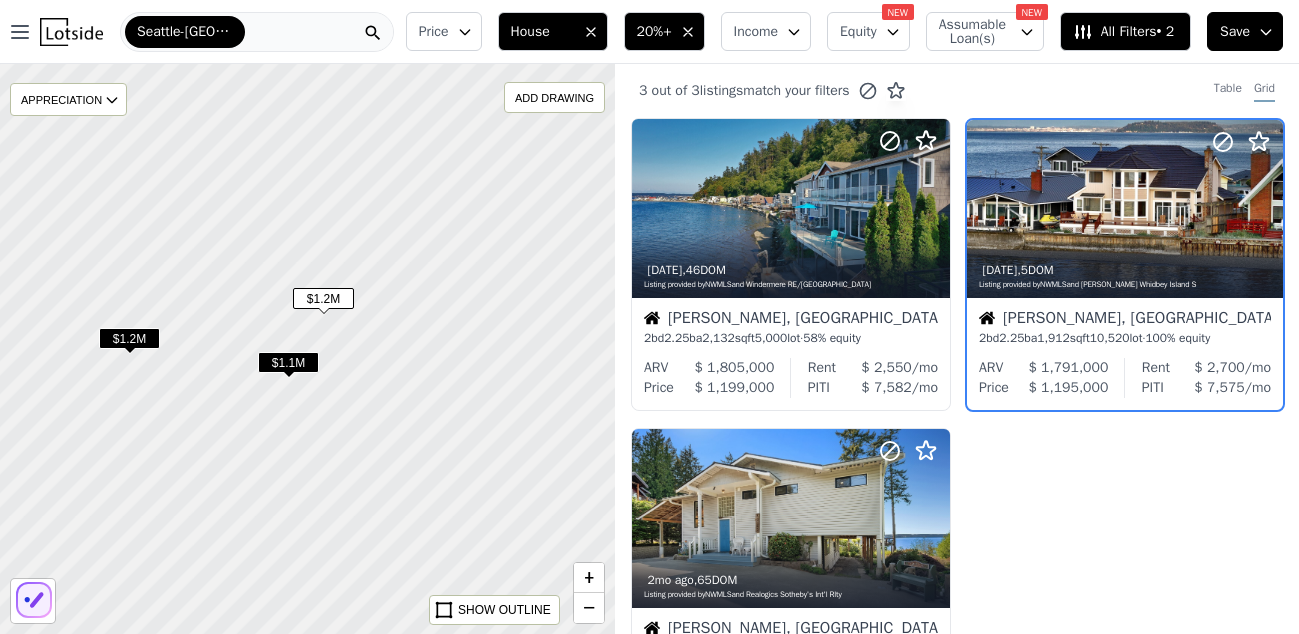 click on "$1.2M" at bounding box center [129, 338] 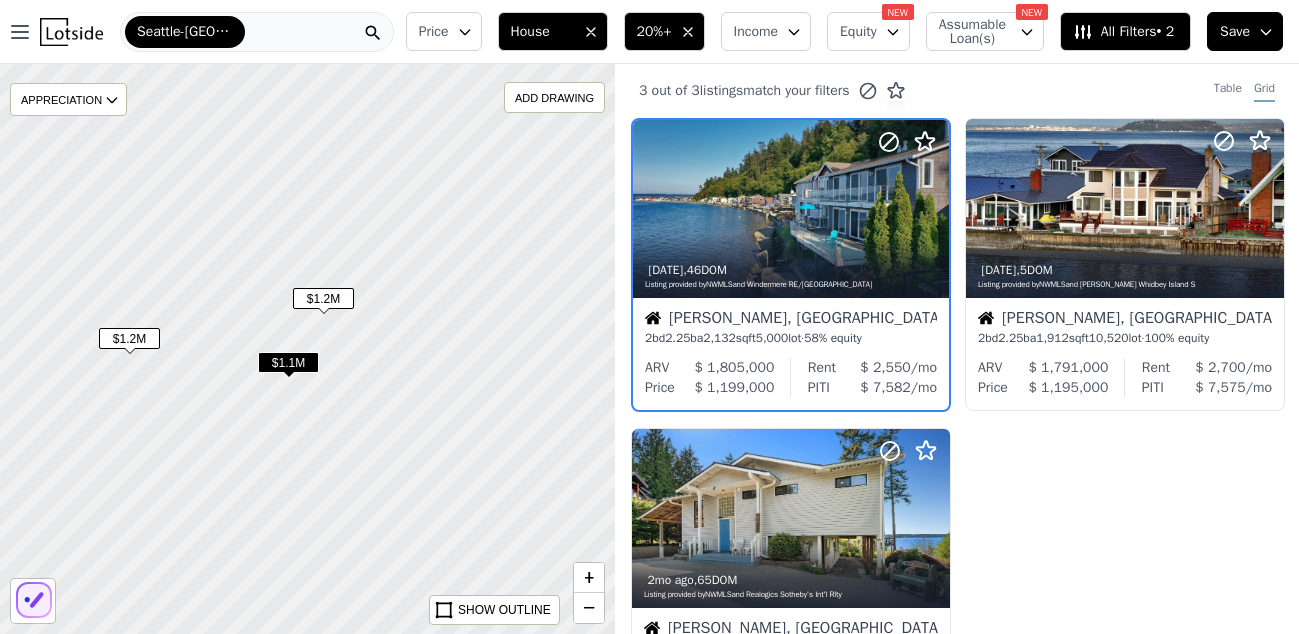 click on "$1.2M" at bounding box center (129, 338) 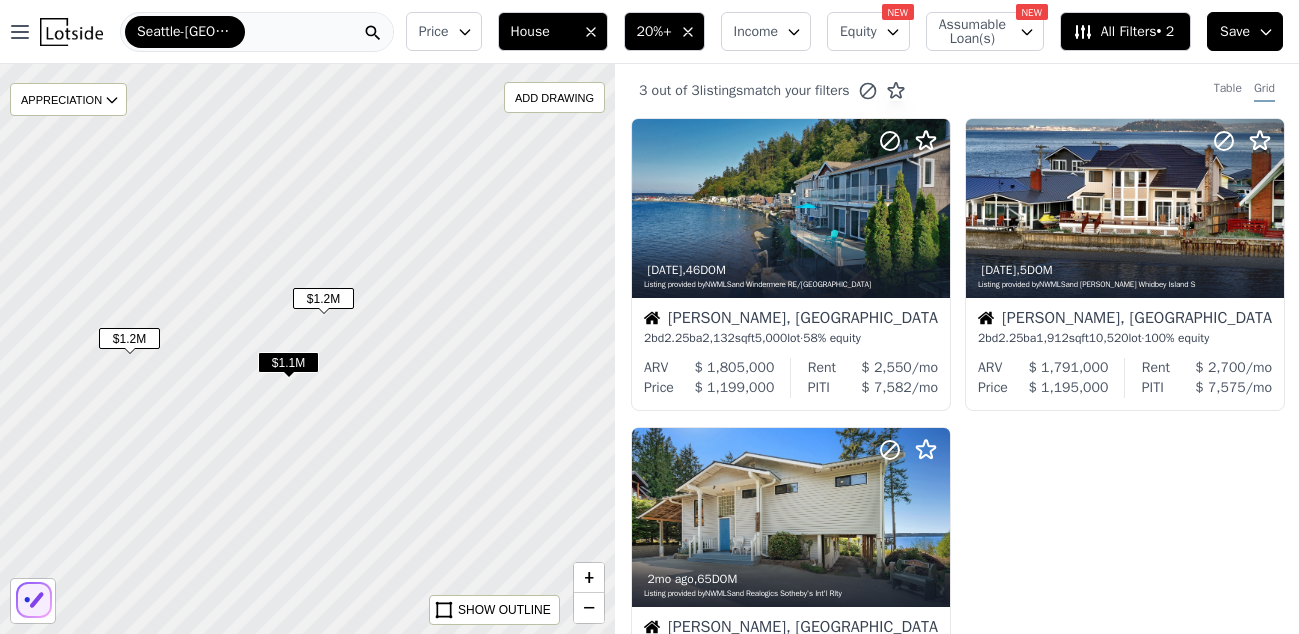 click on "$1.2M" at bounding box center [129, 338] 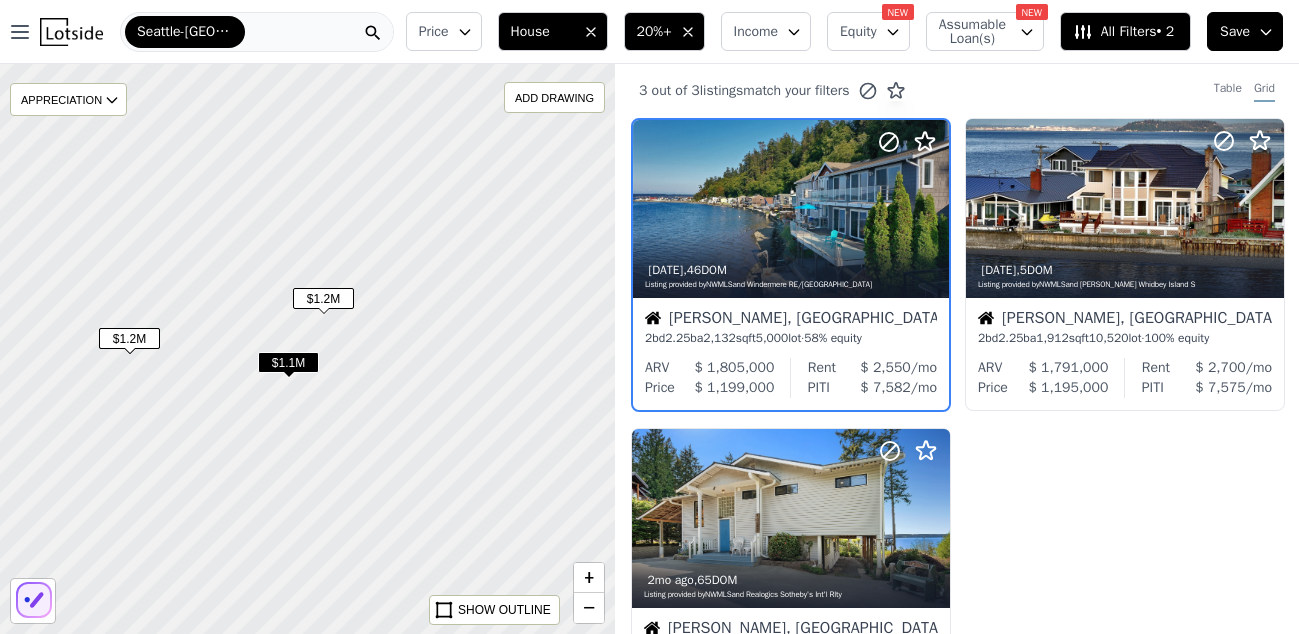 click on "$1.2M" at bounding box center [129, 338] 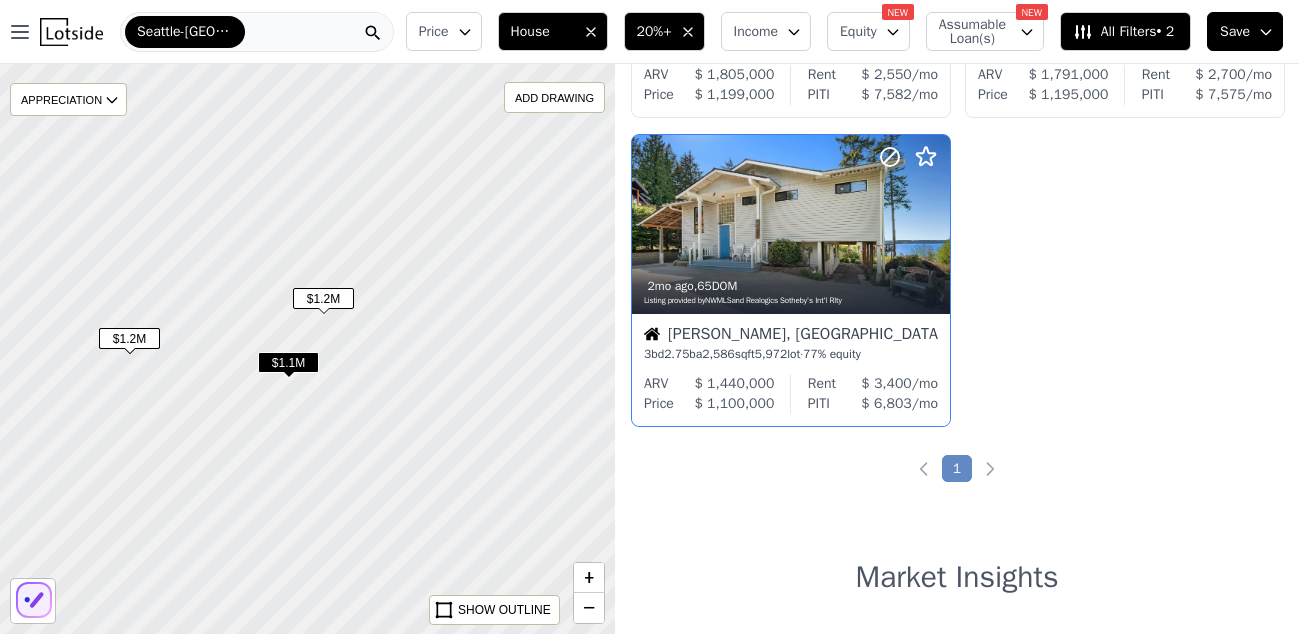 scroll, scrollTop: 297, scrollLeft: 5, axis: both 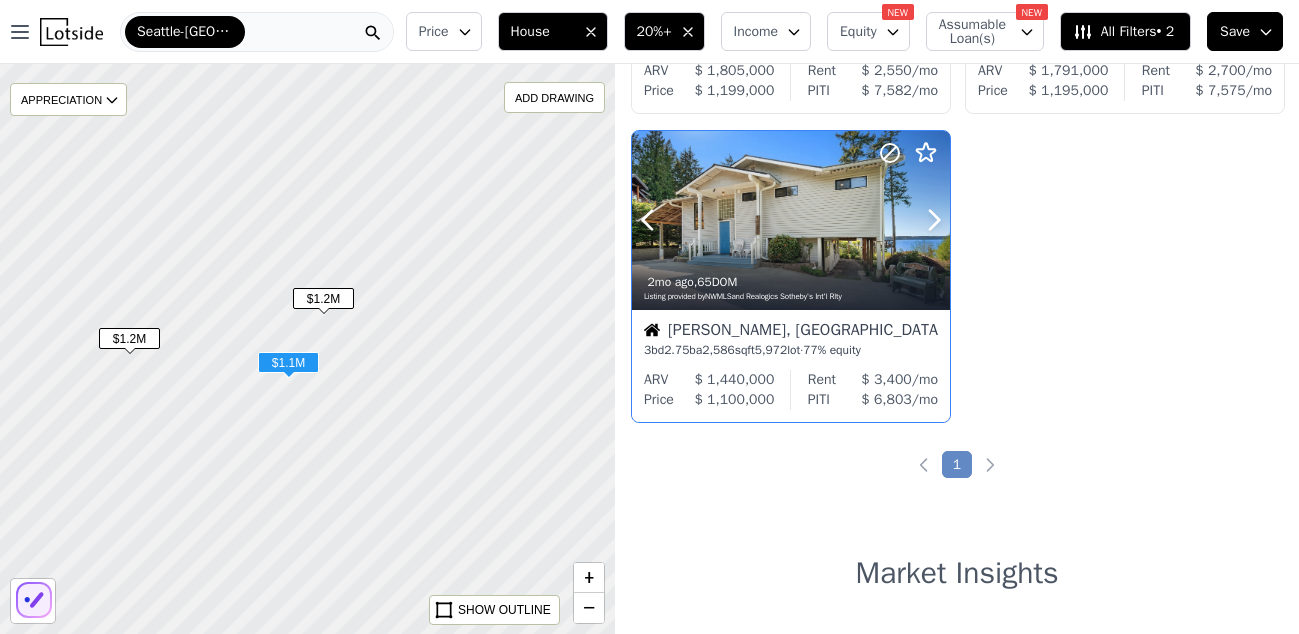 click at bounding box center (791, 264) 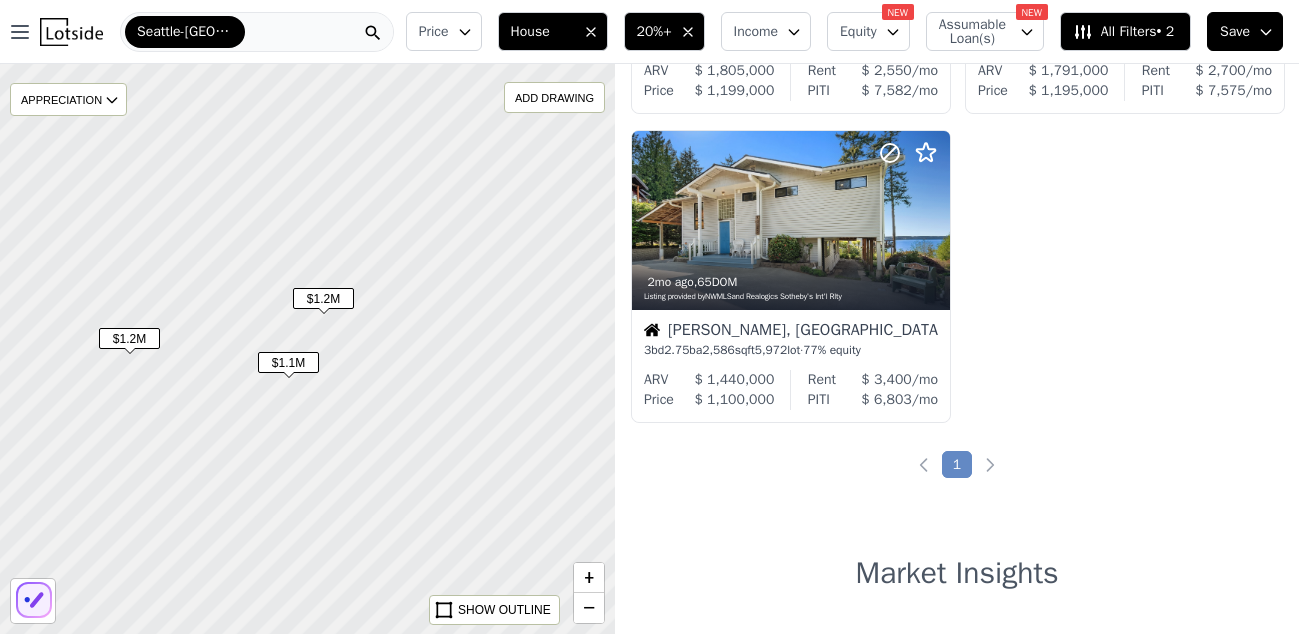 click on "$1.2M" at bounding box center [129, 338] 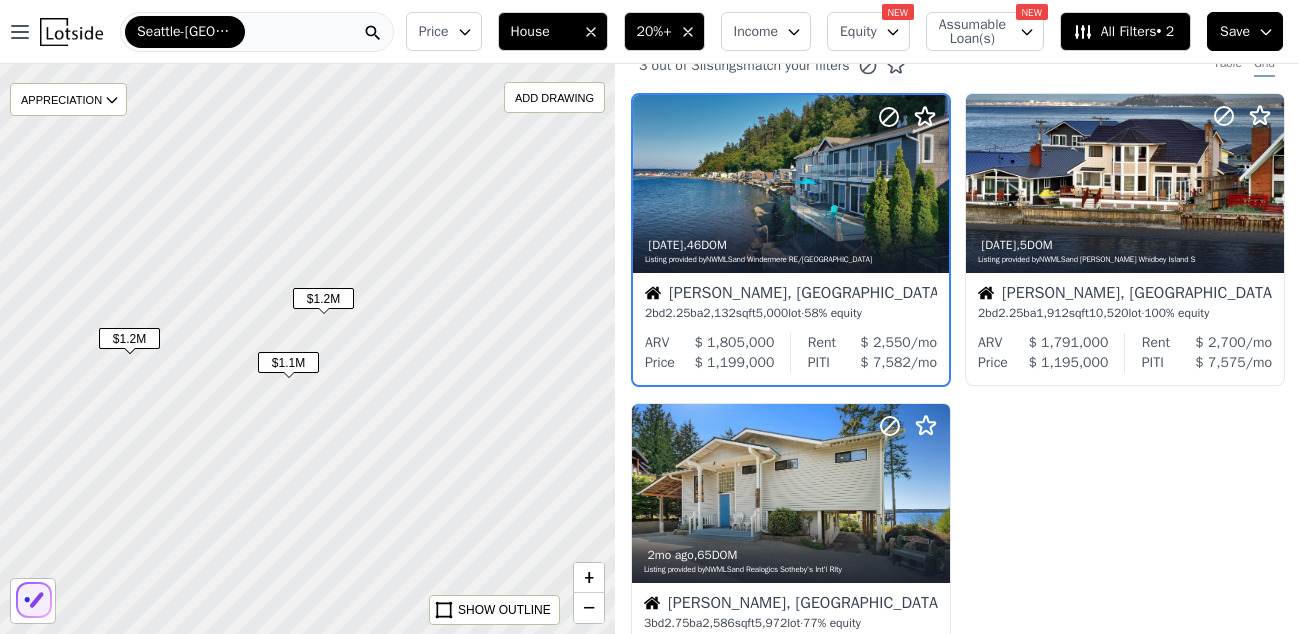 scroll, scrollTop: 0, scrollLeft: 5, axis: horizontal 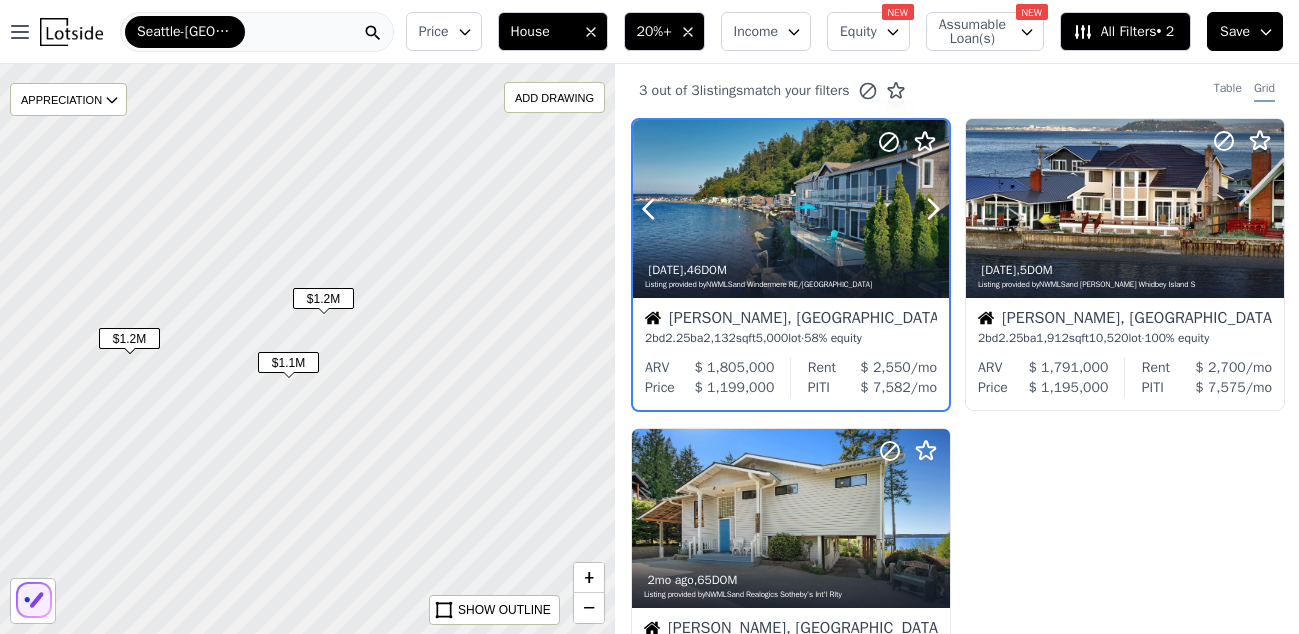 click at bounding box center (791, 252) 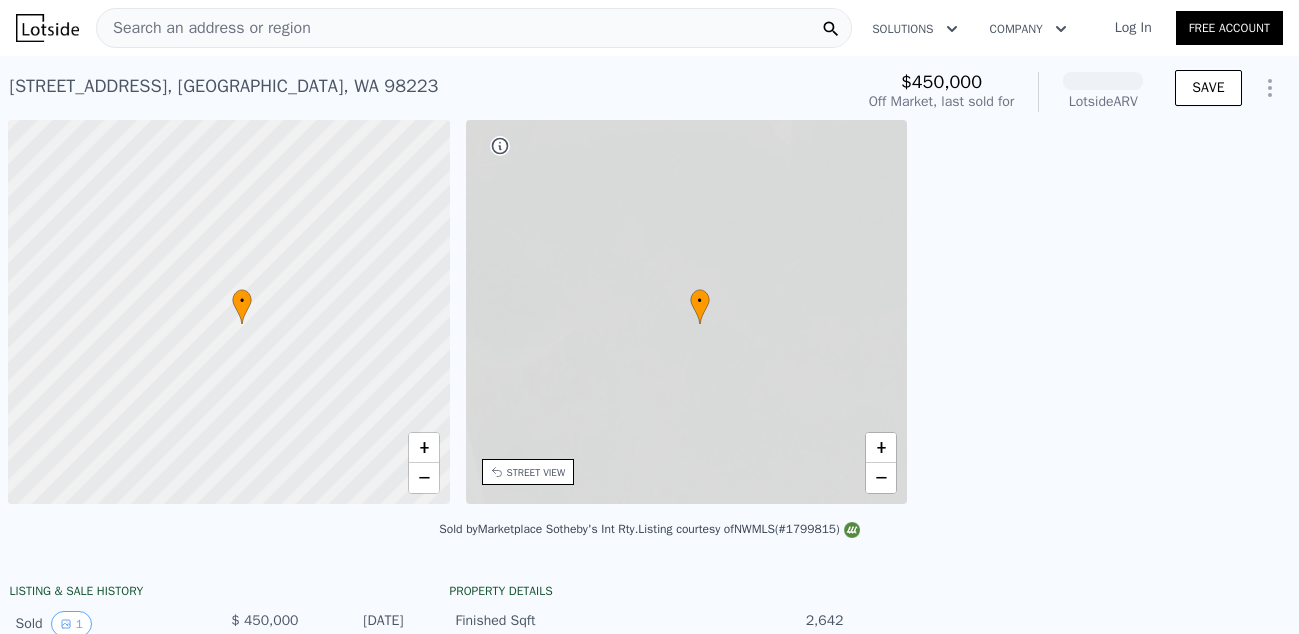 scroll, scrollTop: 0, scrollLeft: 0, axis: both 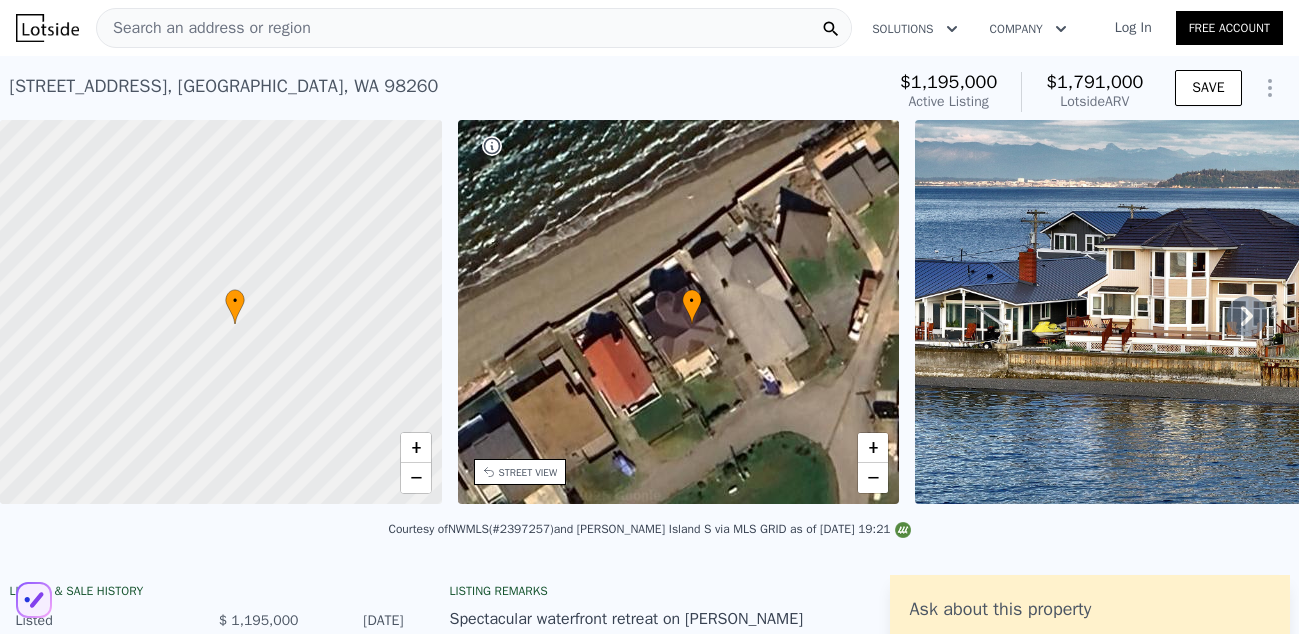 click 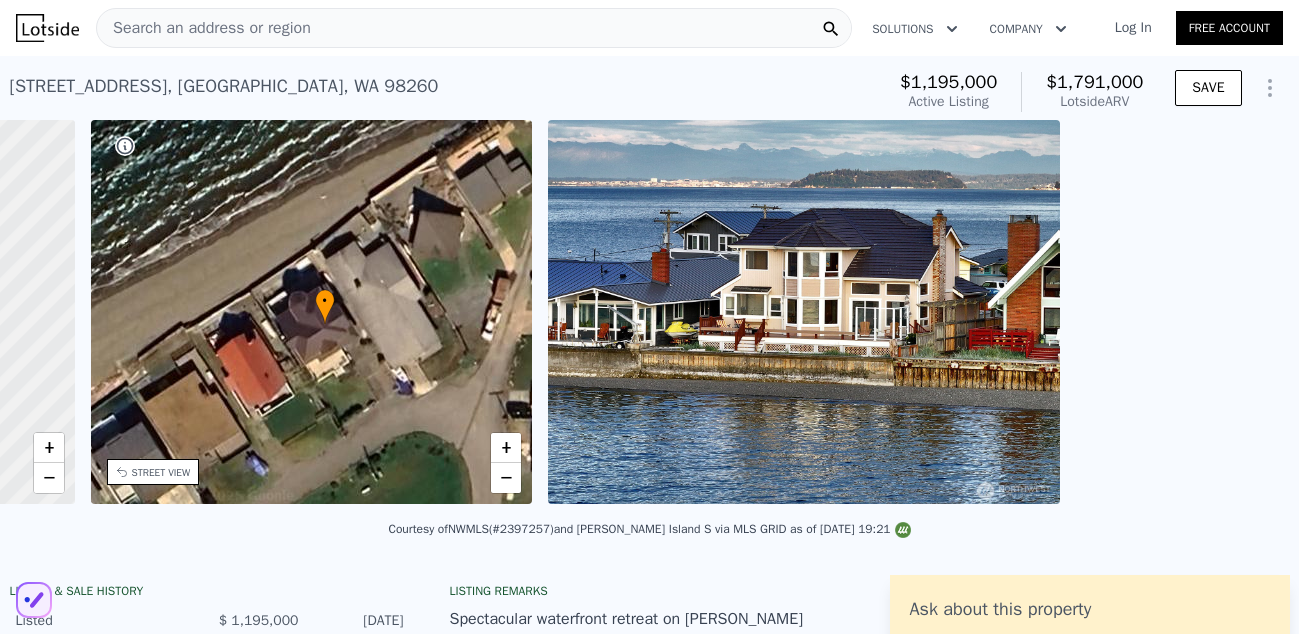 scroll, scrollTop: 0, scrollLeft: 494, axis: horizontal 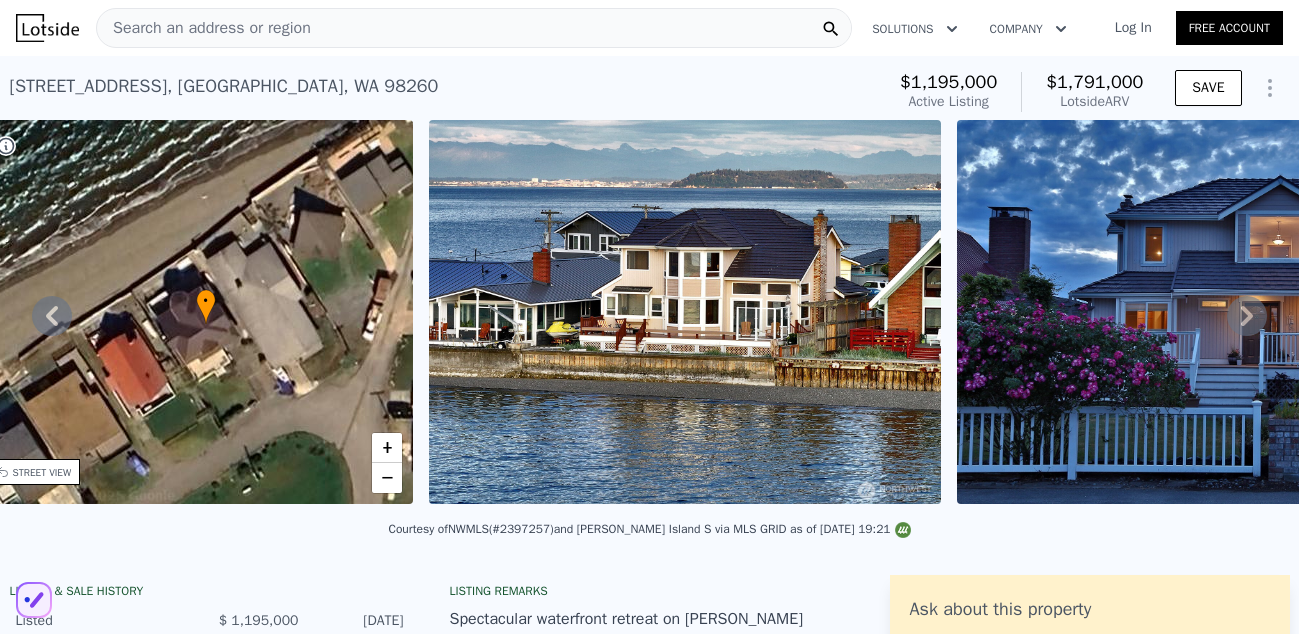 click 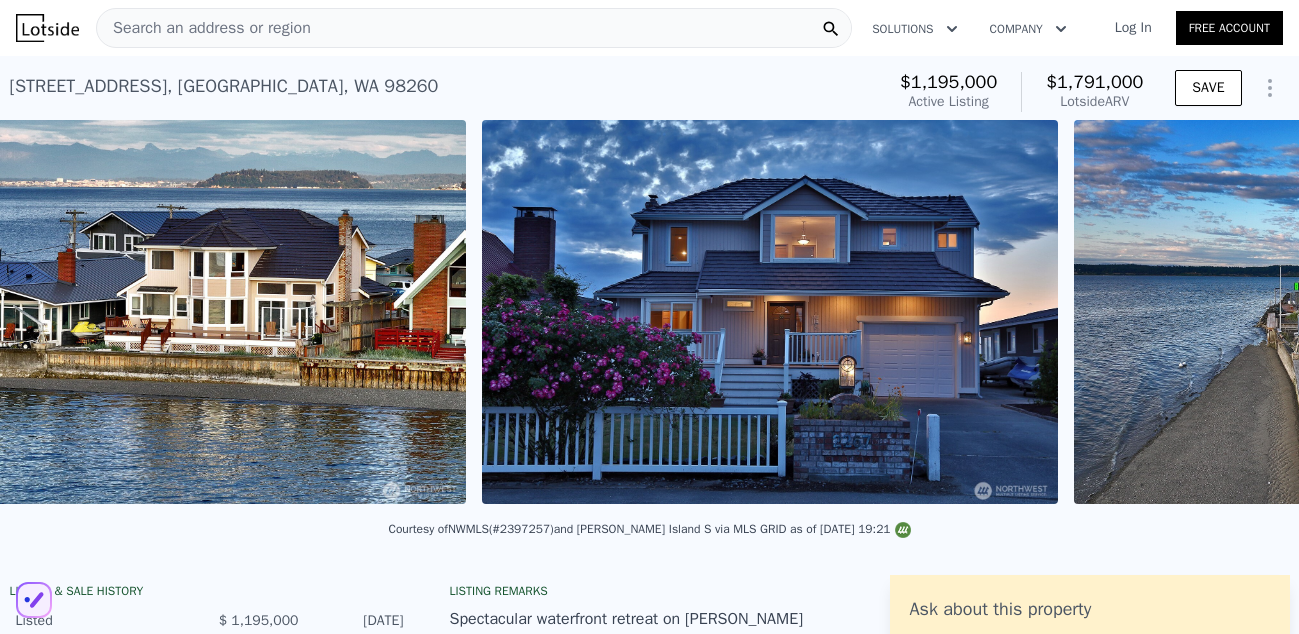 scroll, scrollTop: 0, scrollLeft: 972, axis: horizontal 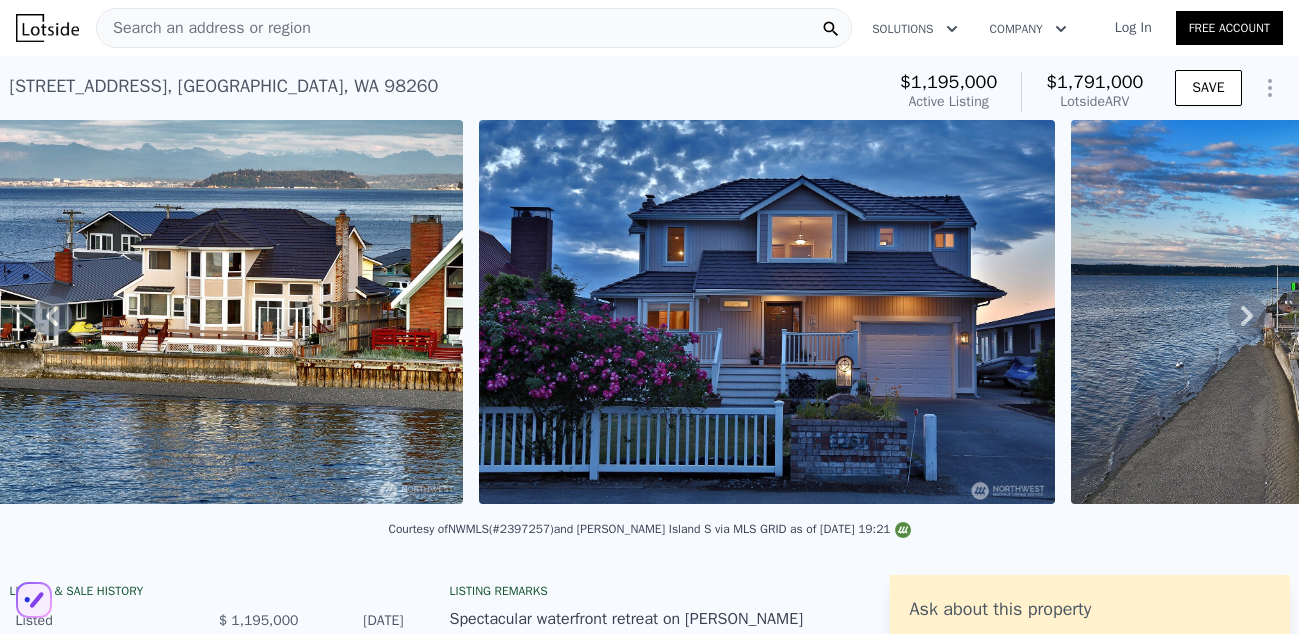 click 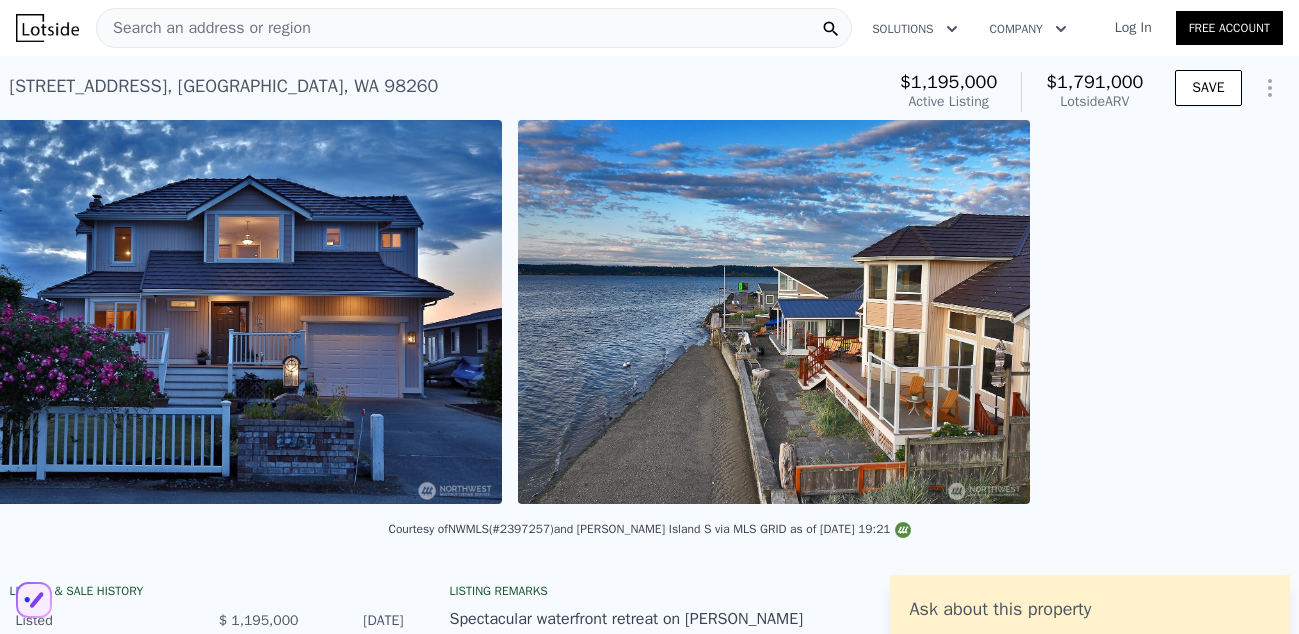 scroll, scrollTop: 0, scrollLeft: 1533, axis: horizontal 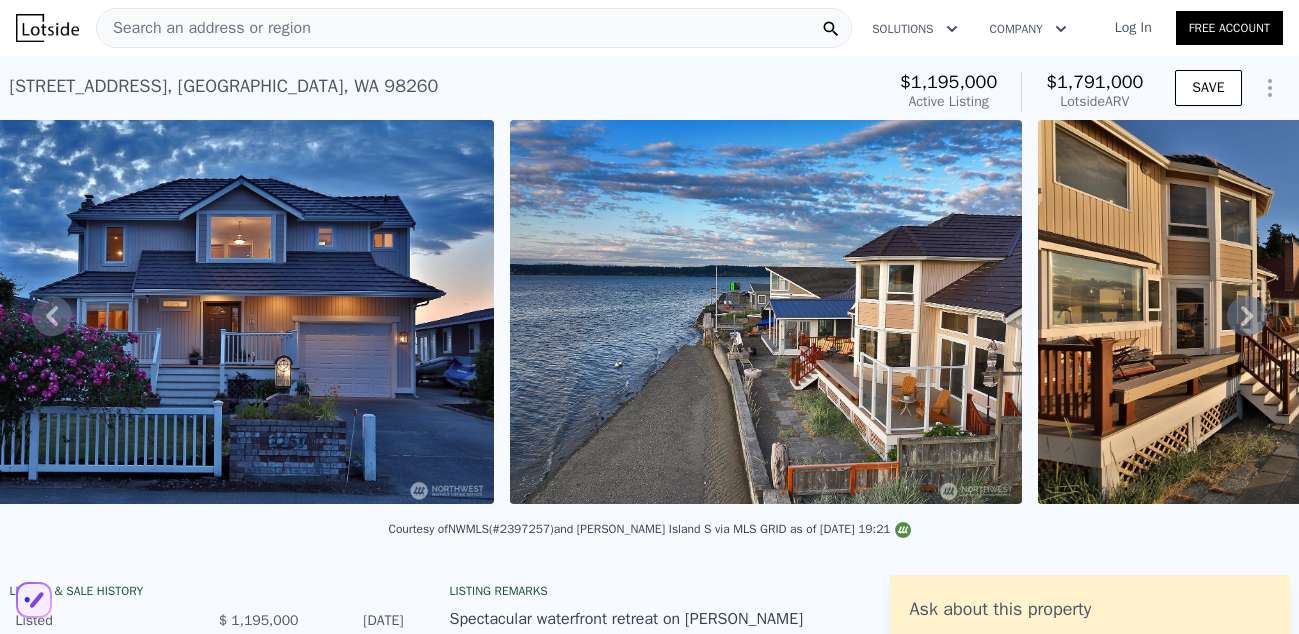 click 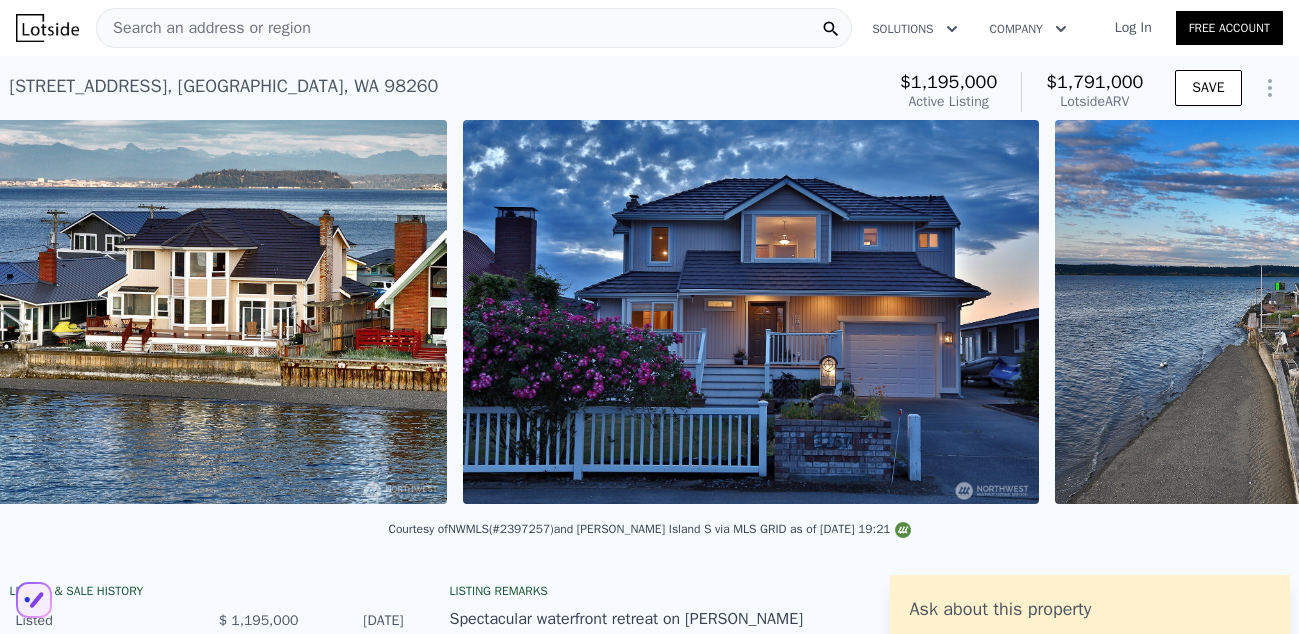 scroll, scrollTop: 0, scrollLeft: 972, axis: horizontal 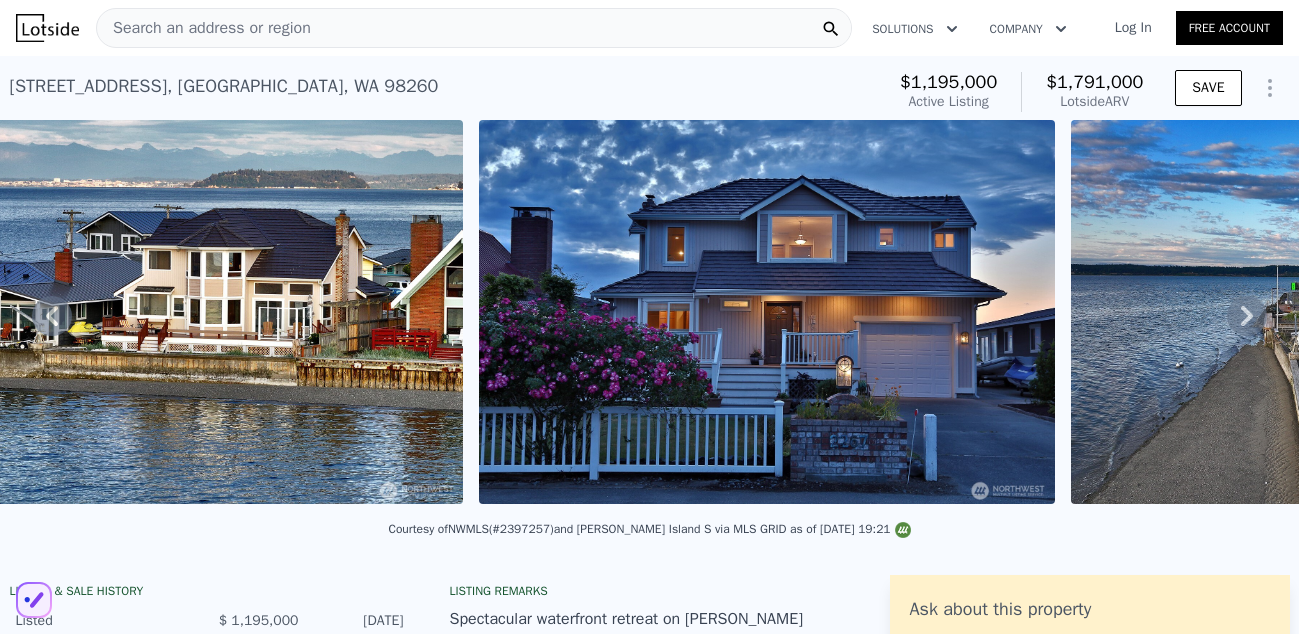 click 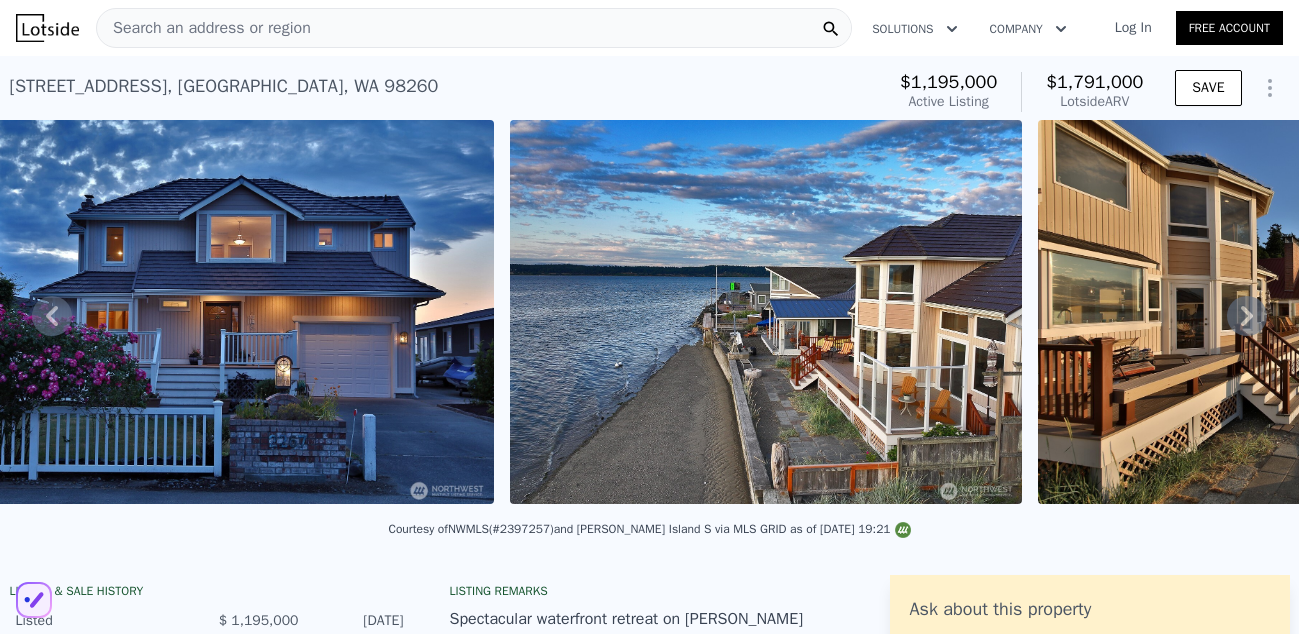 click 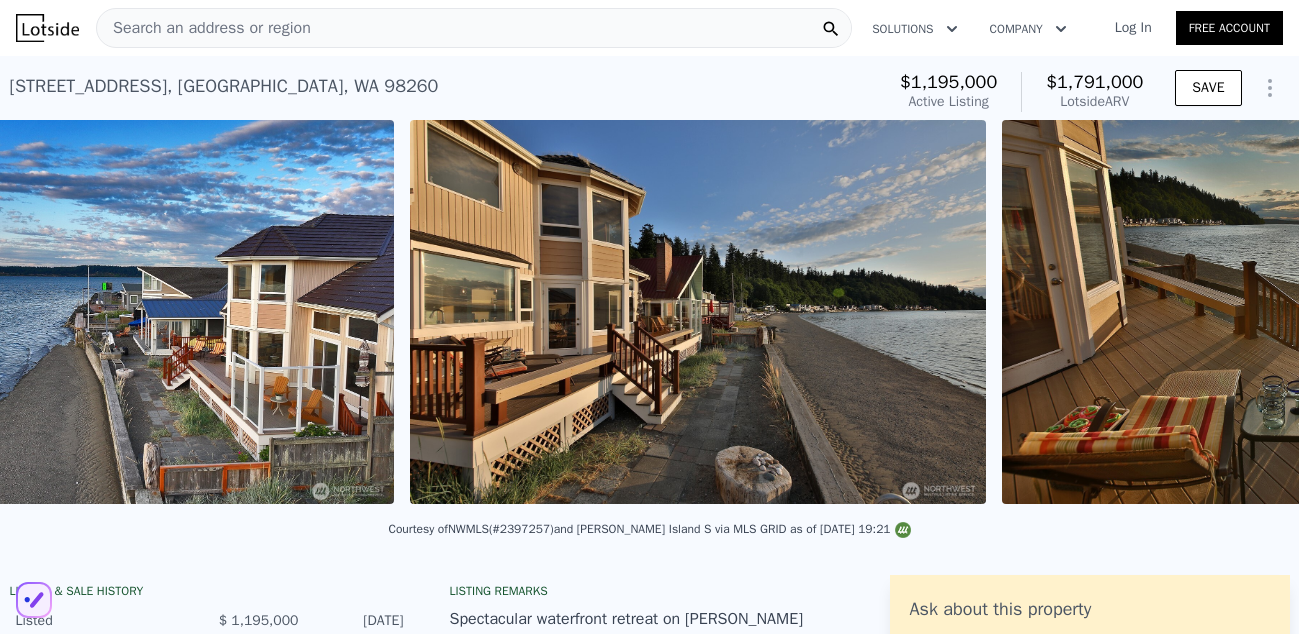 scroll, scrollTop: 0, scrollLeft: 2162, axis: horizontal 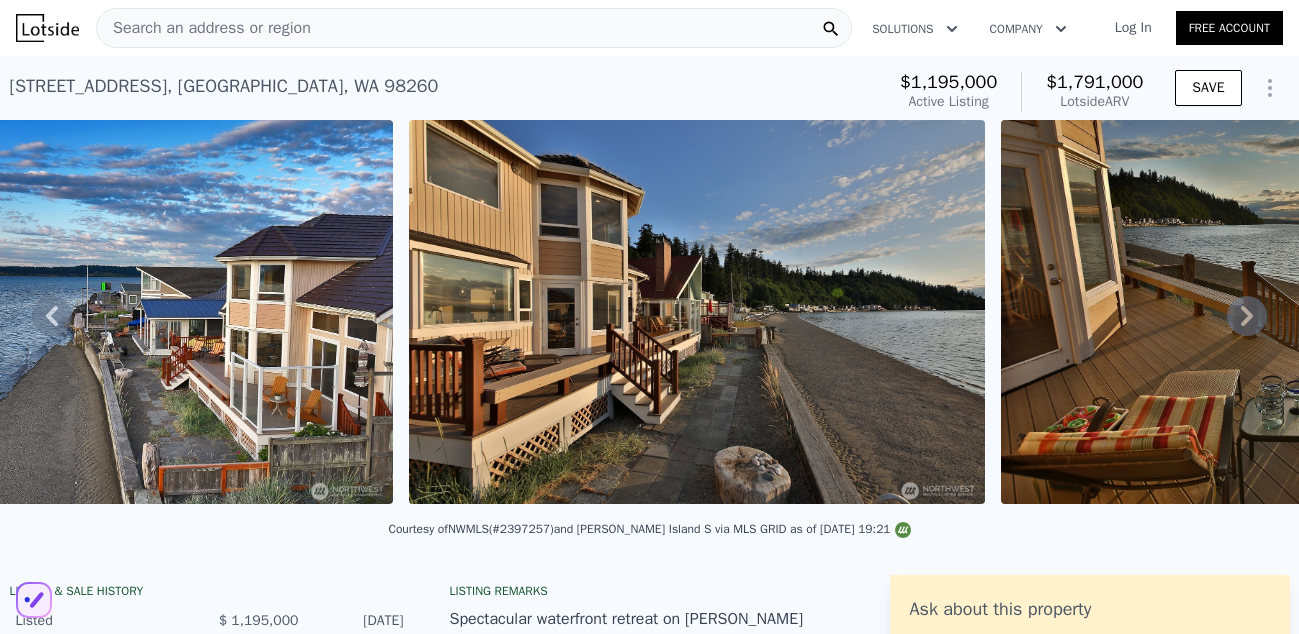 click 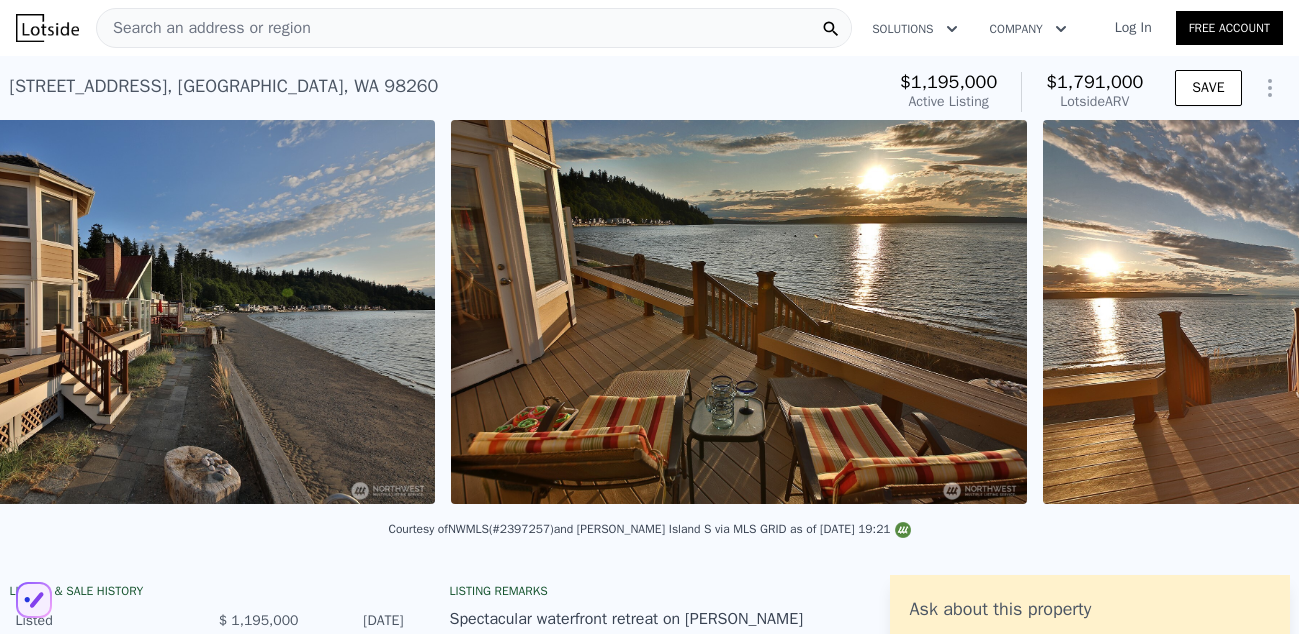 scroll, scrollTop: 0, scrollLeft: 2723, axis: horizontal 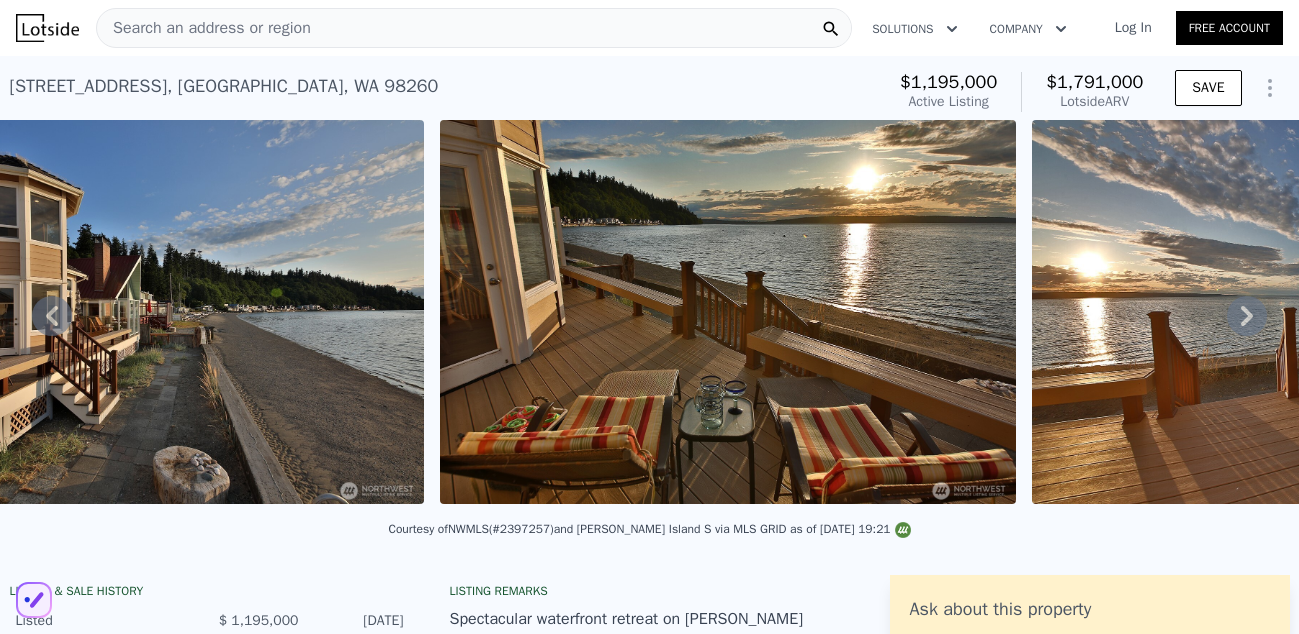 click 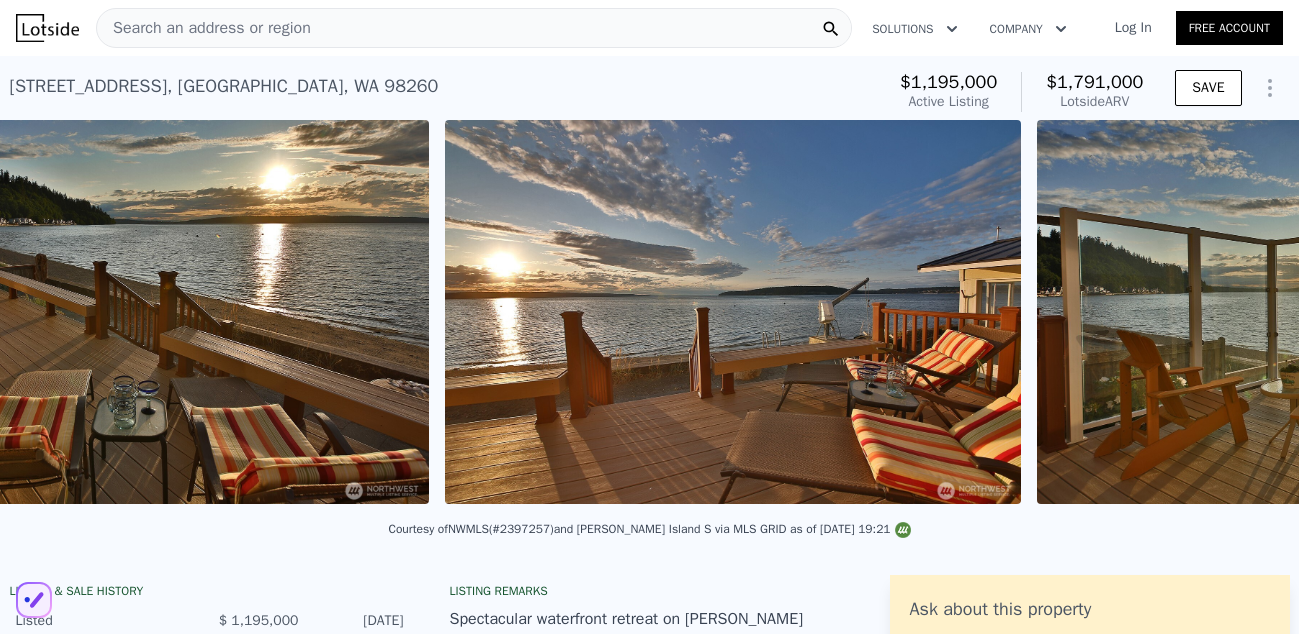scroll, scrollTop: 0, scrollLeft: 3352, axis: horizontal 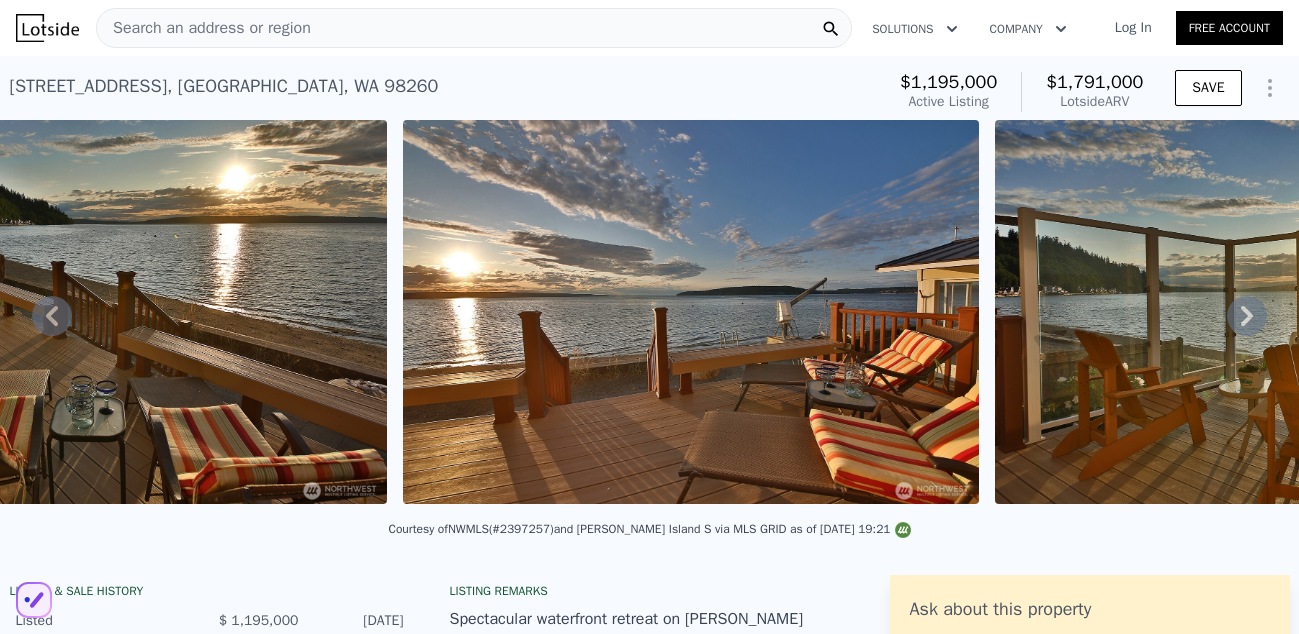 click 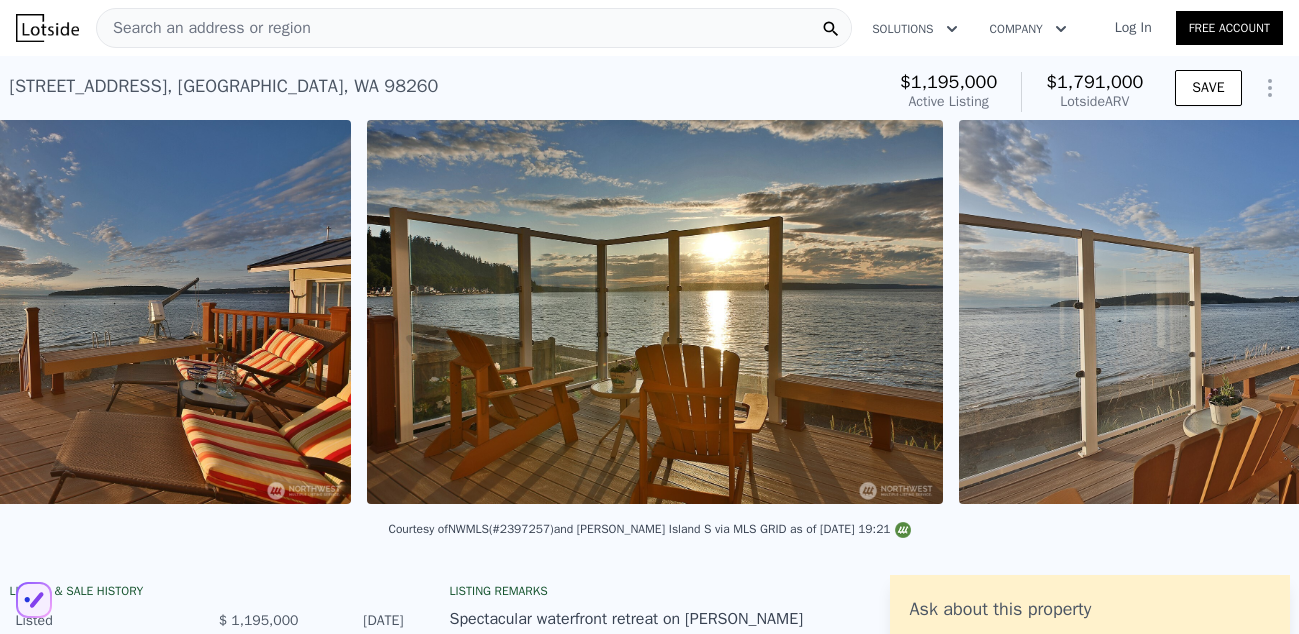 scroll, scrollTop: 0, scrollLeft: 3981, axis: horizontal 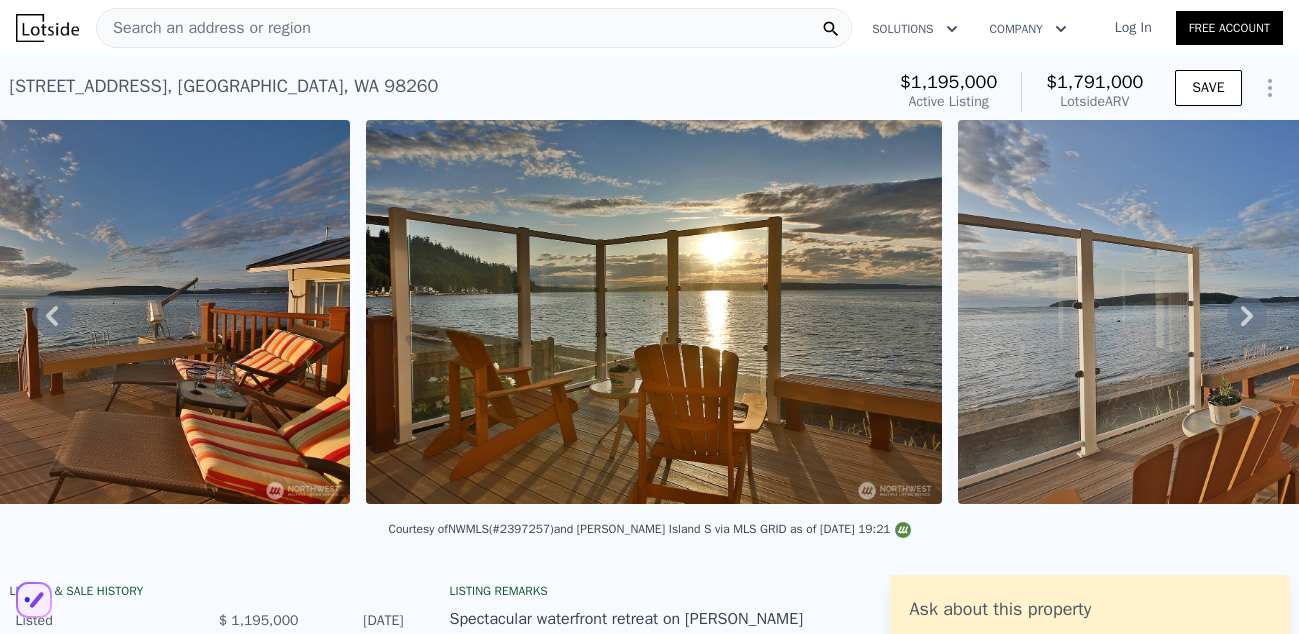 click 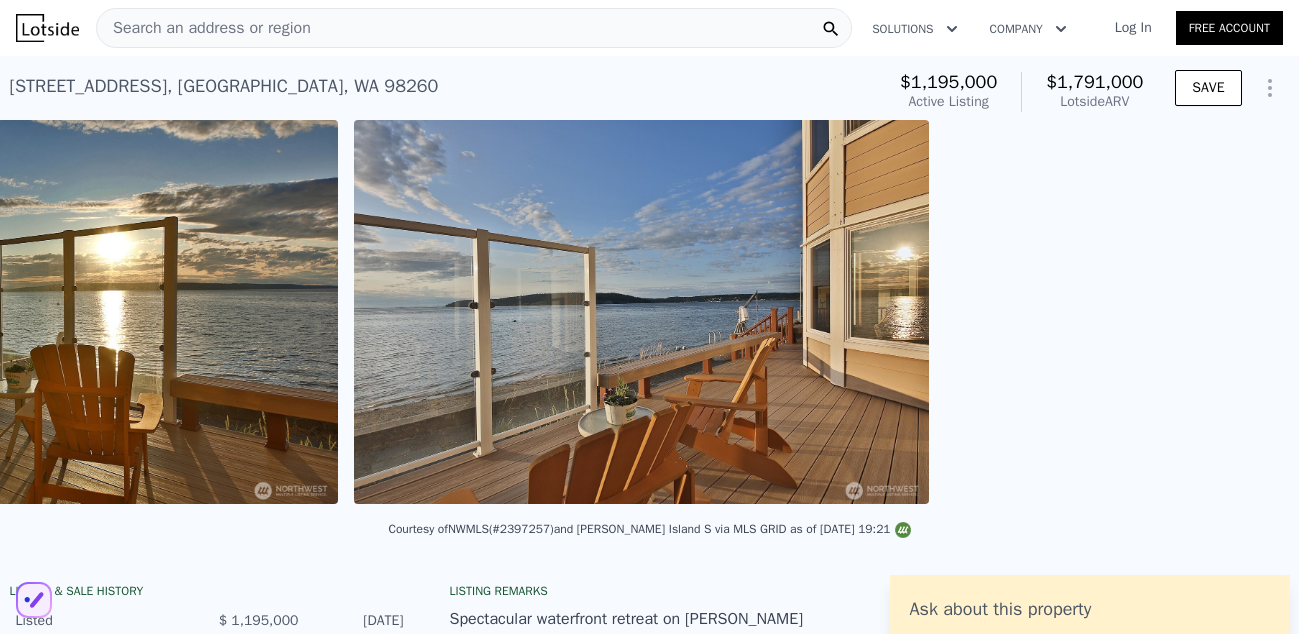 scroll, scrollTop: 0, scrollLeft: 4610, axis: horizontal 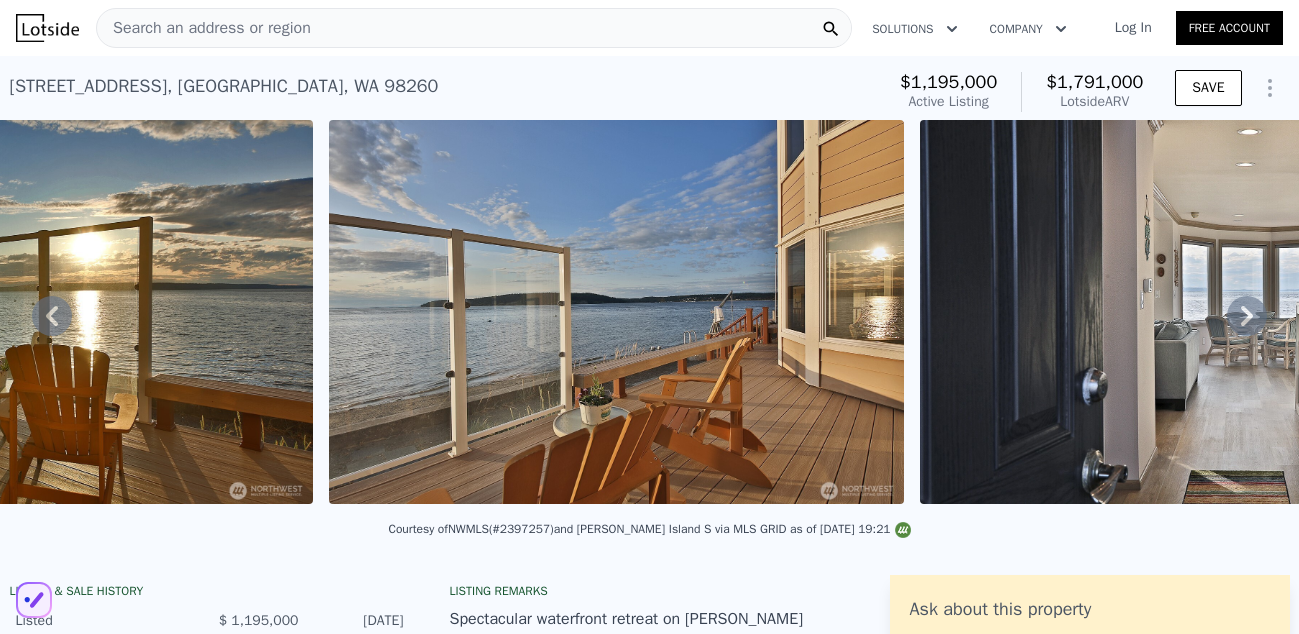 click 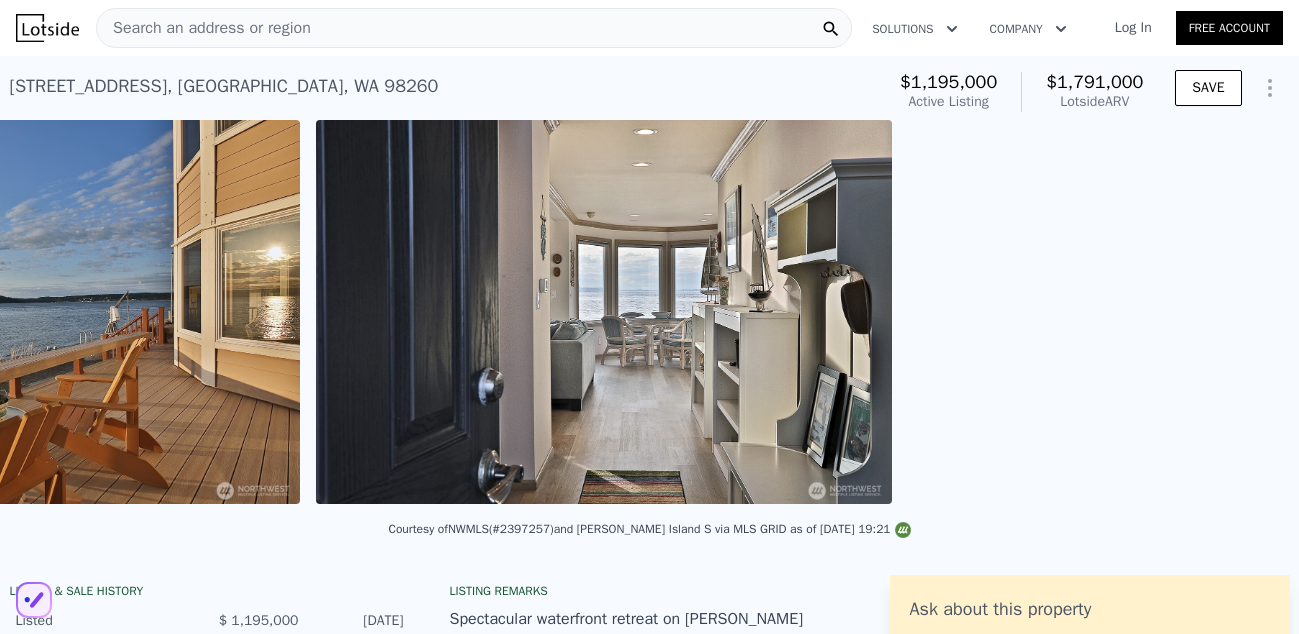 scroll, scrollTop: 0, scrollLeft: 5239, axis: horizontal 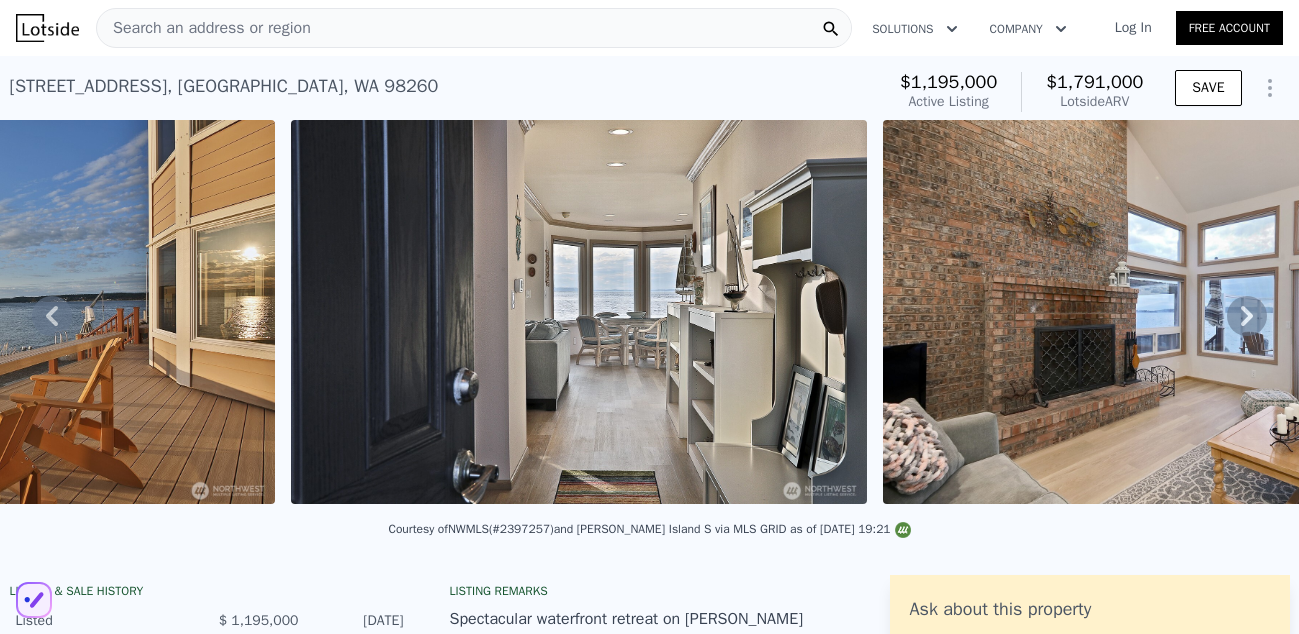 click 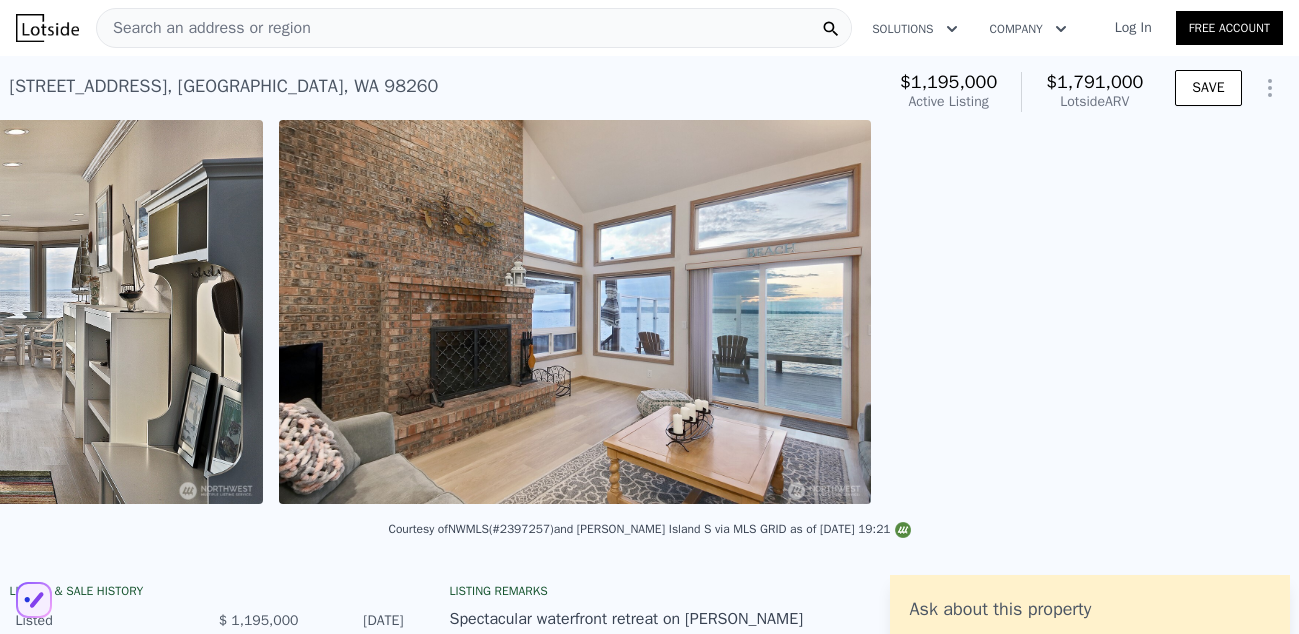 scroll, scrollTop: 0, scrollLeft: 5867, axis: horizontal 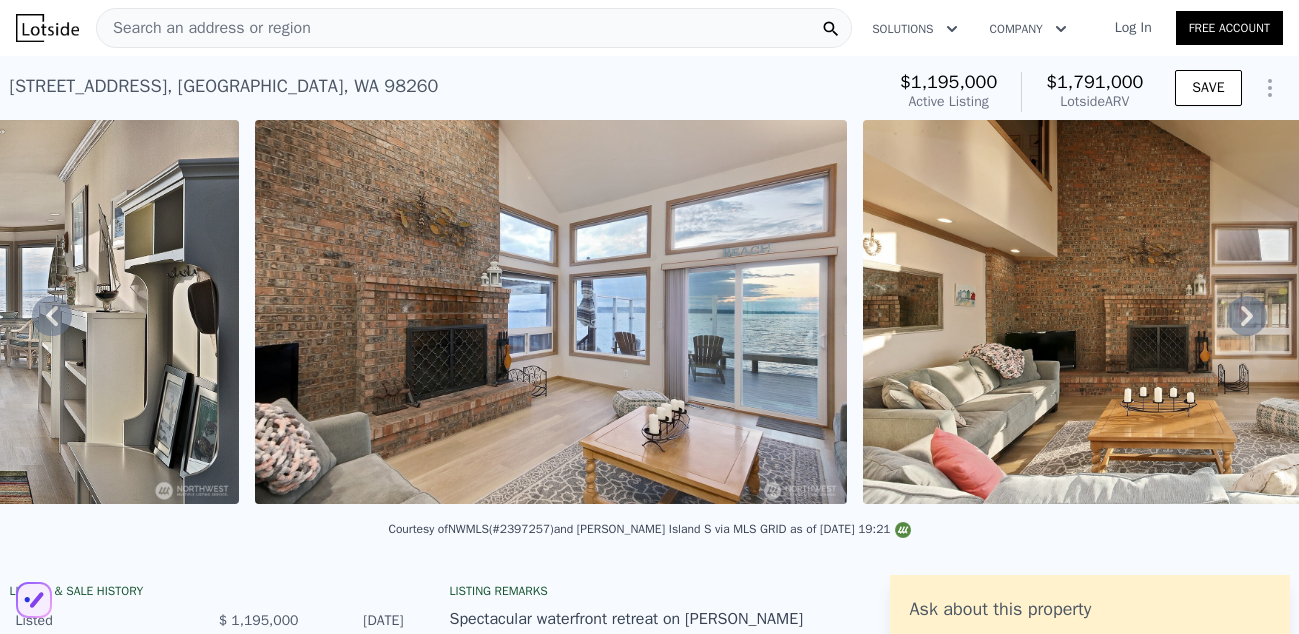 click 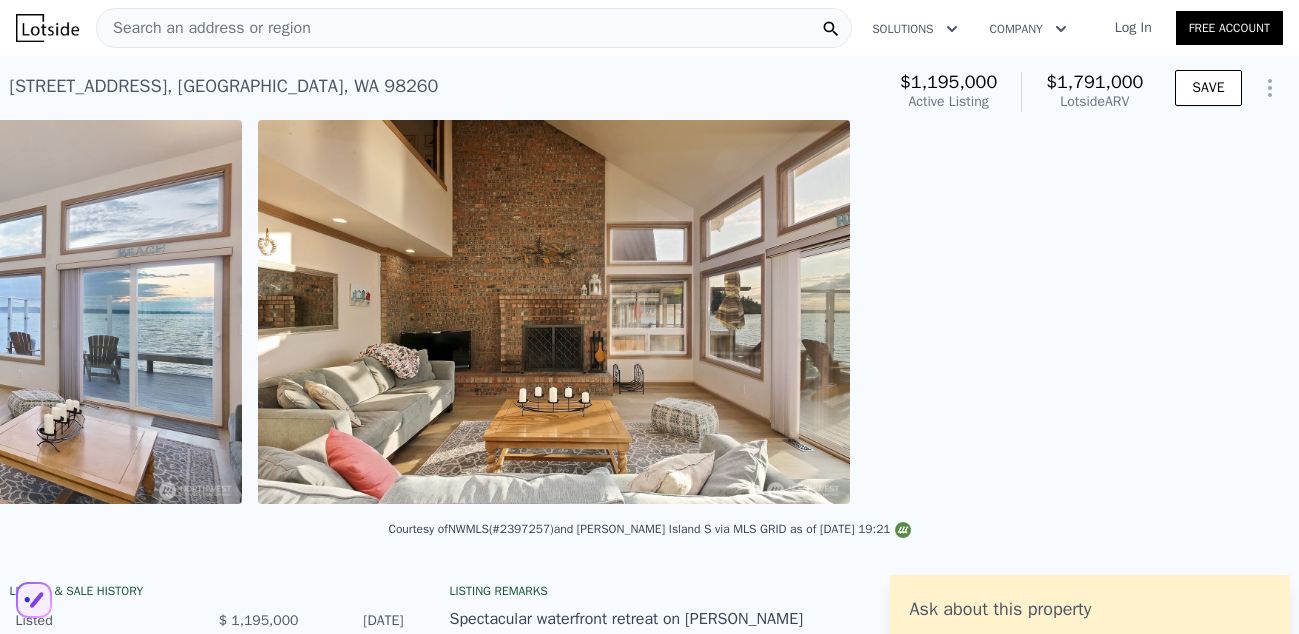 scroll, scrollTop: 0, scrollLeft: 6496, axis: horizontal 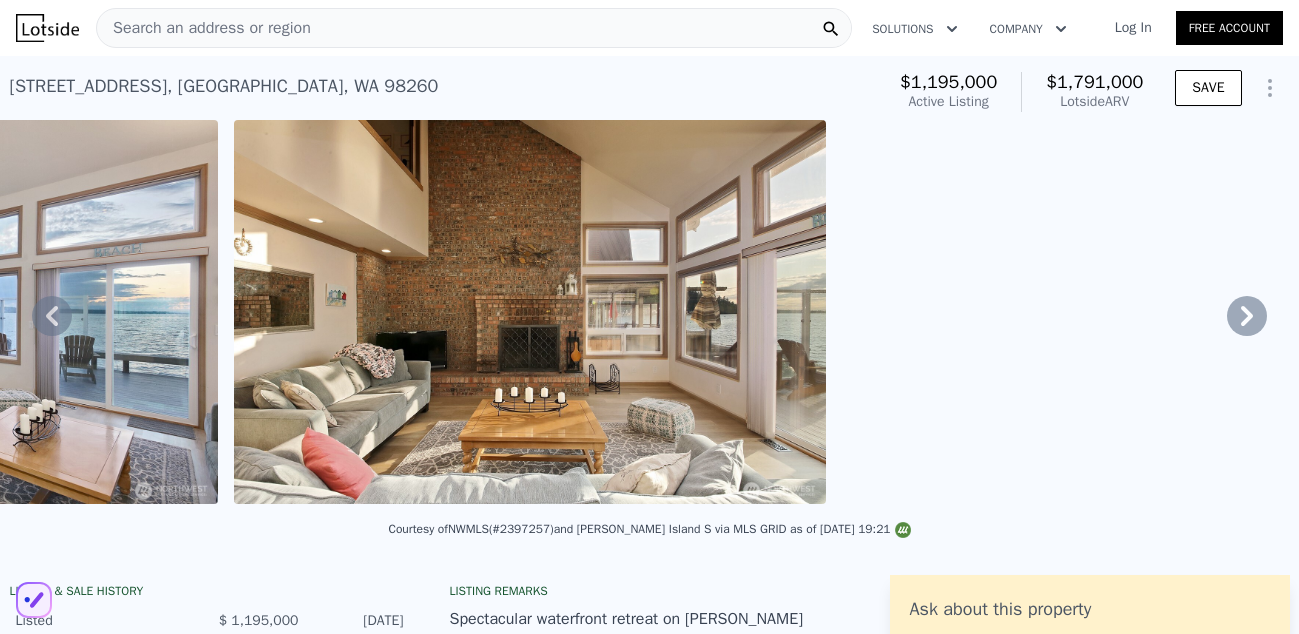 click 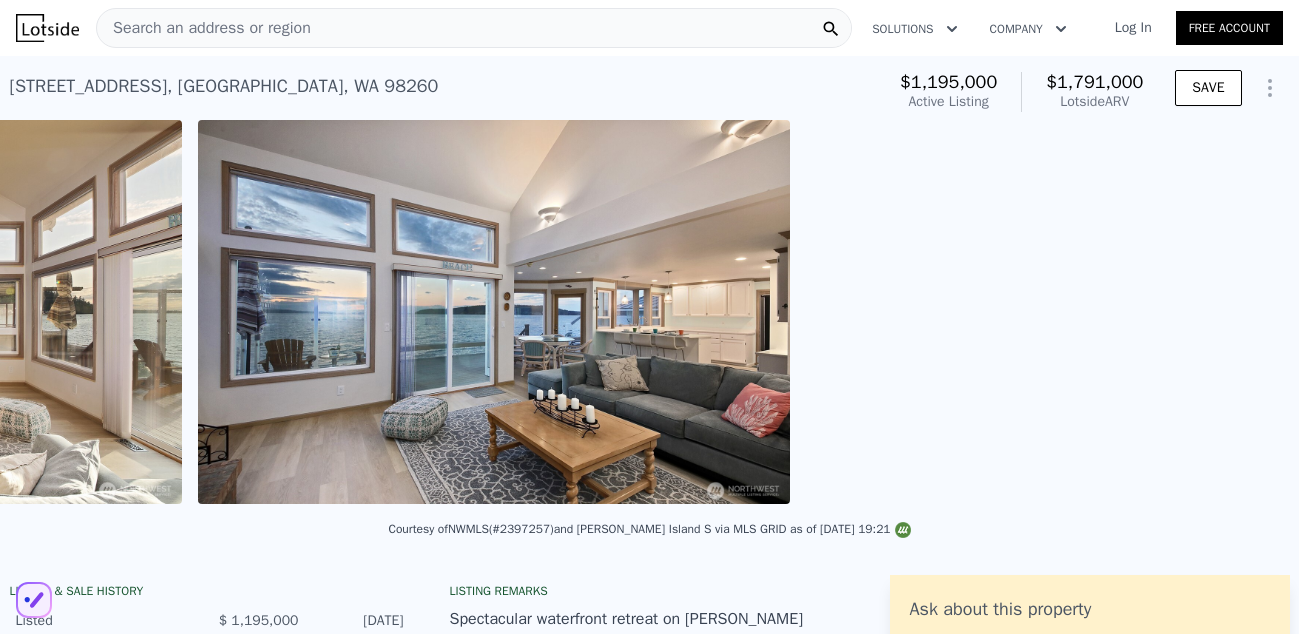scroll, scrollTop: 0, scrollLeft: 7142, axis: horizontal 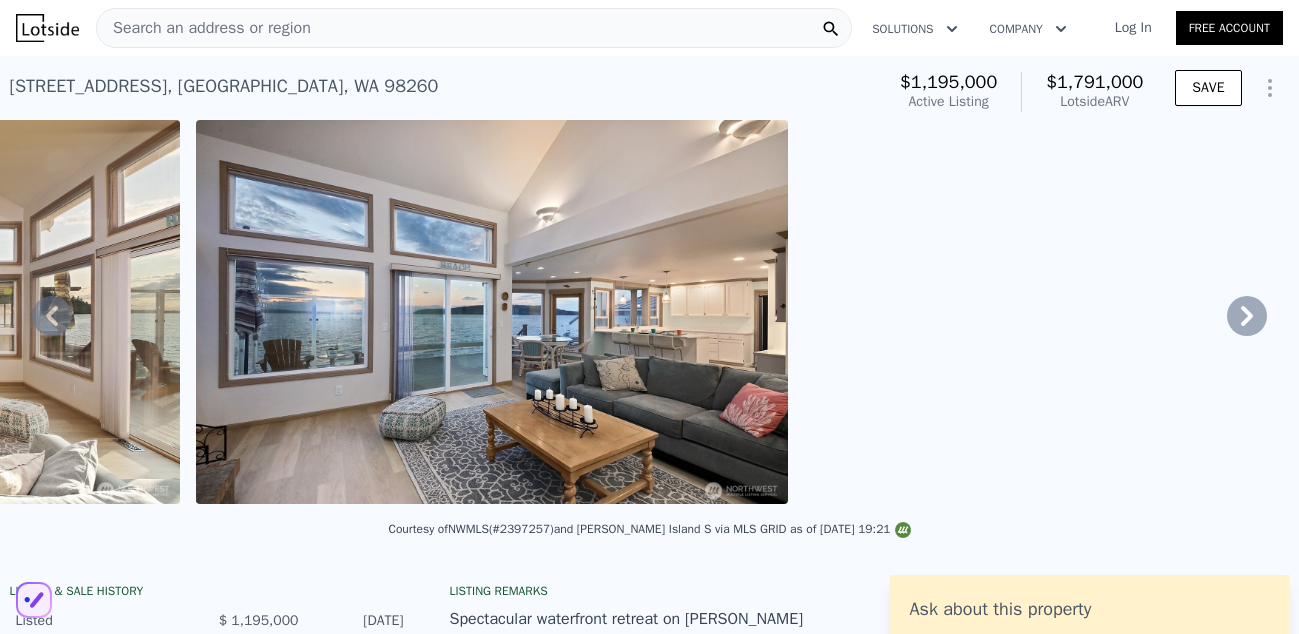 click 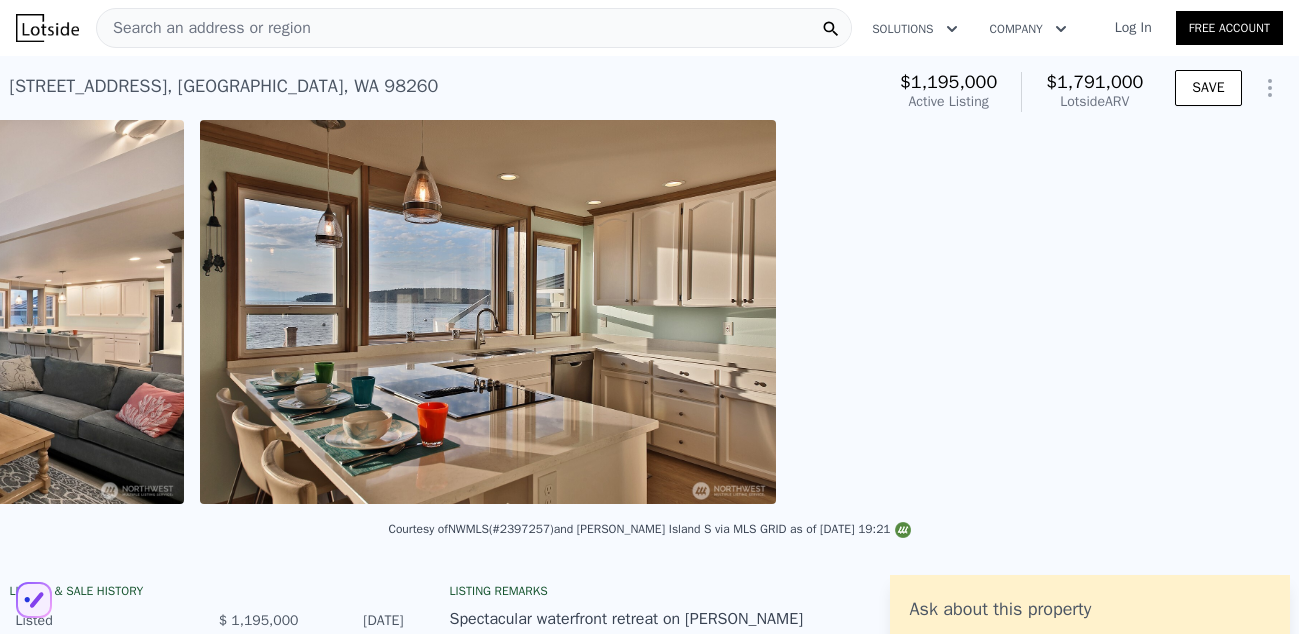 scroll, scrollTop: 0, scrollLeft: 7788, axis: horizontal 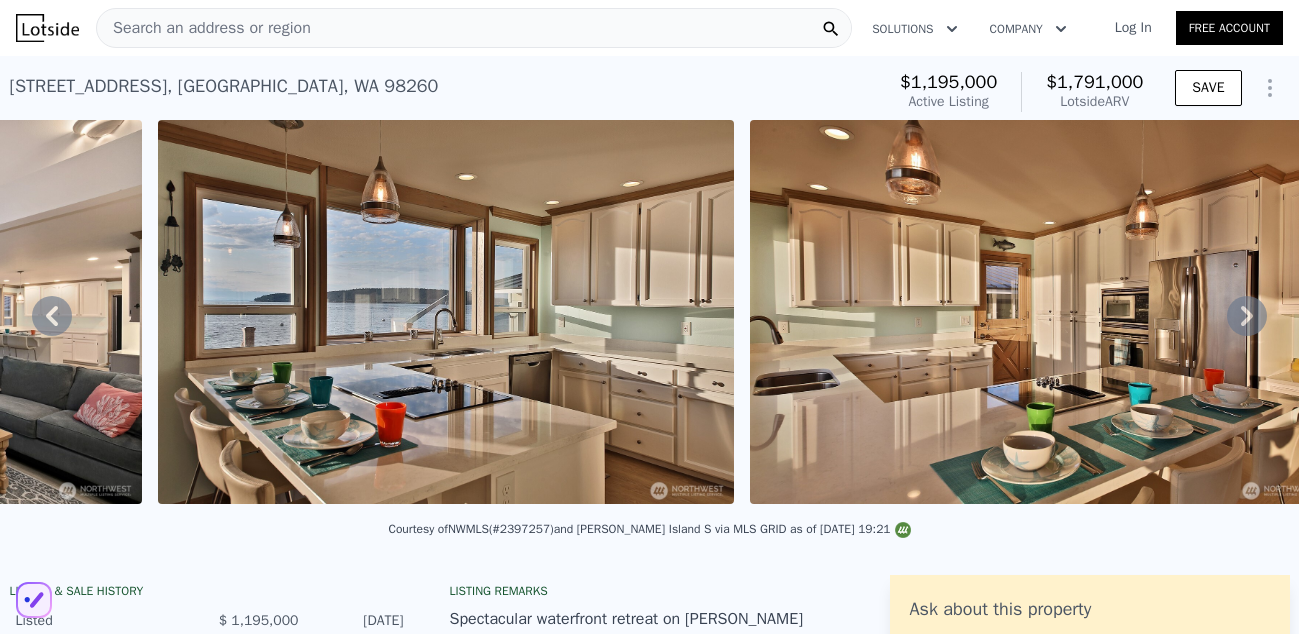 click 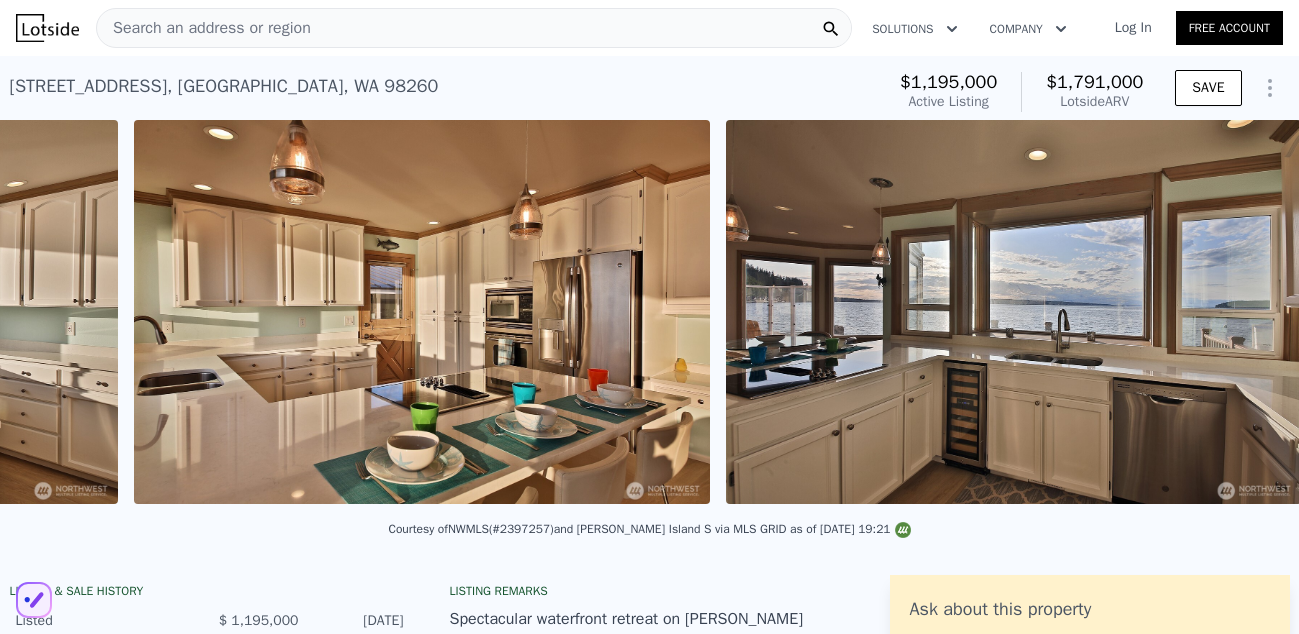 scroll, scrollTop: 0, scrollLeft: 8434, axis: horizontal 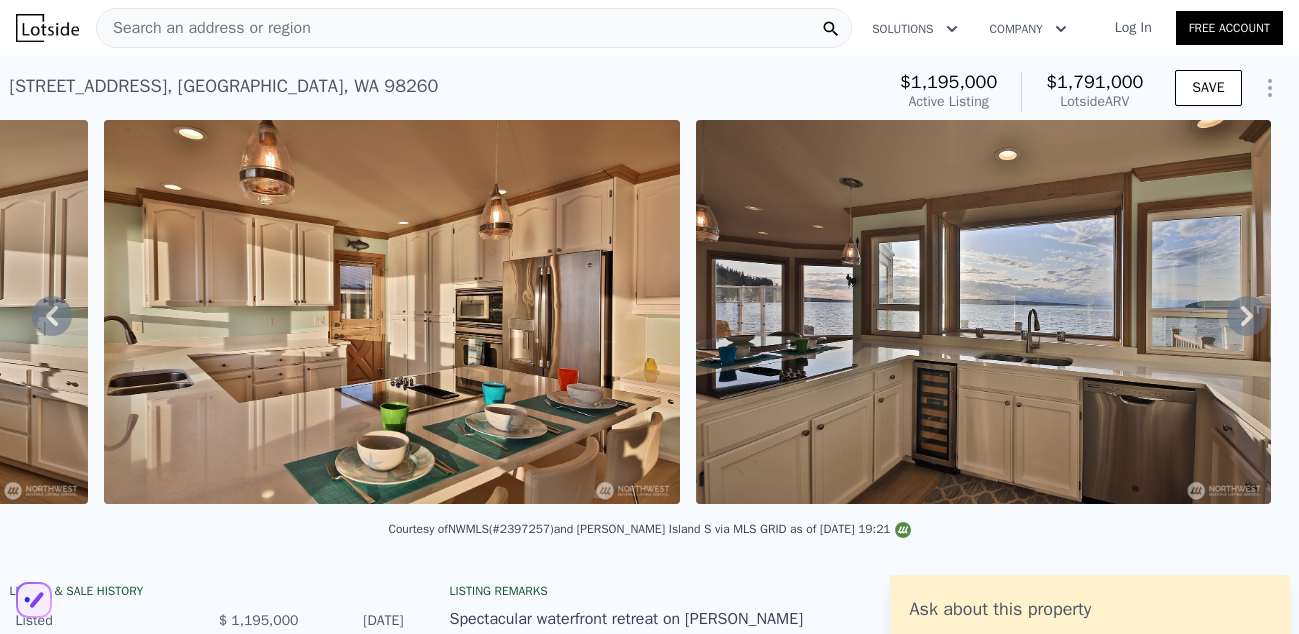 click 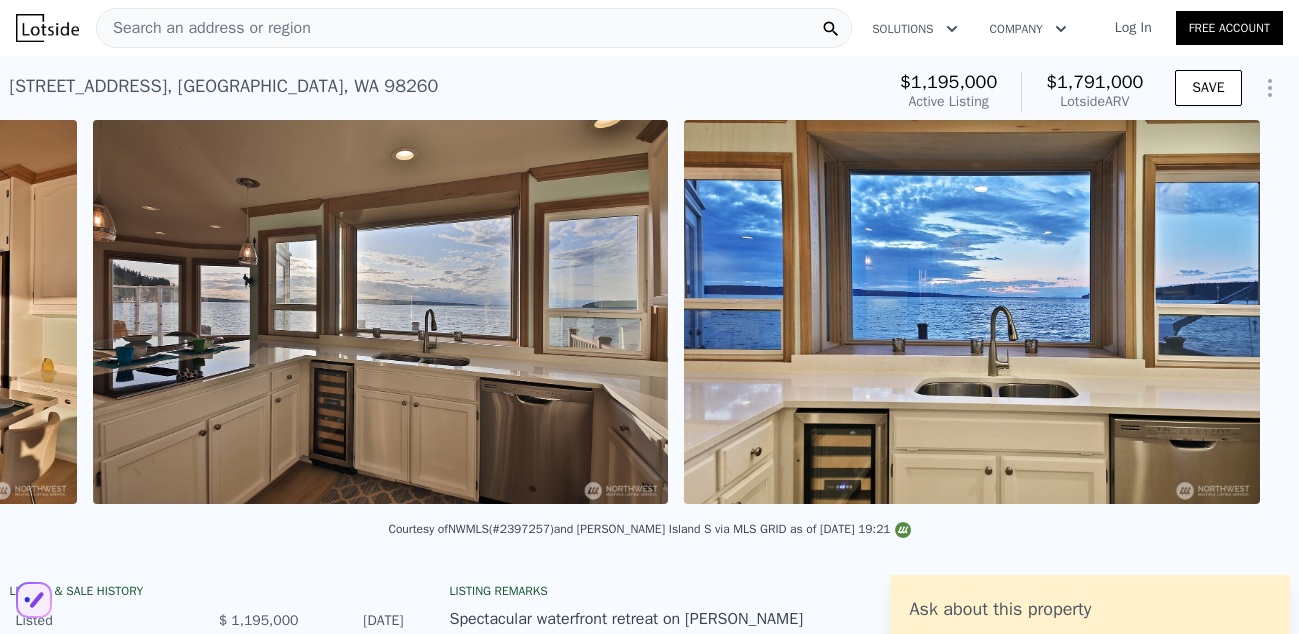 scroll, scrollTop: 0, scrollLeft: 9063, axis: horizontal 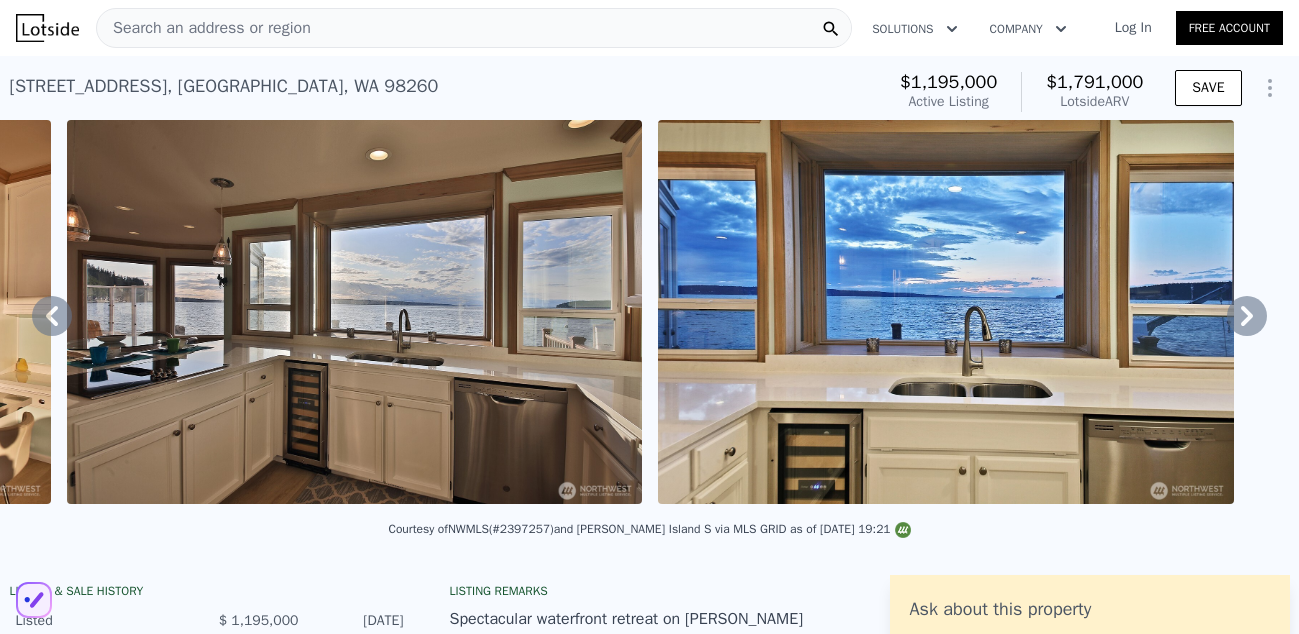 click 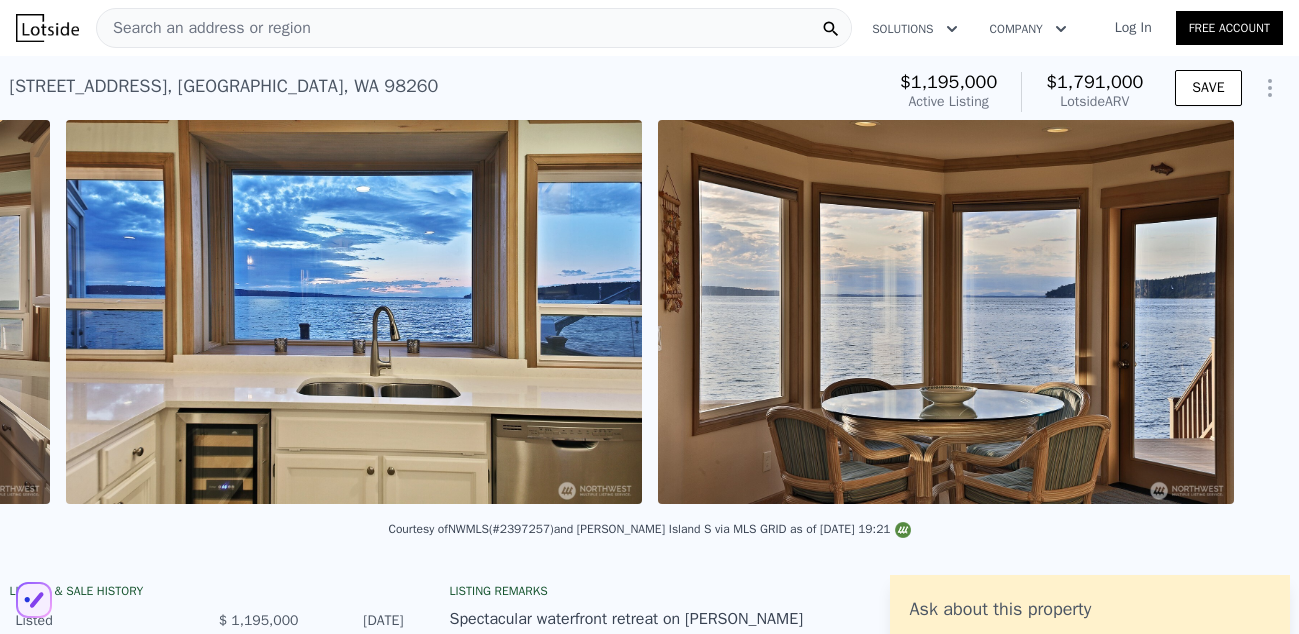 scroll, scrollTop: 0, scrollLeft: 9692, axis: horizontal 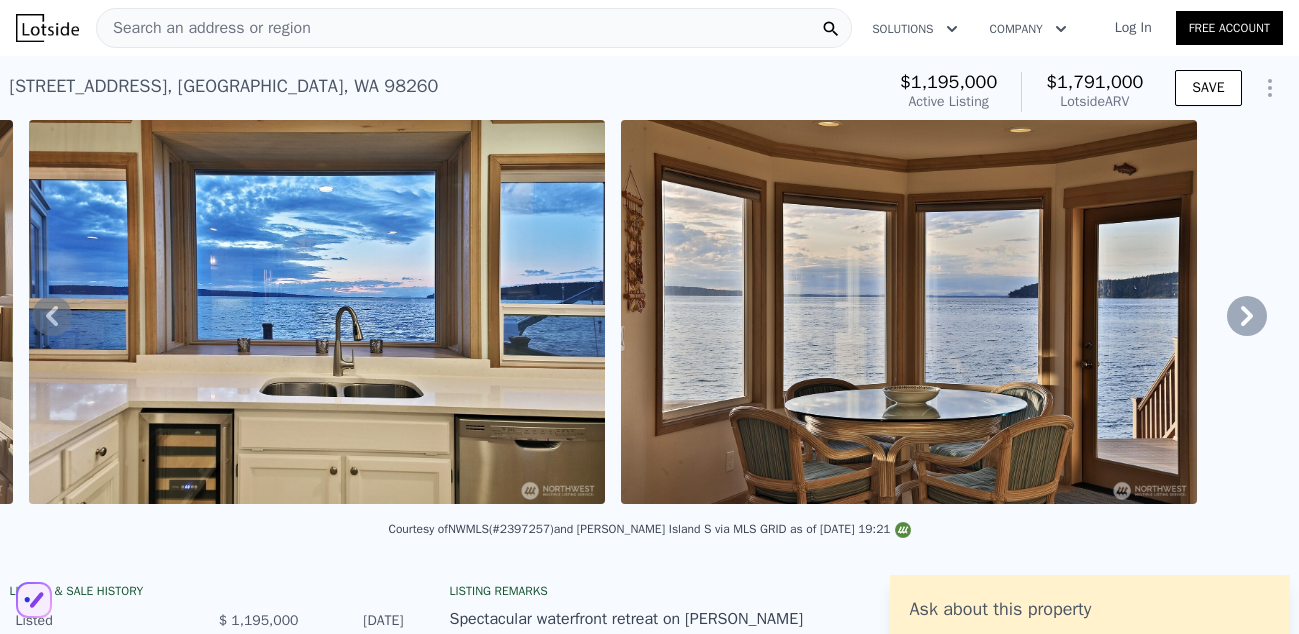 click 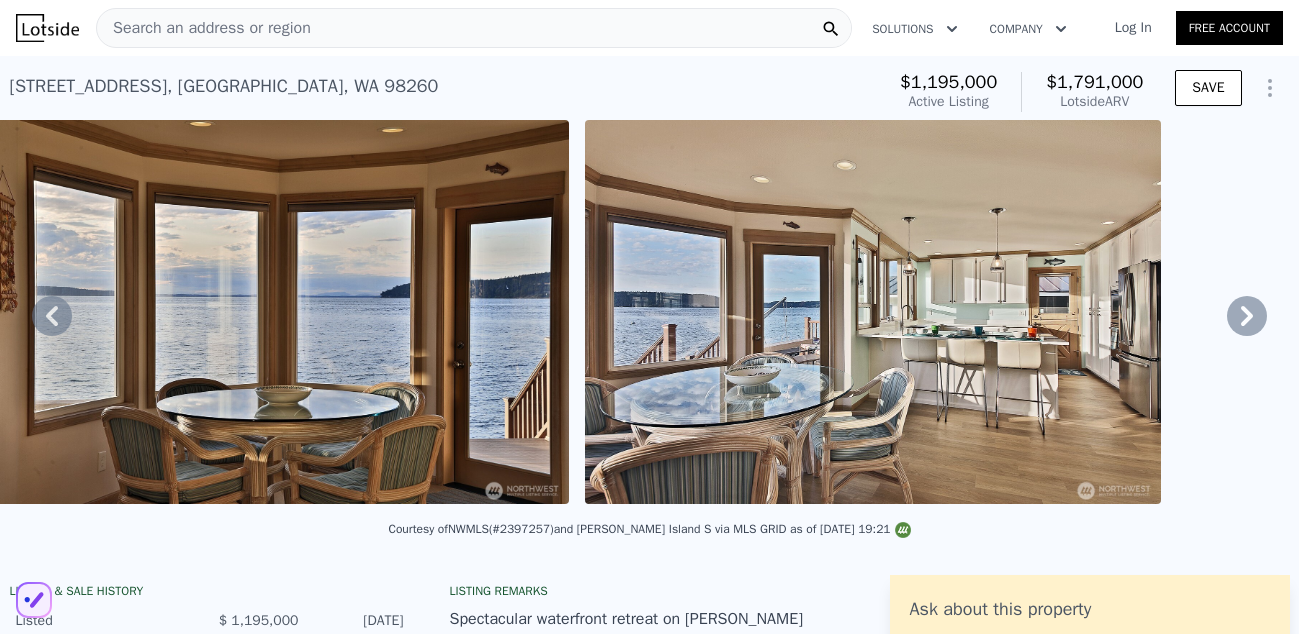 click 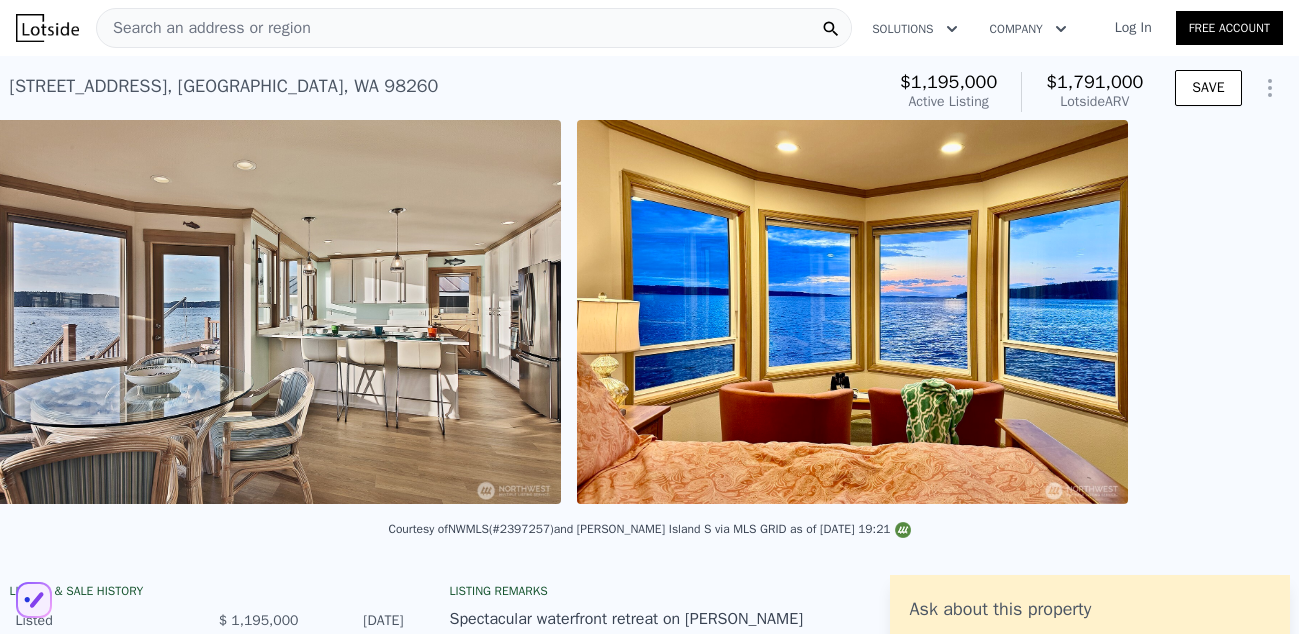 scroll, scrollTop: 0, scrollLeft: 10949, axis: horizontal 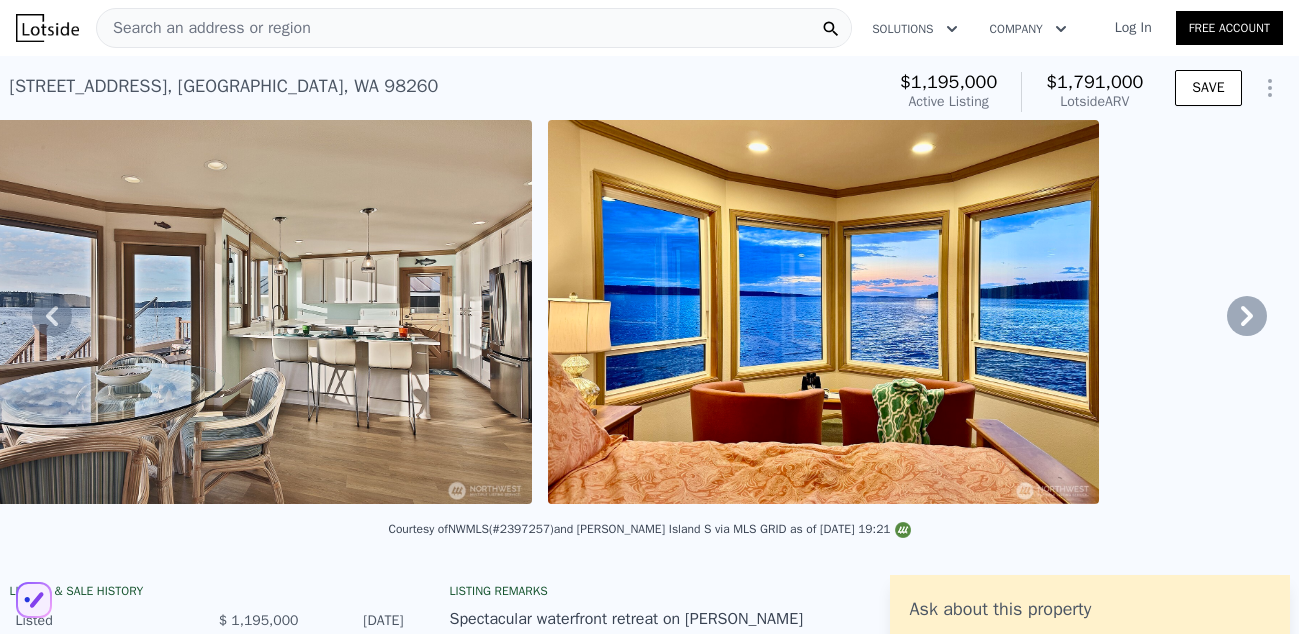 click 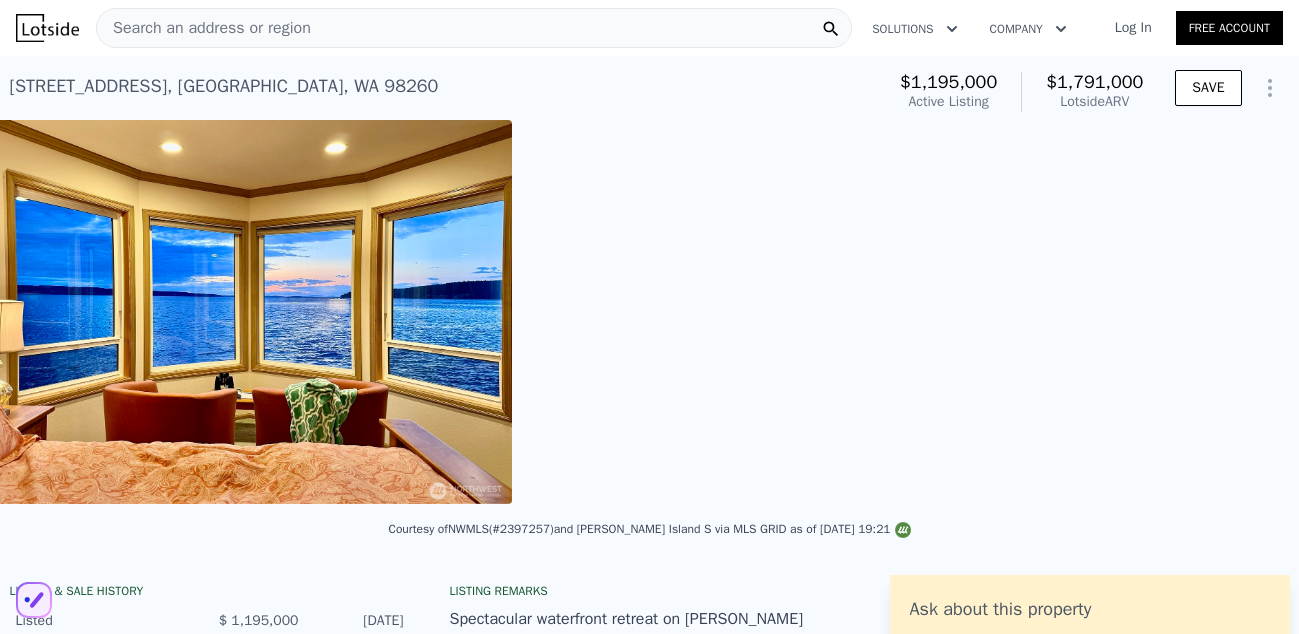 scroll, scrollTop: 0, scrollLeft: 11578, axis: horizontal 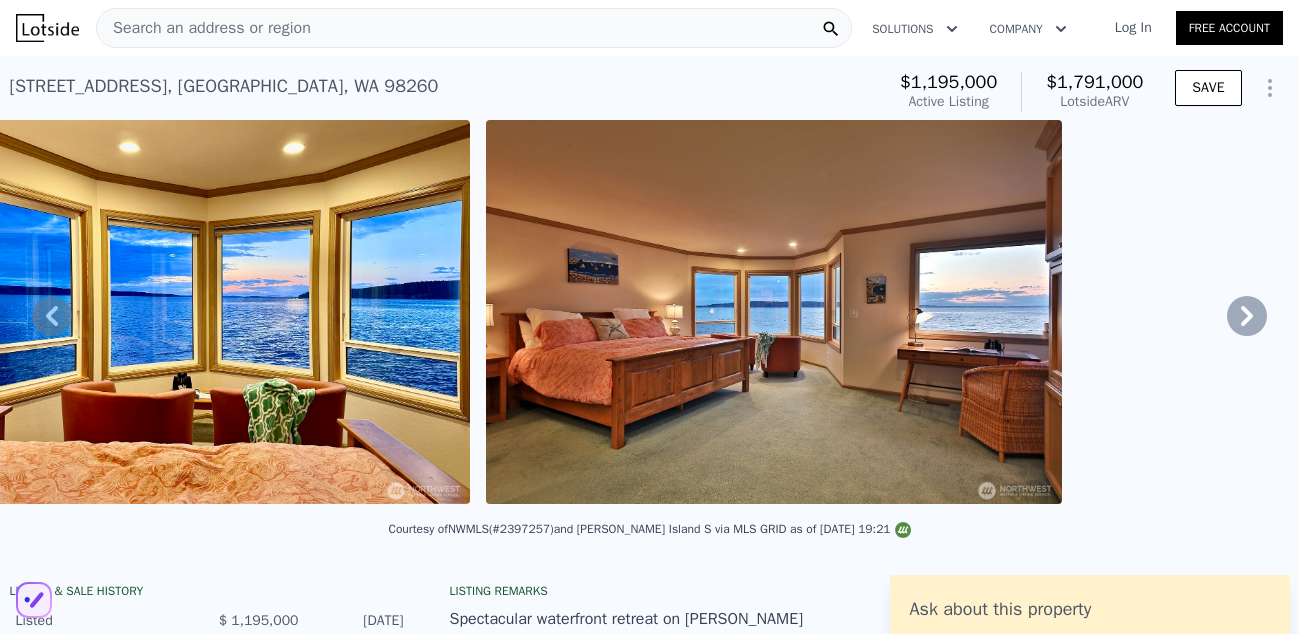 click 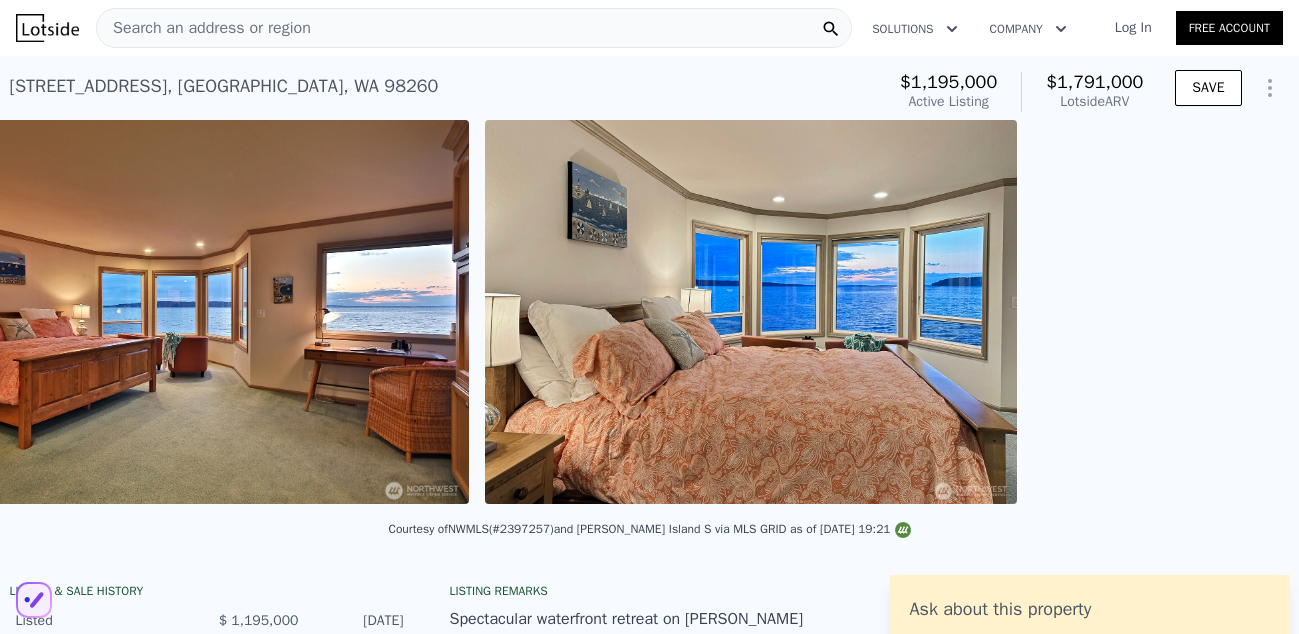 scroll, scrollTop: 0, scrollLeft: 12207, axis: horizontal 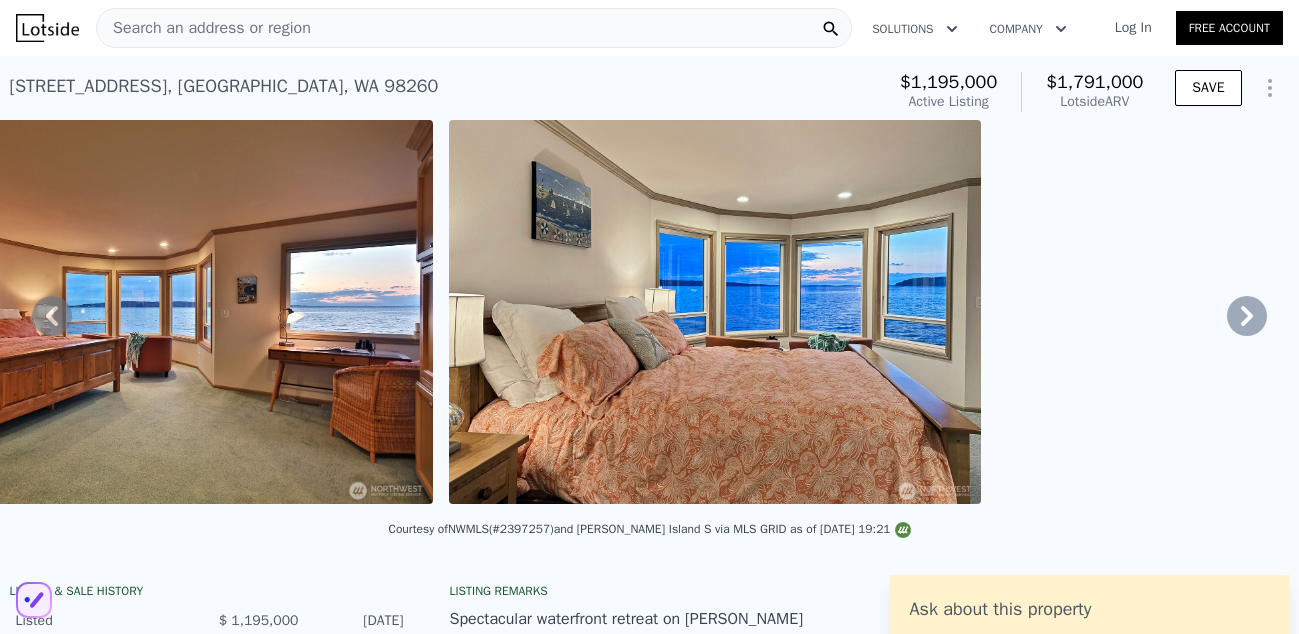 click 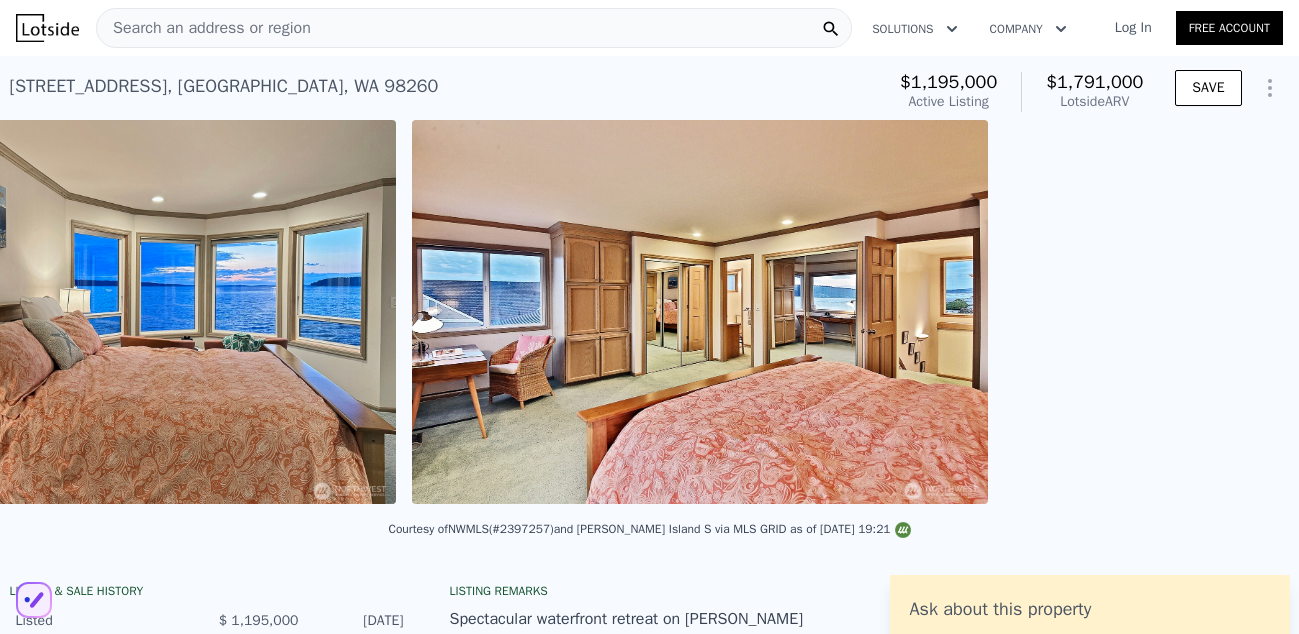 scroll, scrollTop: 0, scrollLeft: 12809, axis: horizontal 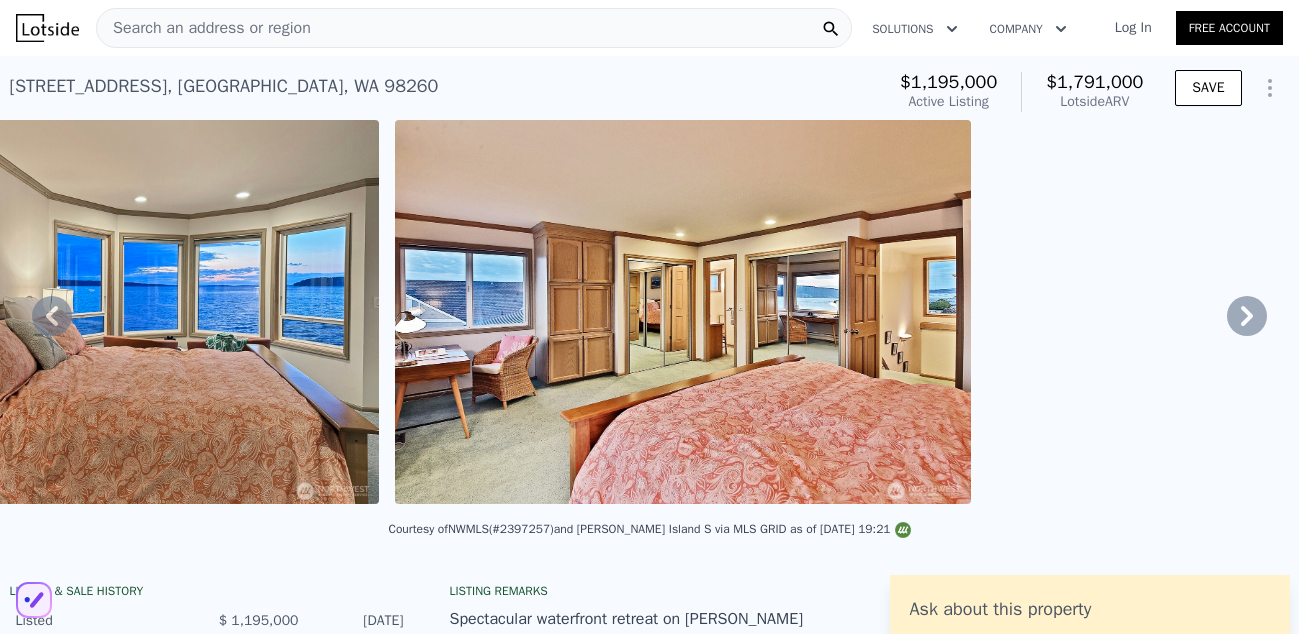 click 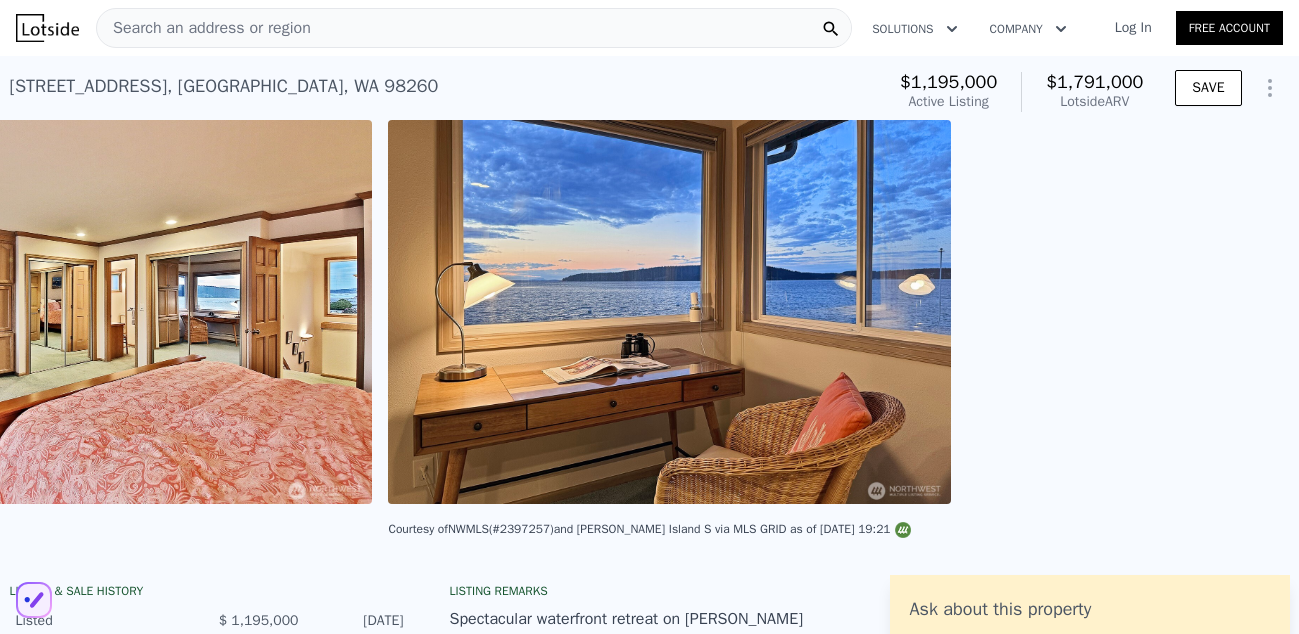 scroll, scrollTop: 0, scrollLeft: 13438, axis: horizontal 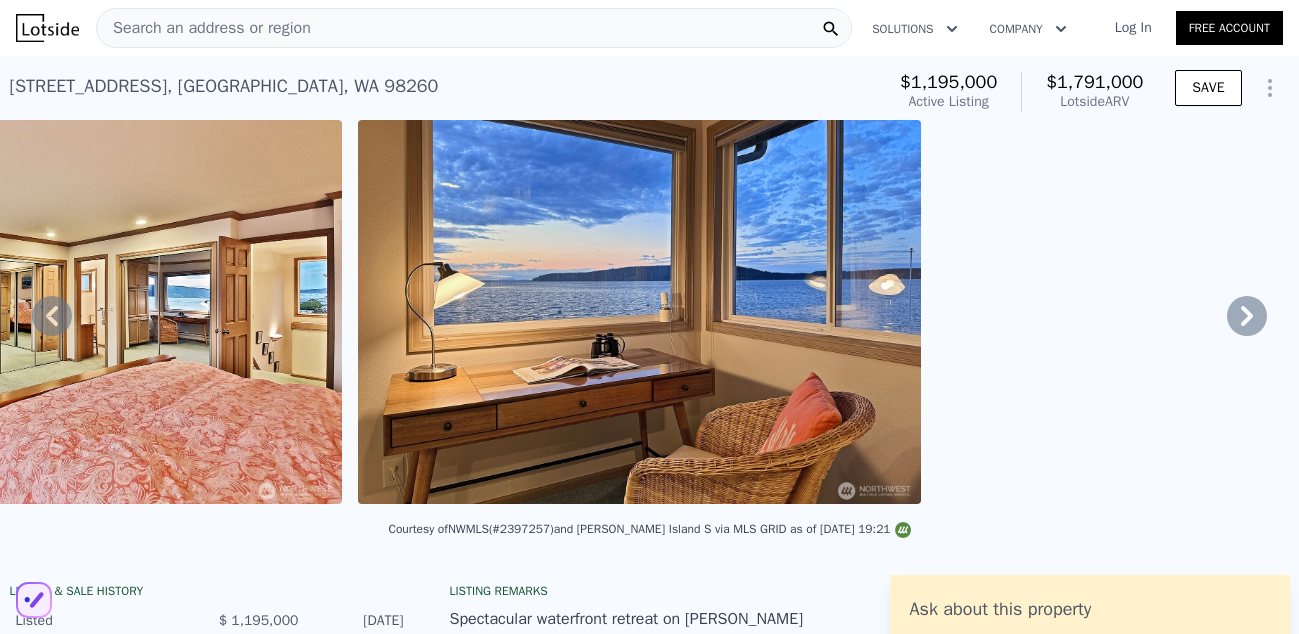 click 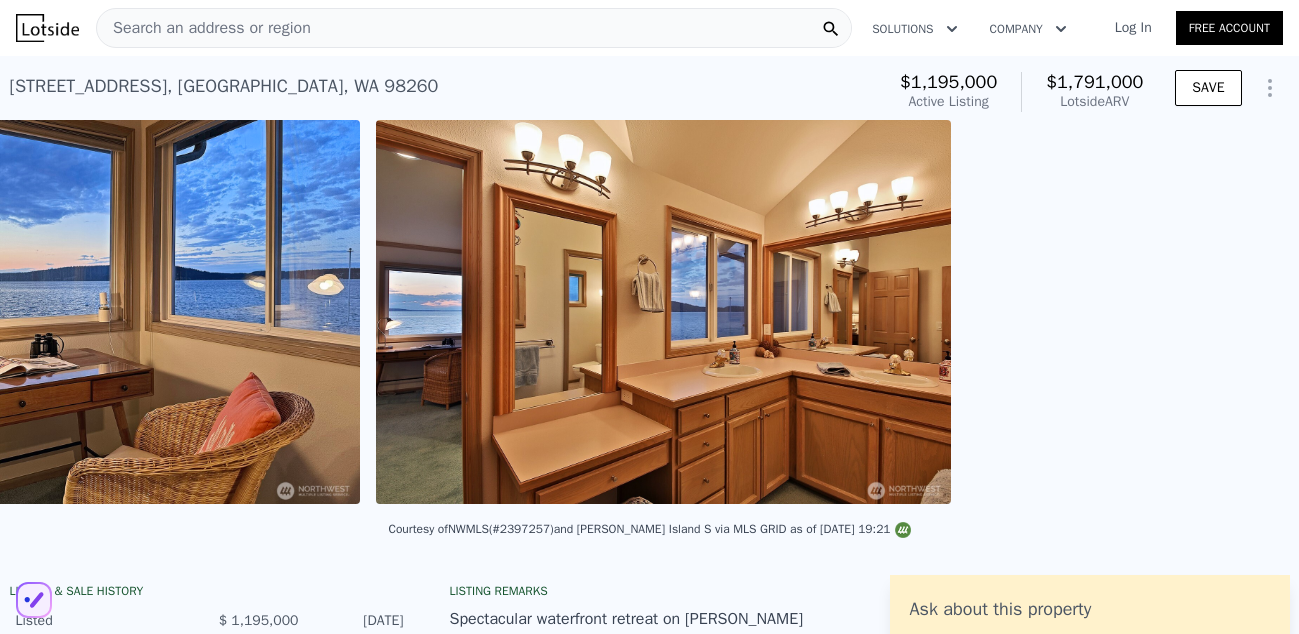 scroll, scrollTop: 0, scrollLeft: 14021, axis: horizontal 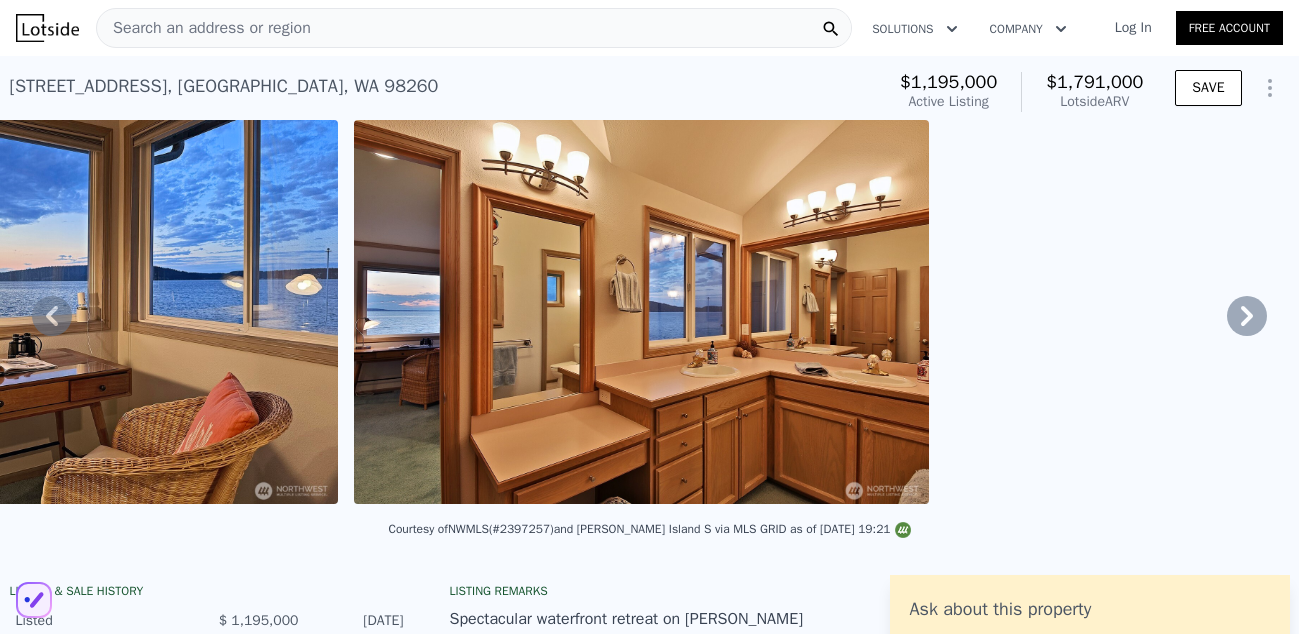 click 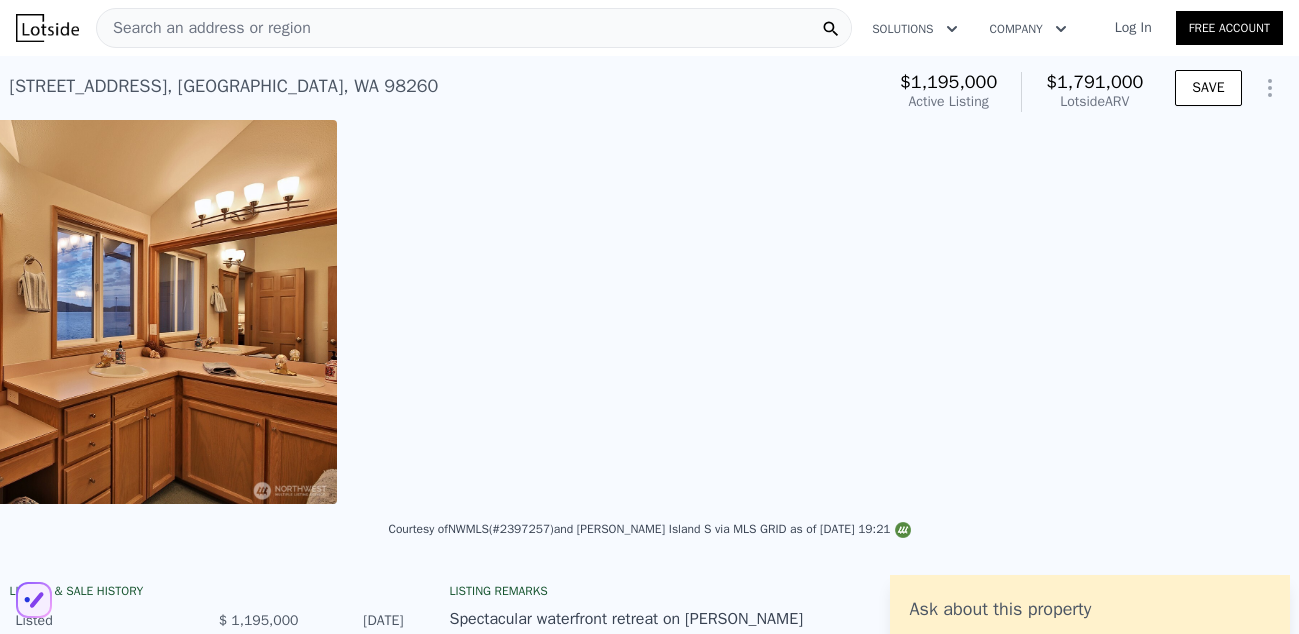 scroll, scrollTop: 0, scrollLeft: 14650, axis: horizontal 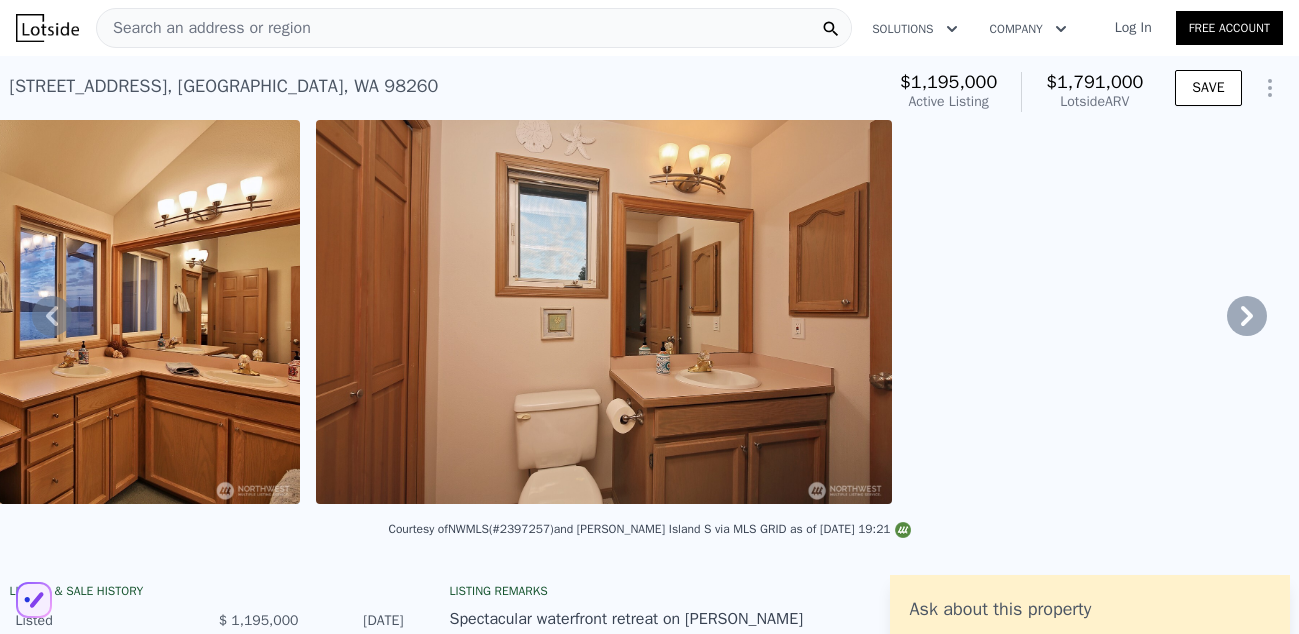 click 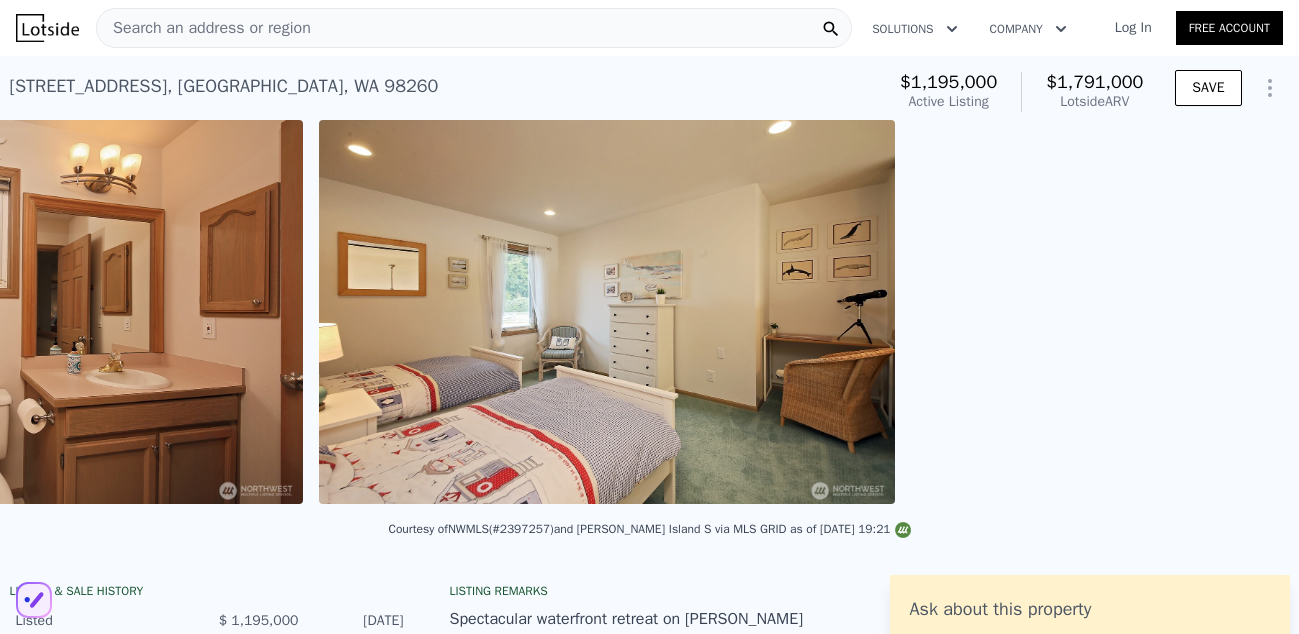 scroll, scrollTop: 0, scrollLeft: 15264, axis: horizontal 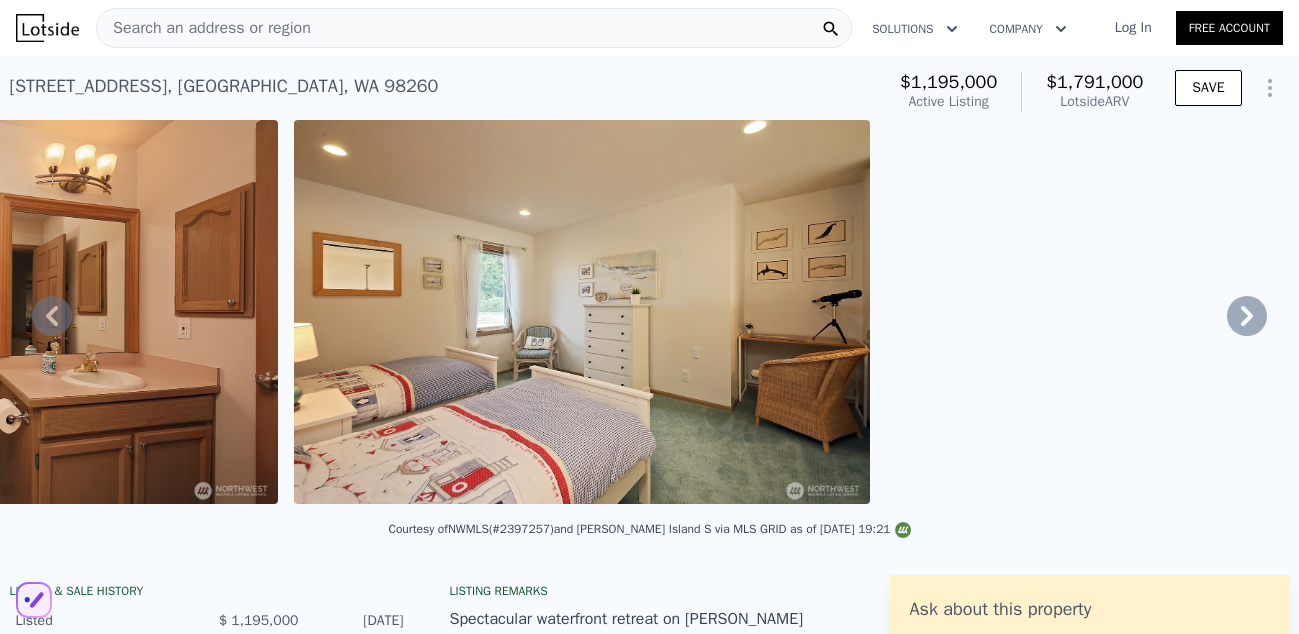 click 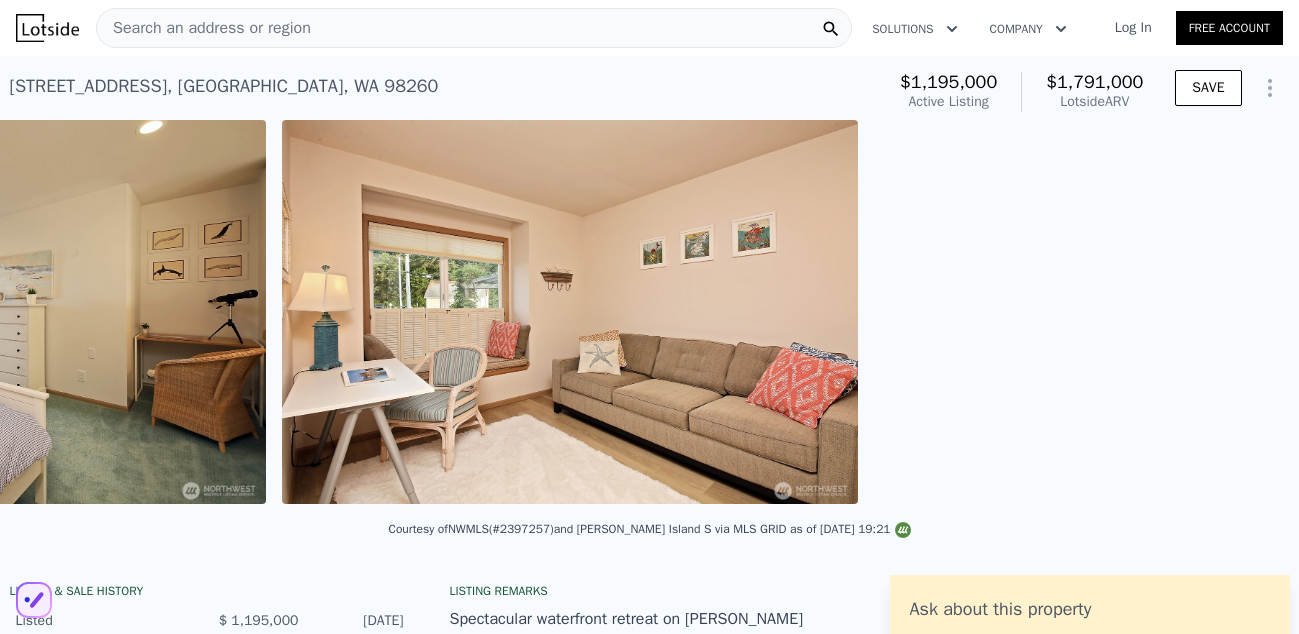 scroll, scrollTop: 0, scrollLeft: 15893, axis: horizontal 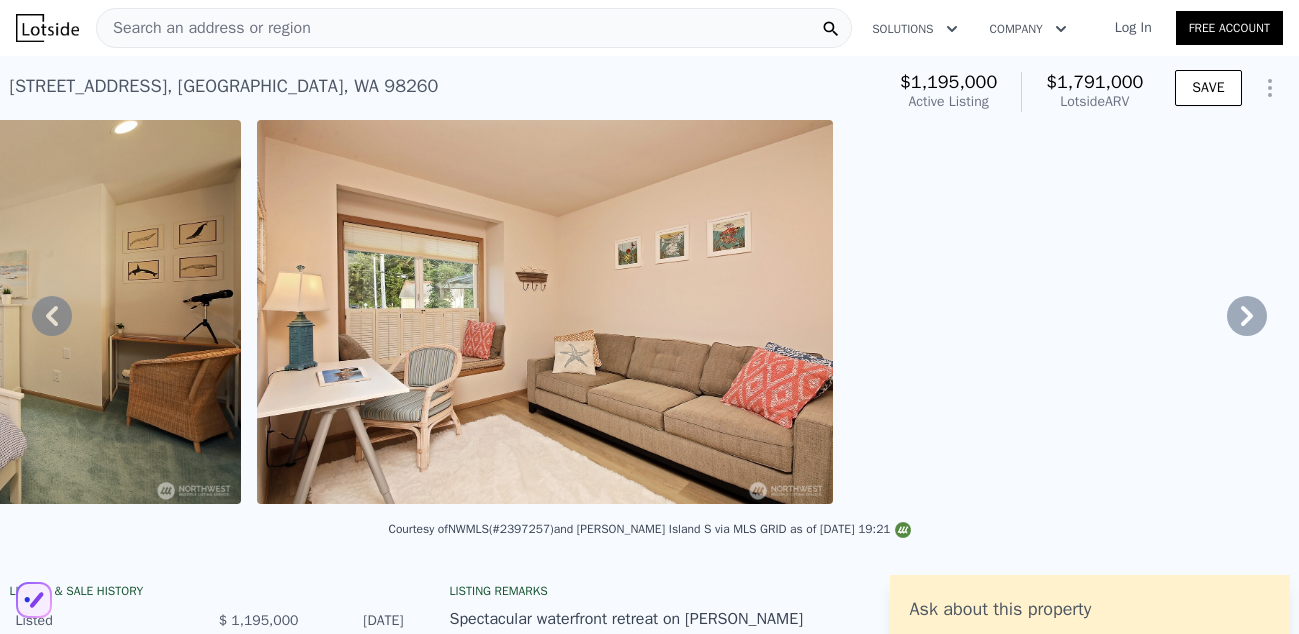 click 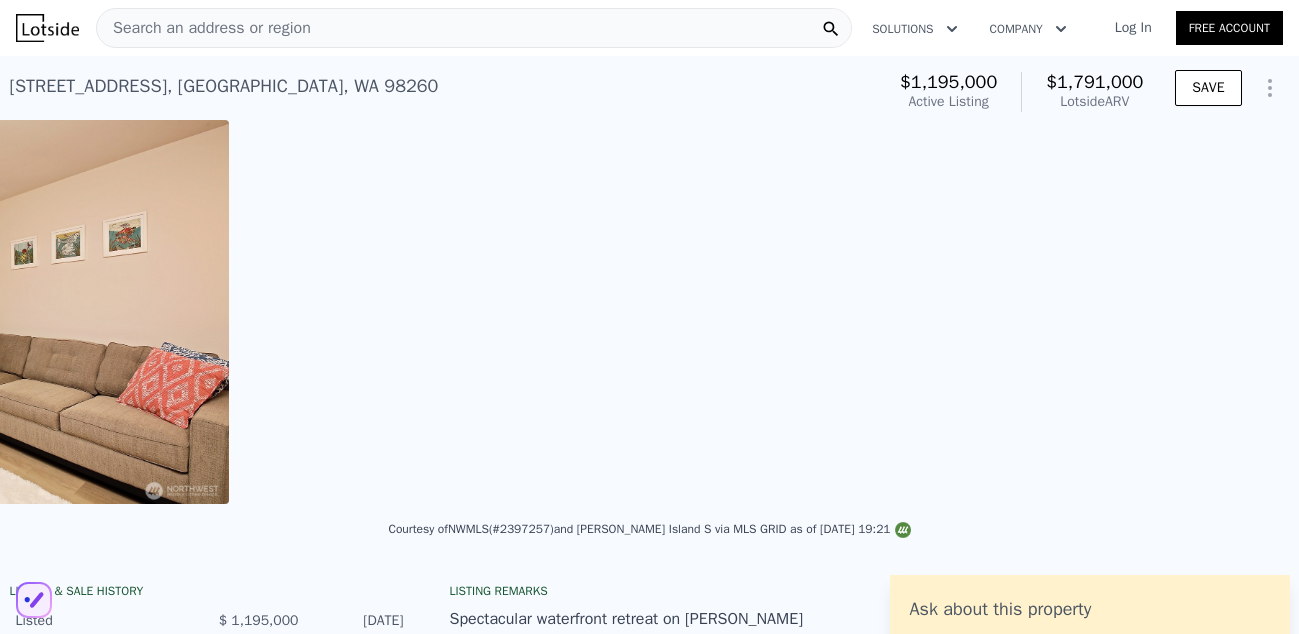 scroll, scrollTop: 0, scrollLeft: 16522, axis: horizontal 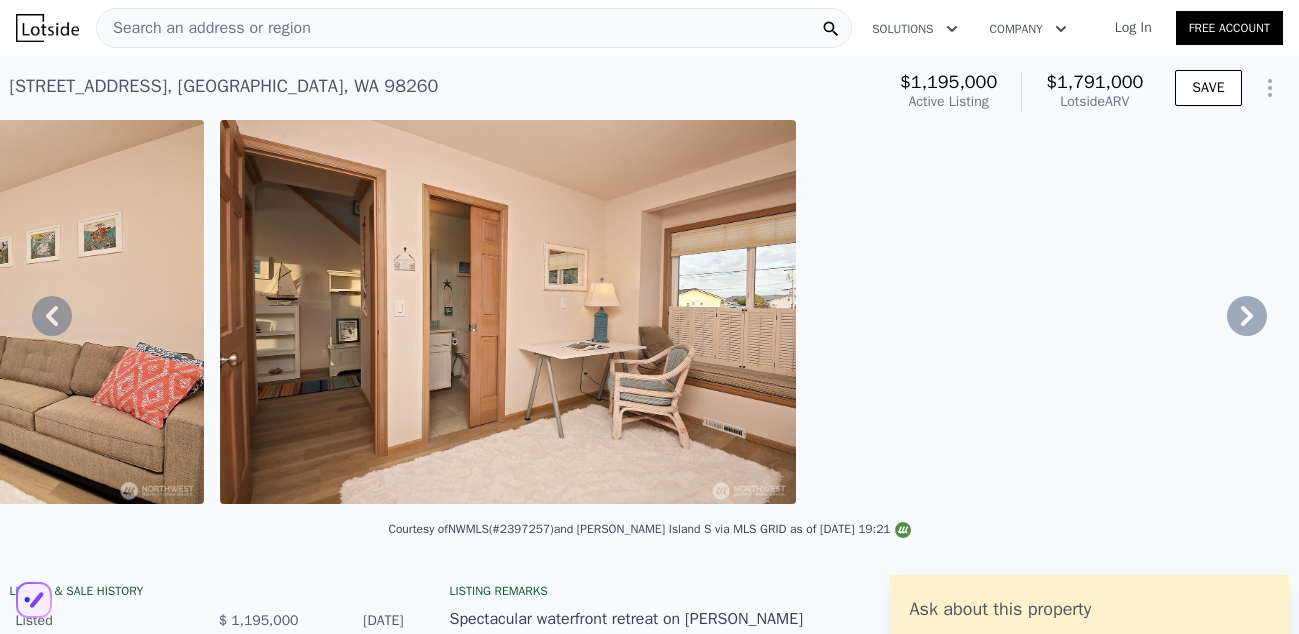 click 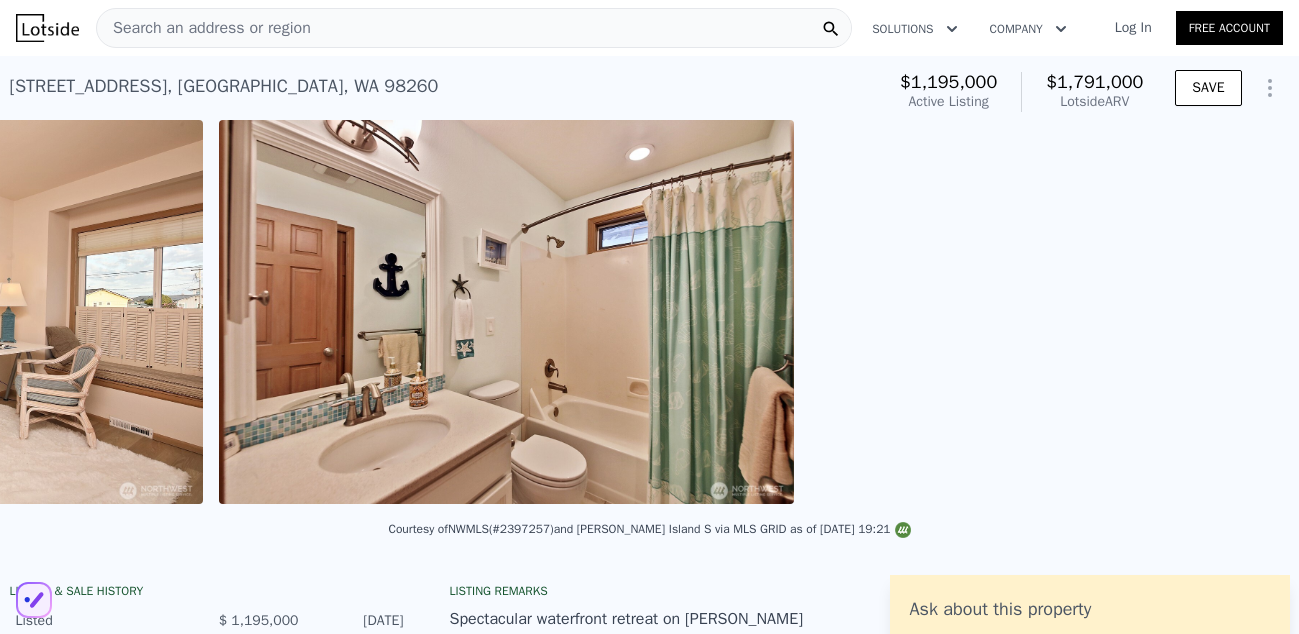 scroll, scrollTop: 0, scrollLeft: 17151, axis: horizontal 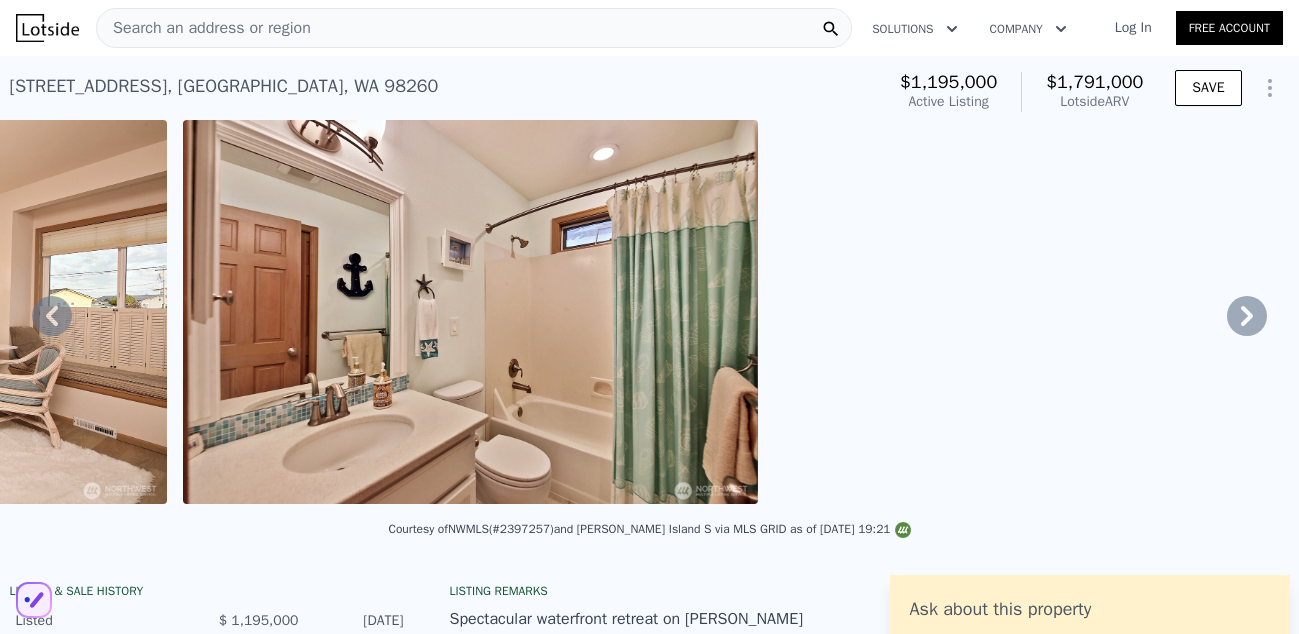 click 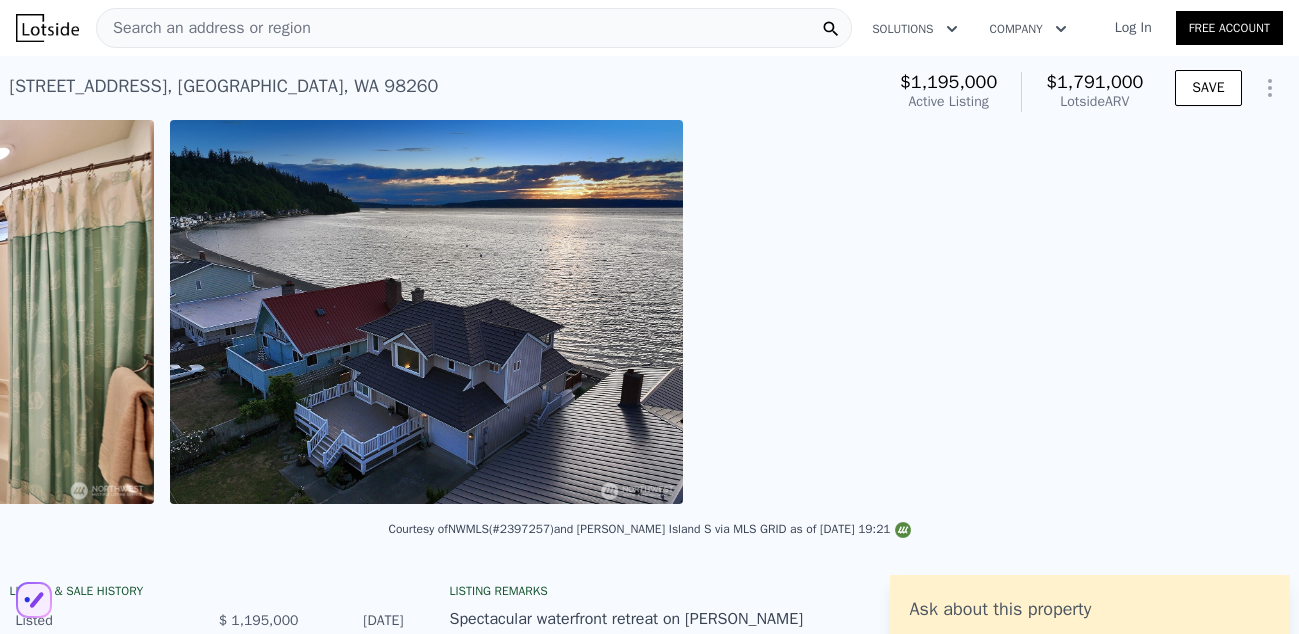 scroll, scrollTop: 0, scrollLeft: 17780, axis: horizontal 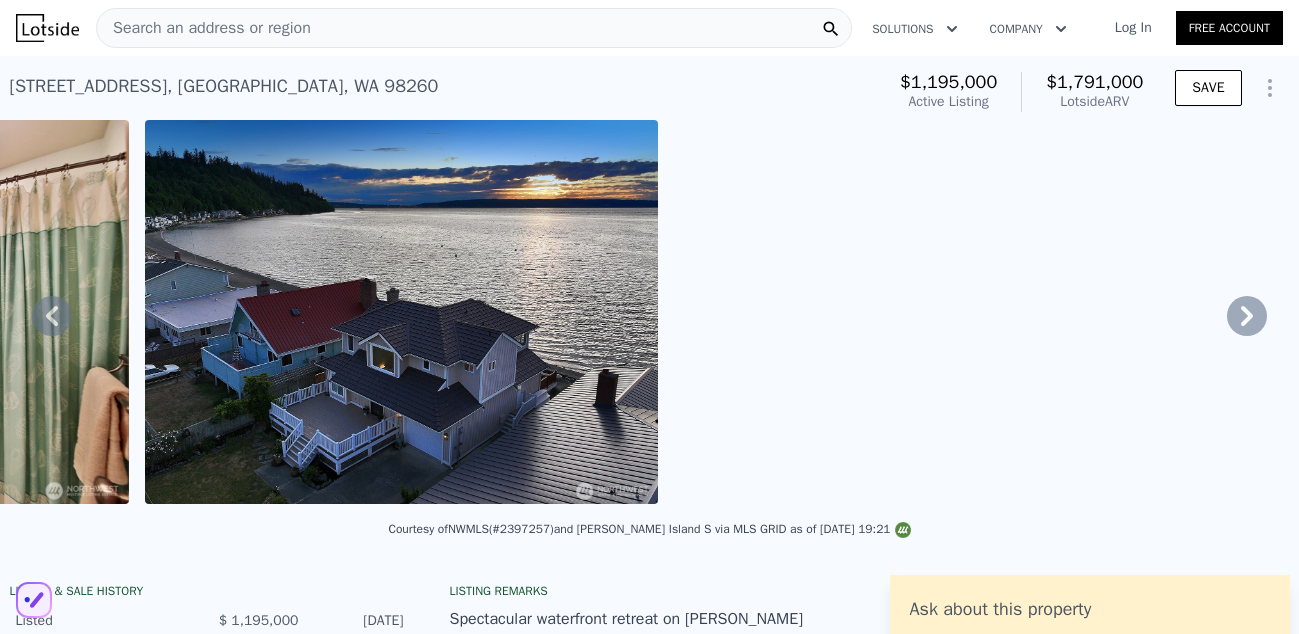 click 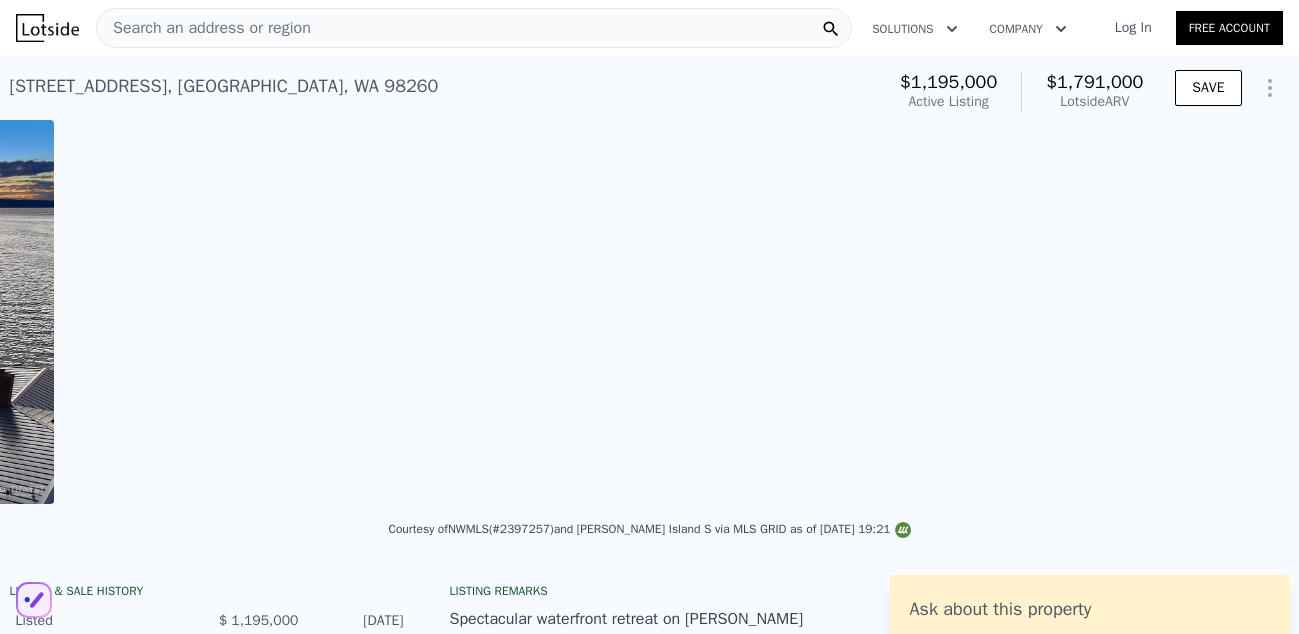 scroll, scrollTop: 0, scrollLeft: 18408, axis: horizontal 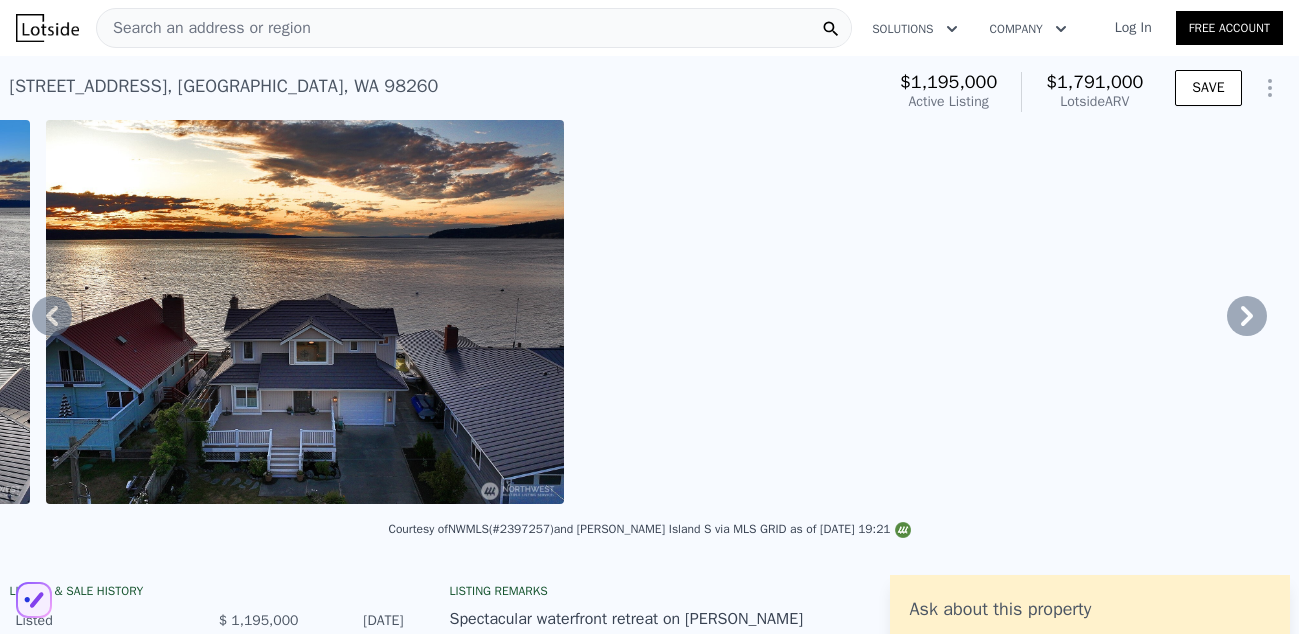 click 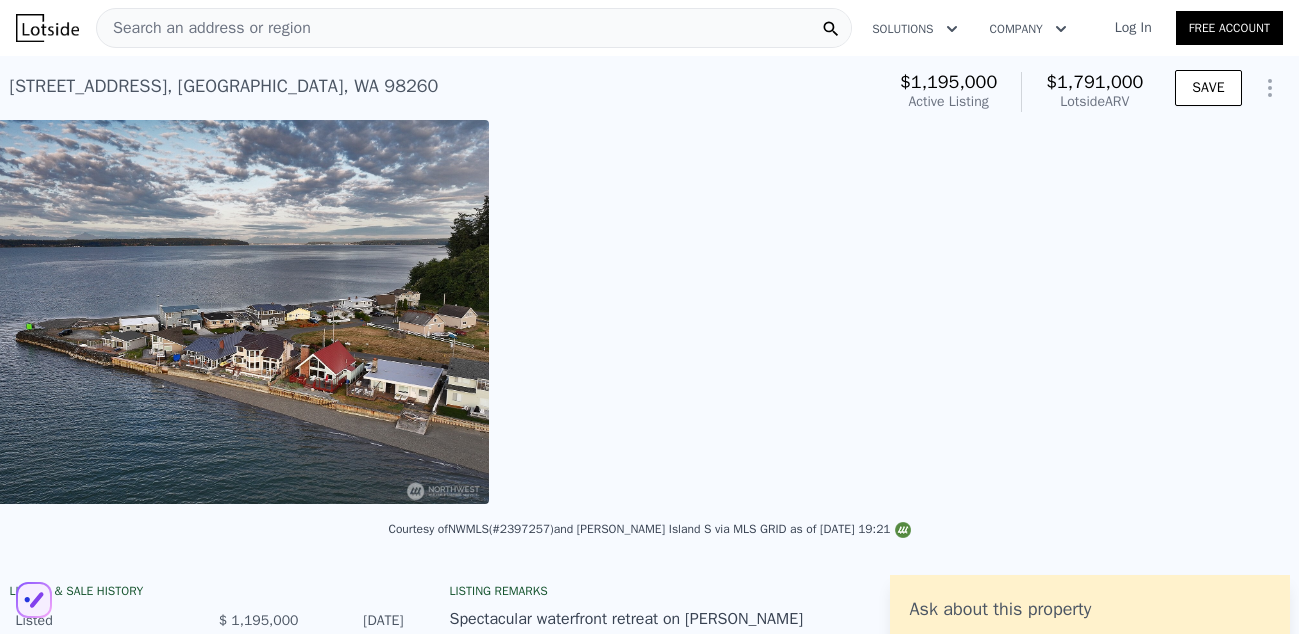 scroll, scrollTop: 0, scrollLeft: 19037, axis: horizontal 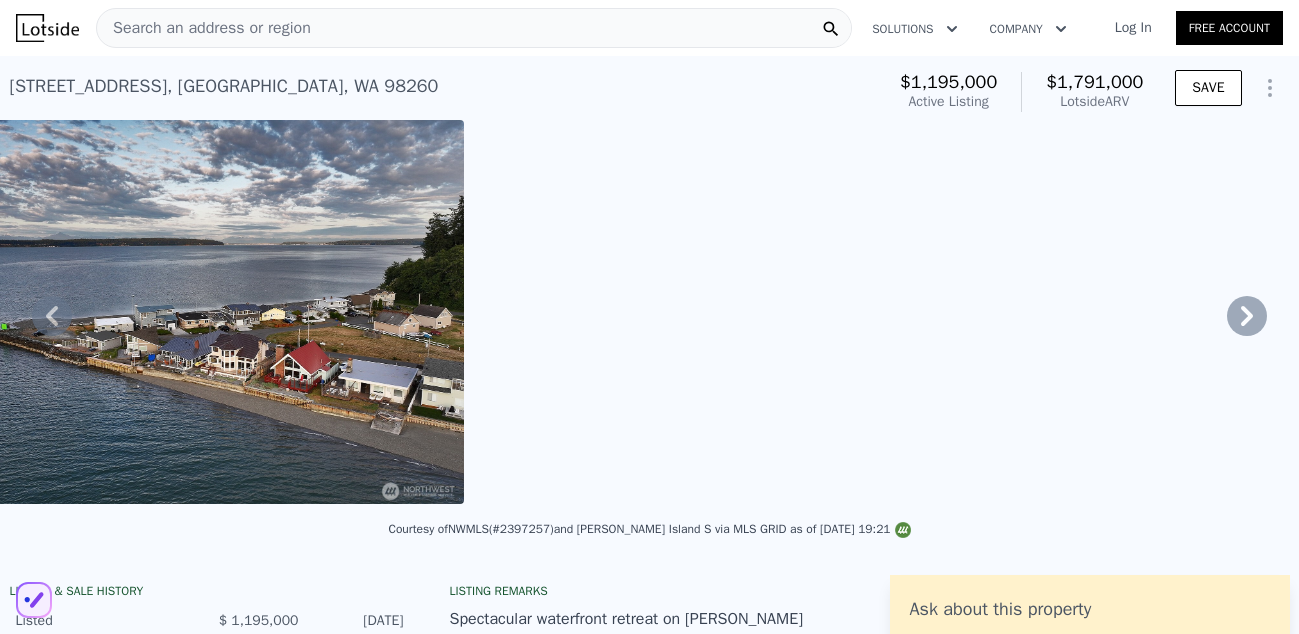 click 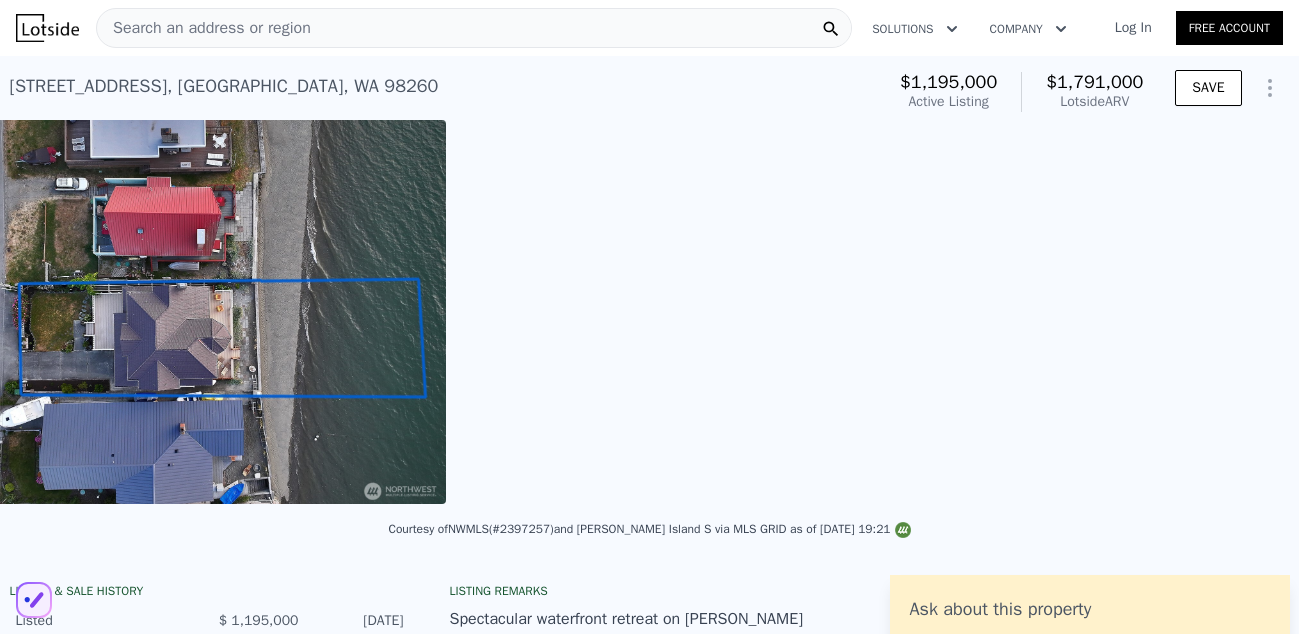 scroll, scrollTop: 0, scrollLeft: 19599, axis: horizontal 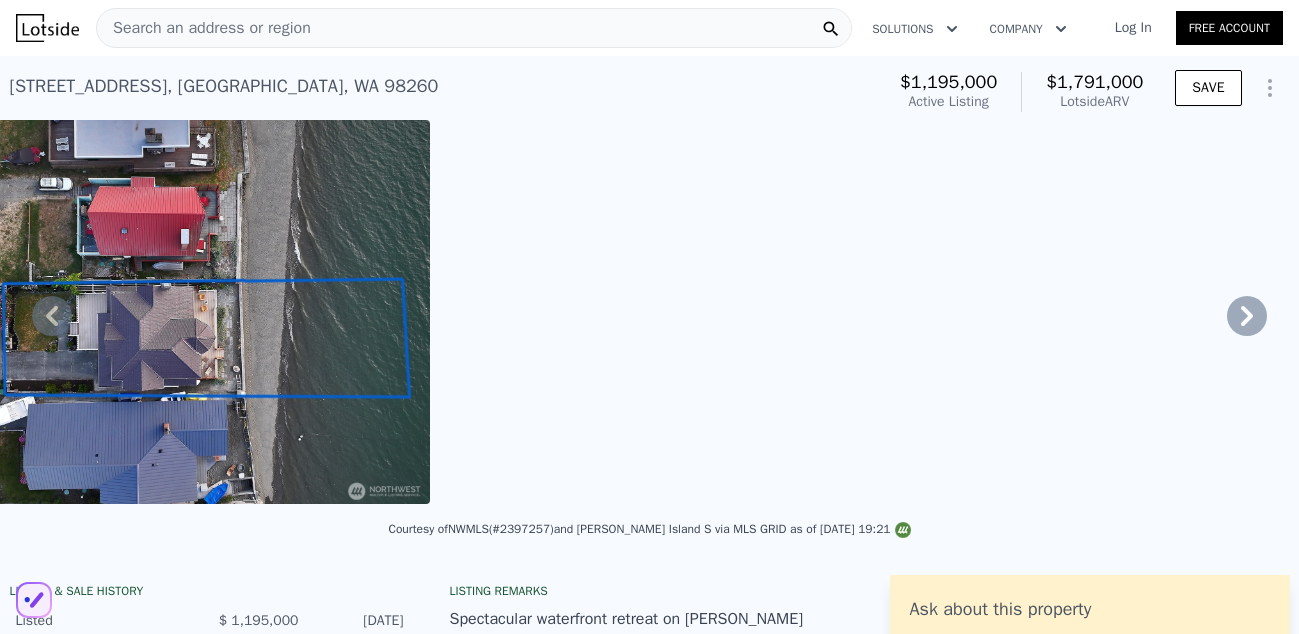 click 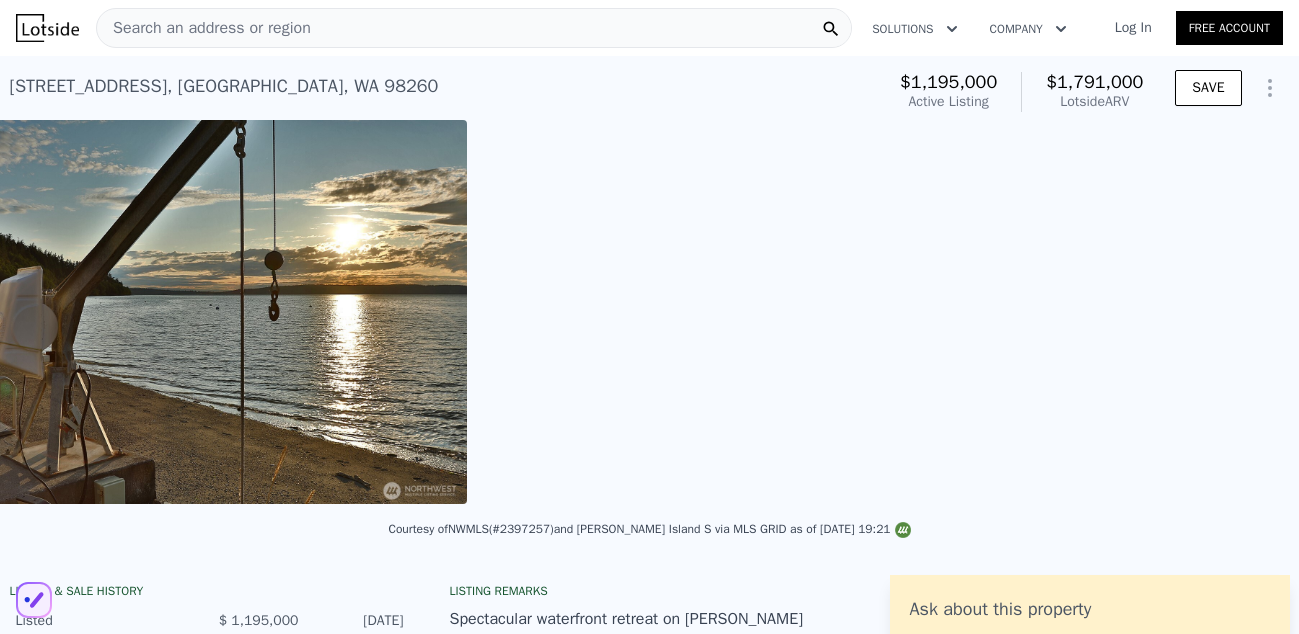 scroll, scrollTop: 0, scrollLeft: 20166, axis: horizontal 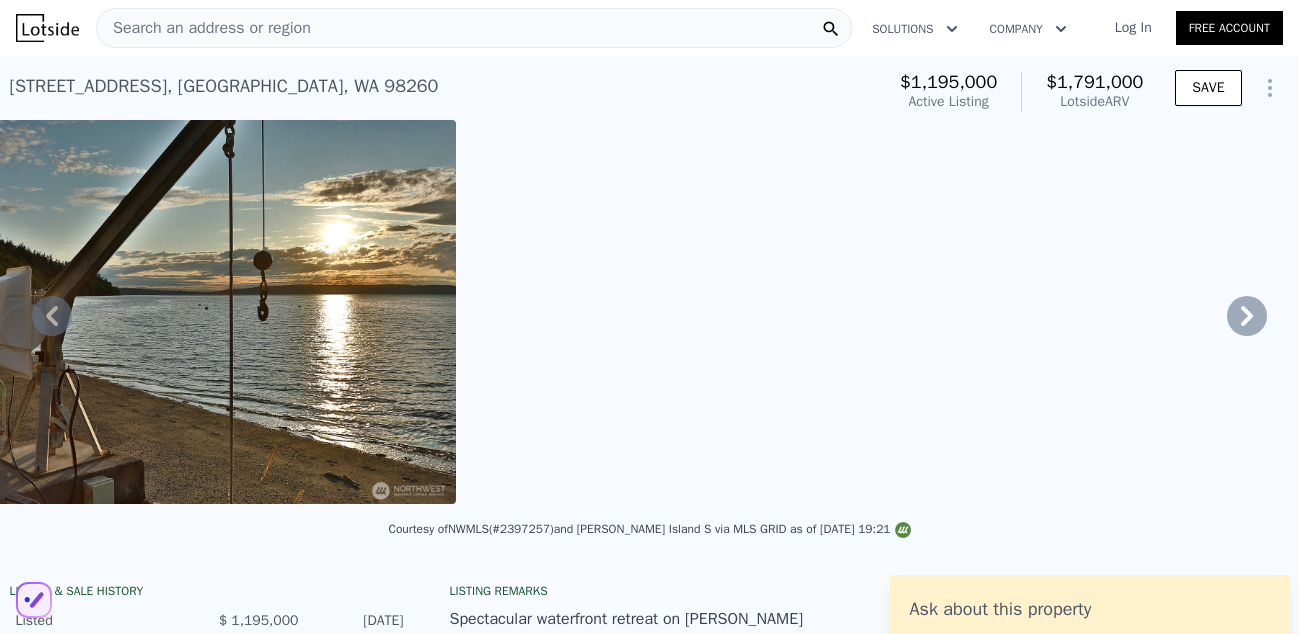 click 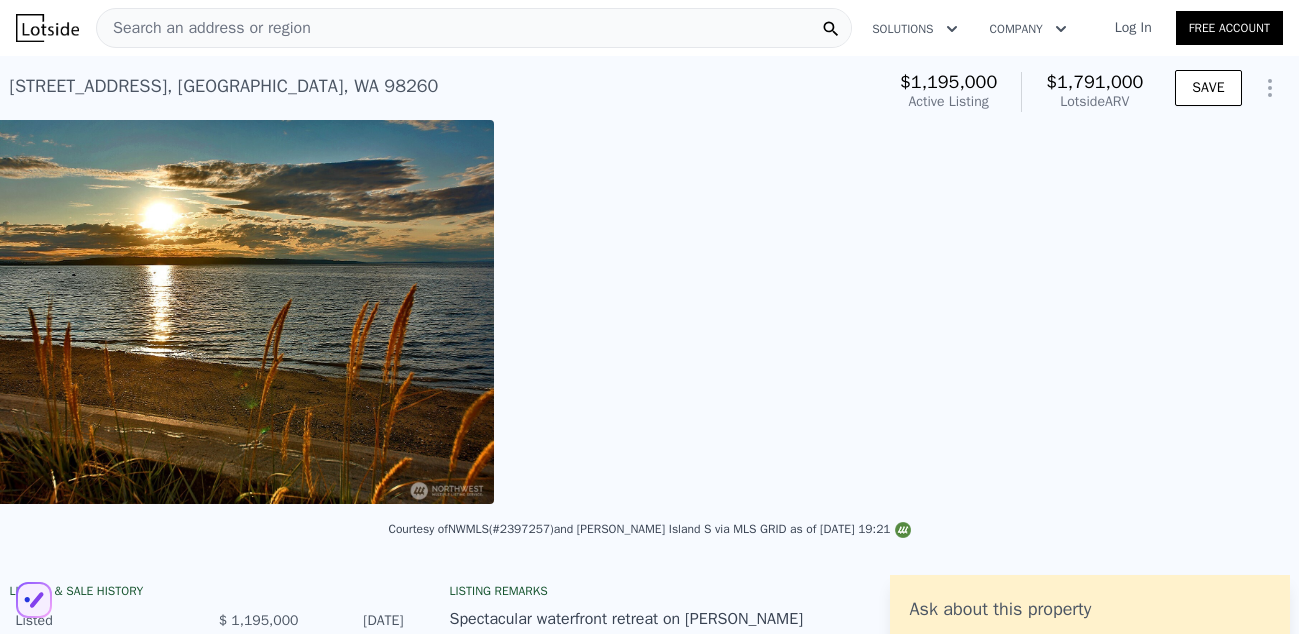 scroll, scrollTop: 0, scrollLeft: 20728, axis: horizontal 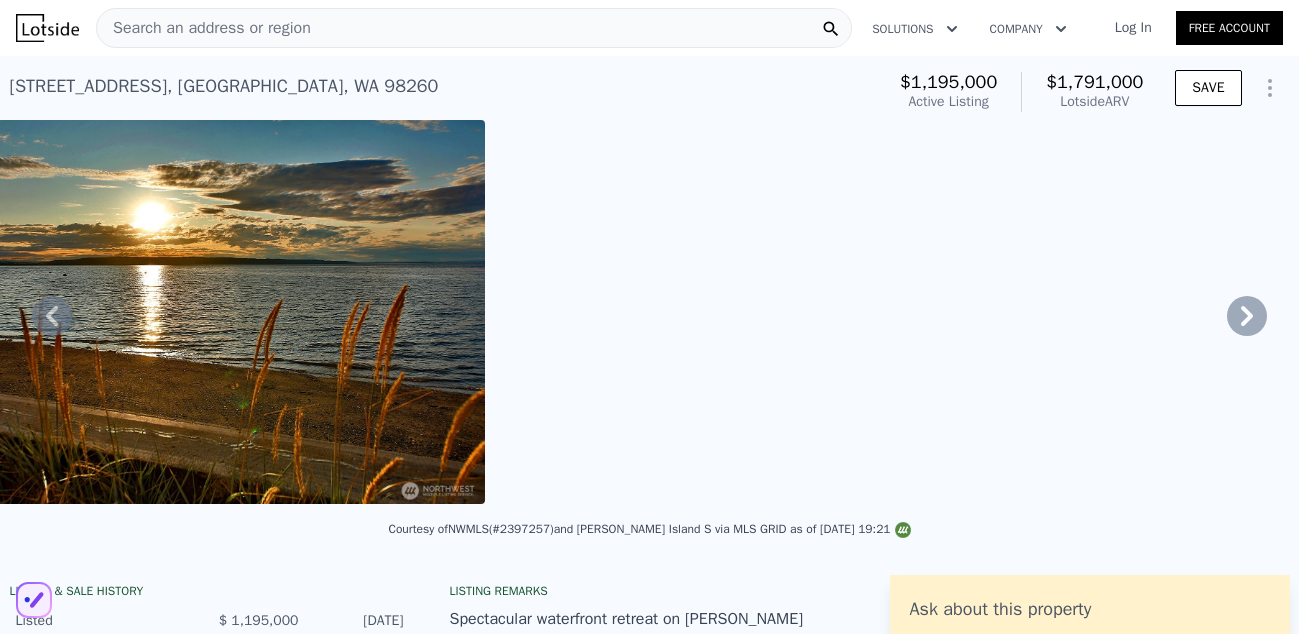 click 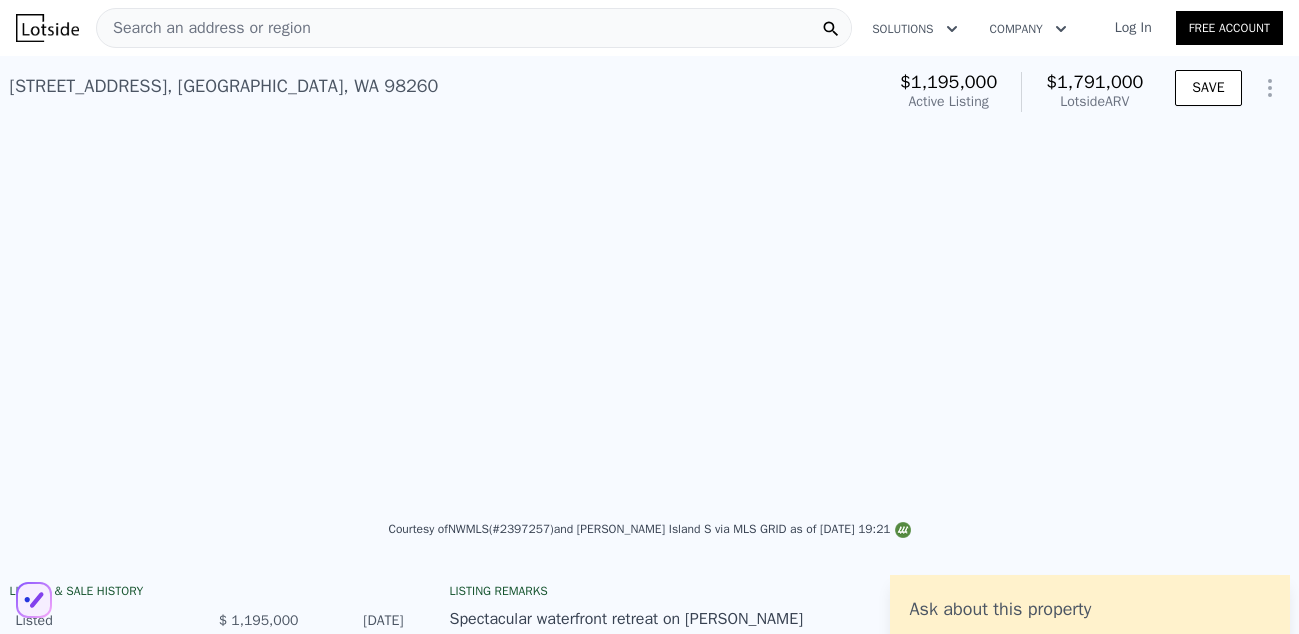scroll, scrollTop: 0, scrollLeft: 21289, axis: horizontal 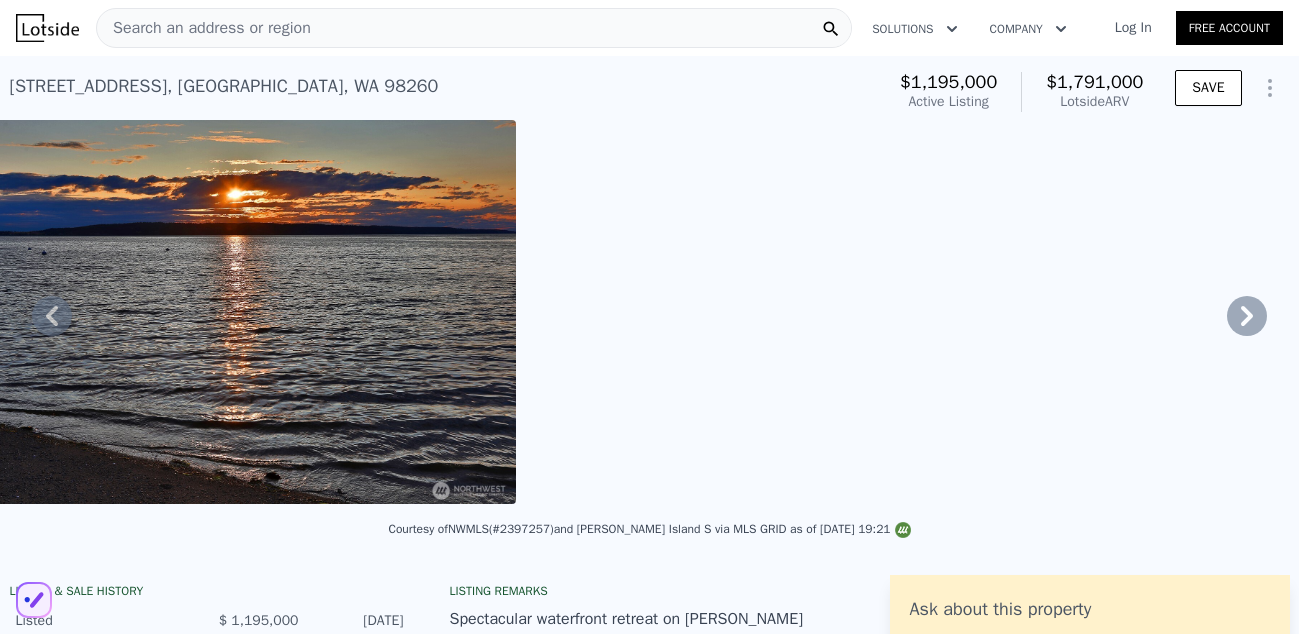 click 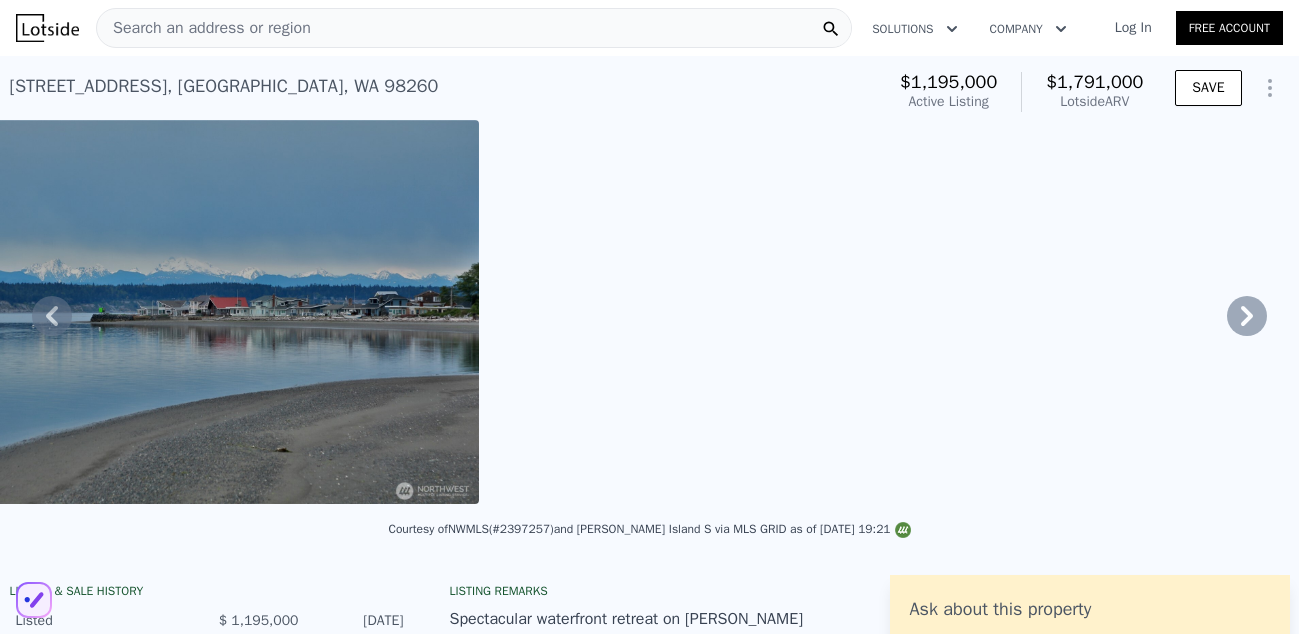 click 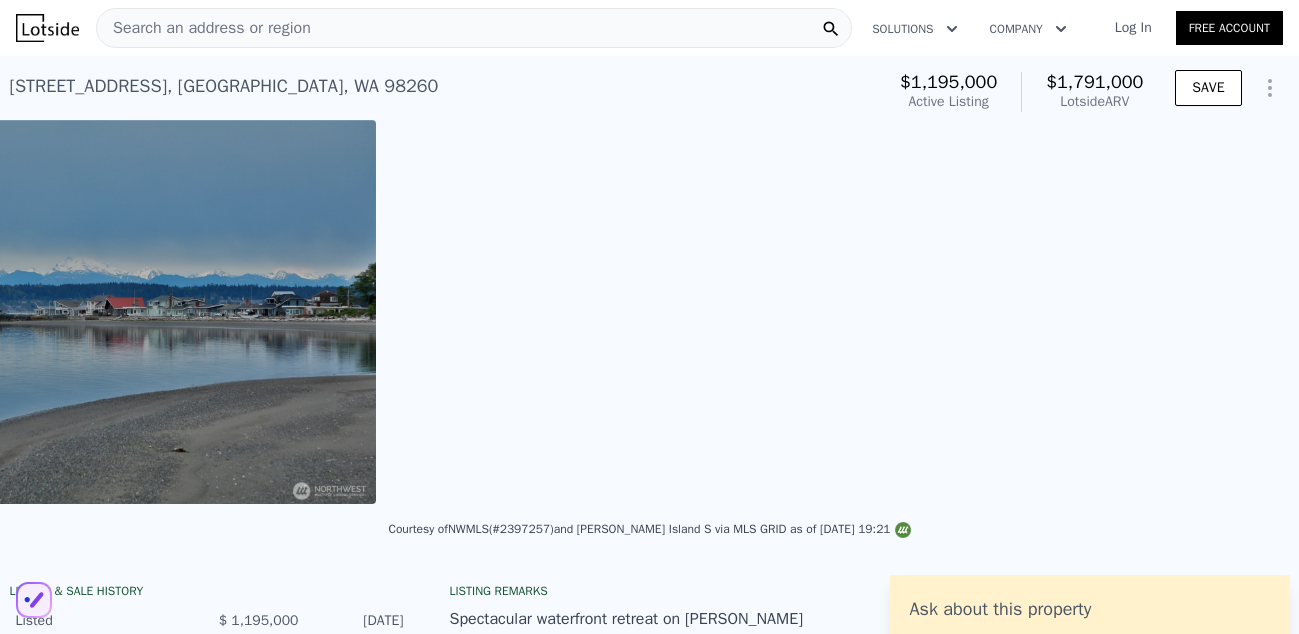 scroll, scrollTop: 0, scrollLeft: 22548, axis: horizontal 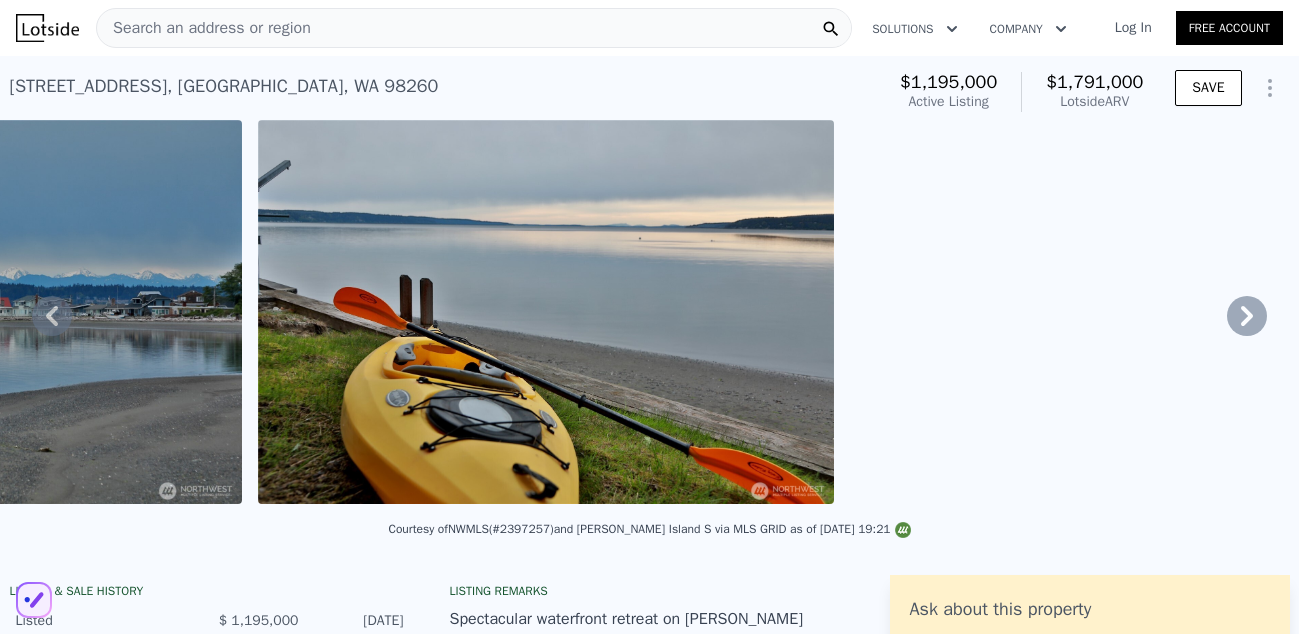 click 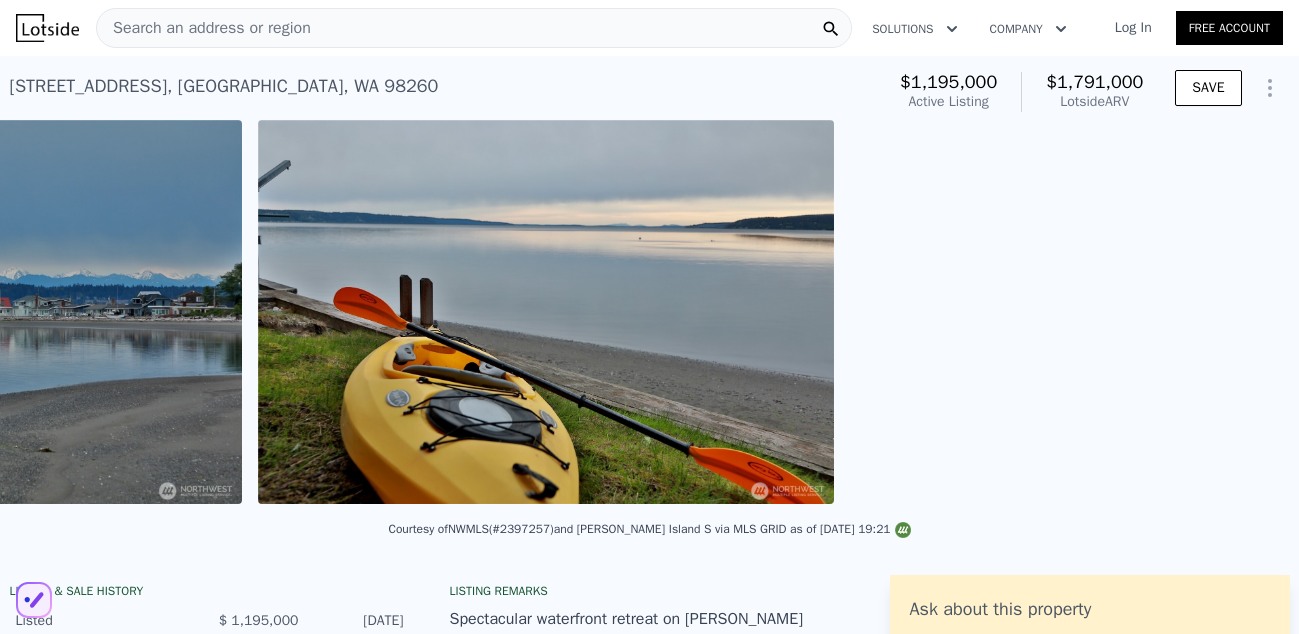 scroll, scrollTop: 0, scrollLeft: 23176, axis: horizontal 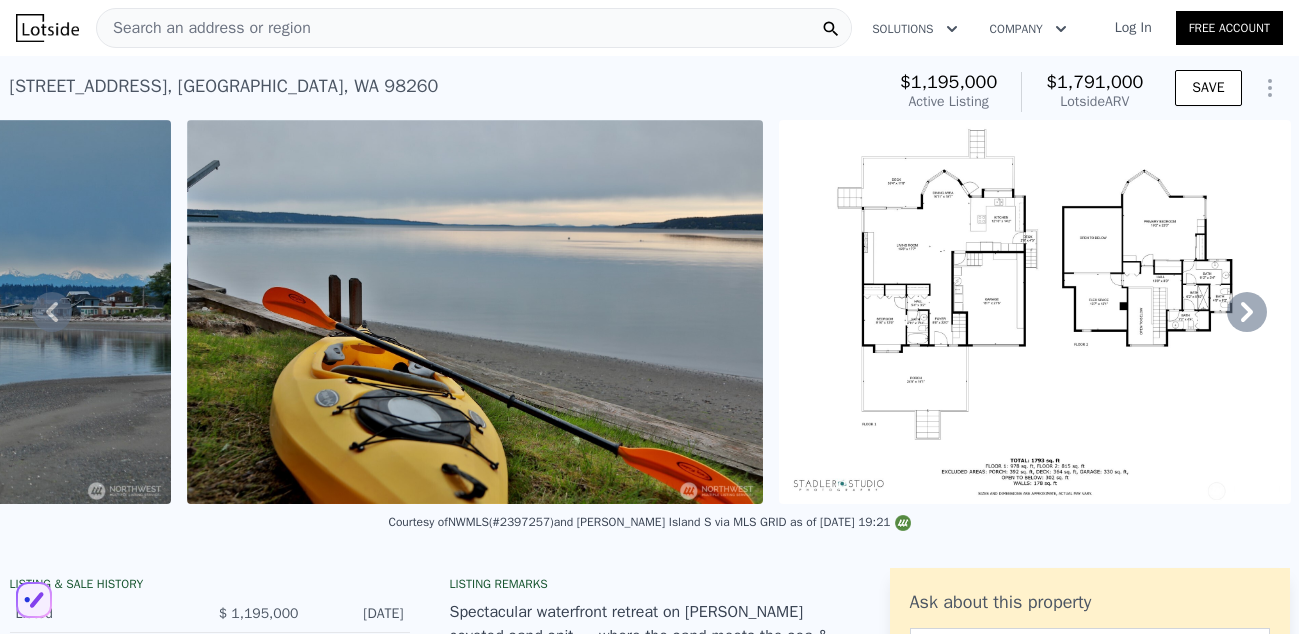 click 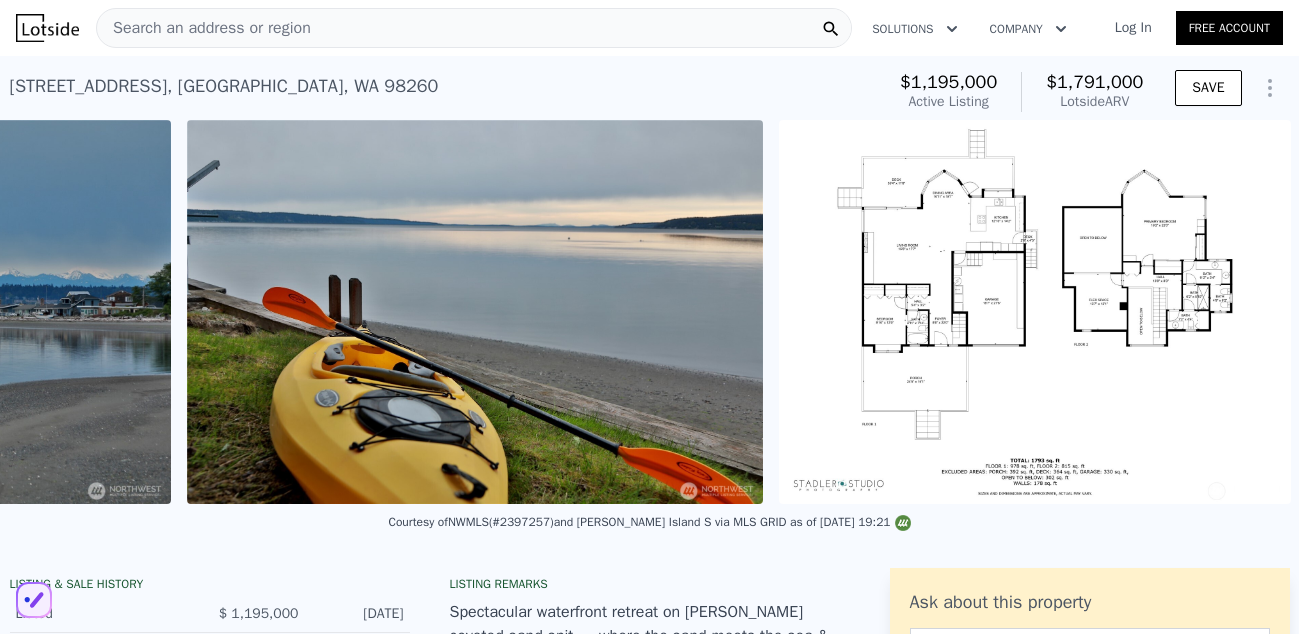 scroll, scrollTop: 0, scrollLeft: 23697, axis: horizontal 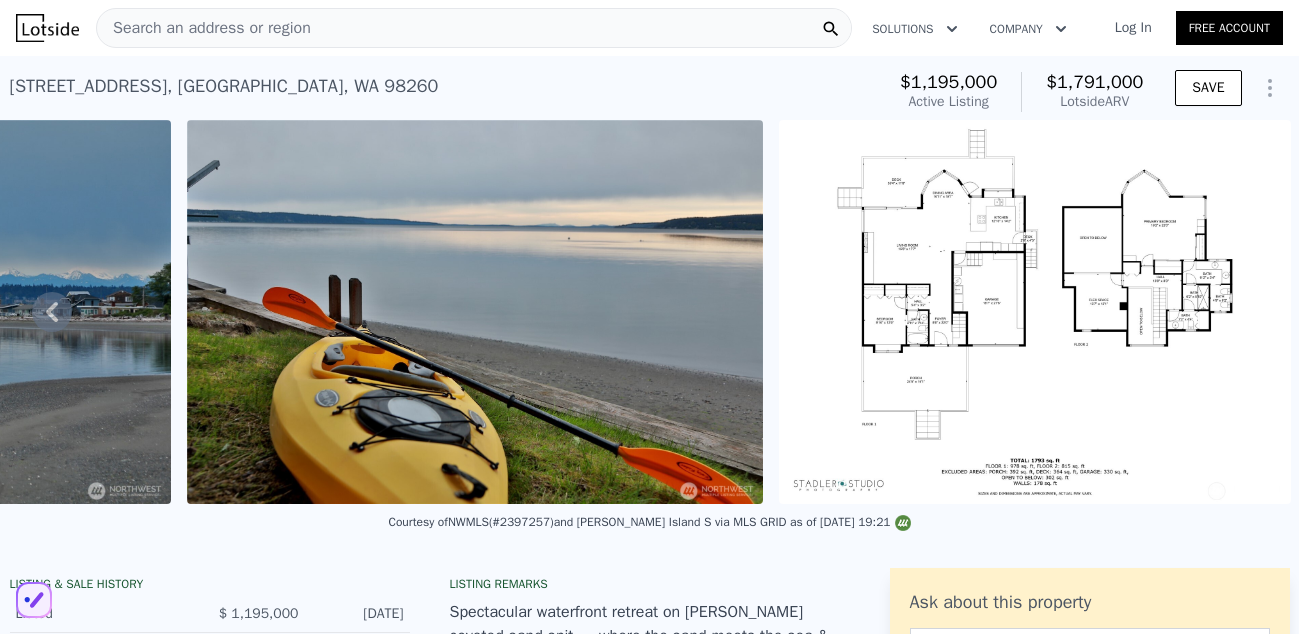 click at bounding box center (1035, 312) 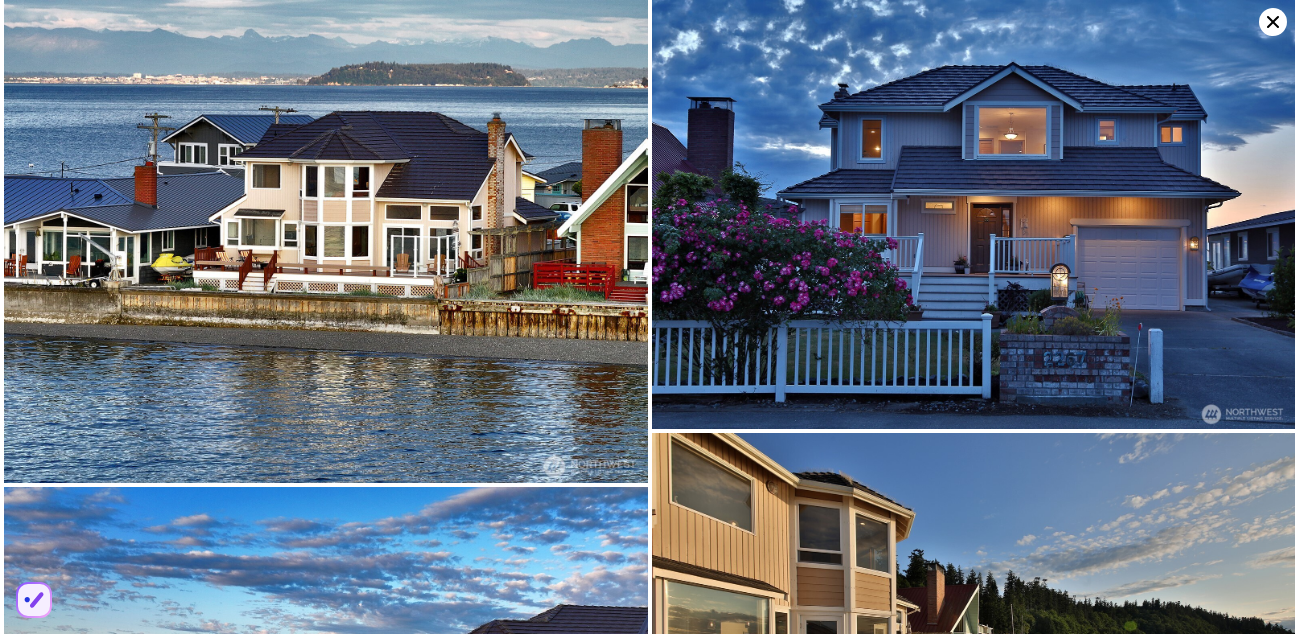 click at bounding box center [974, 647] 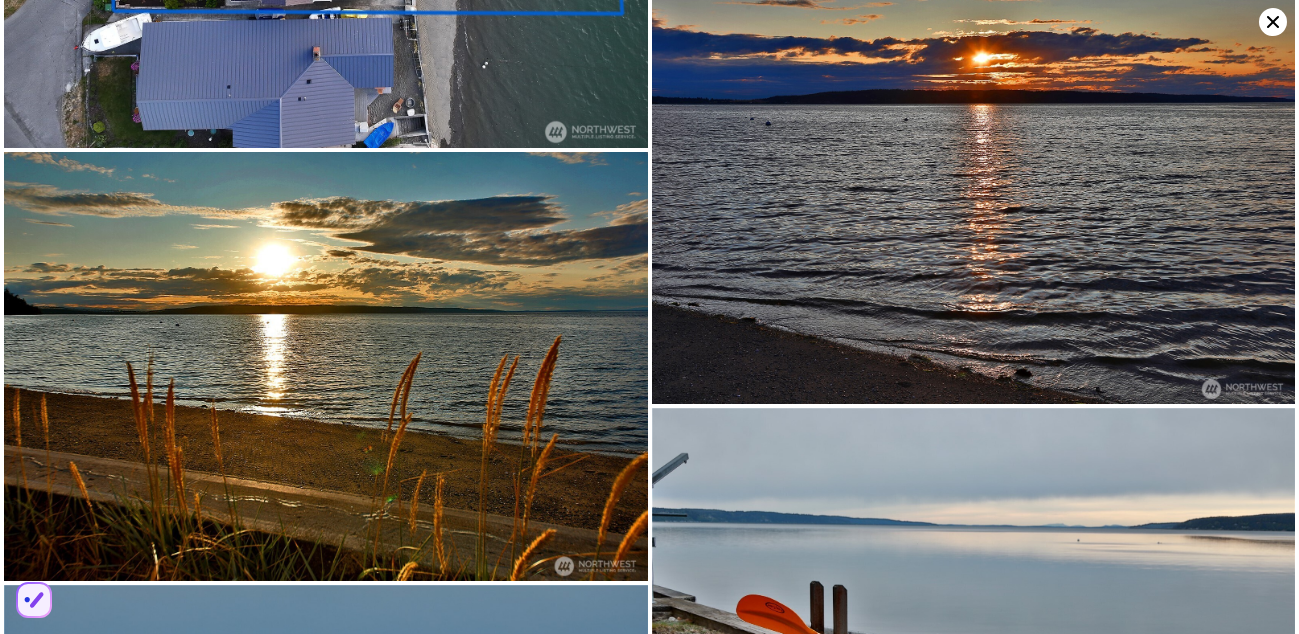 scroll, scrollTop: 8337, scrollLeft: 0, axis: vertical 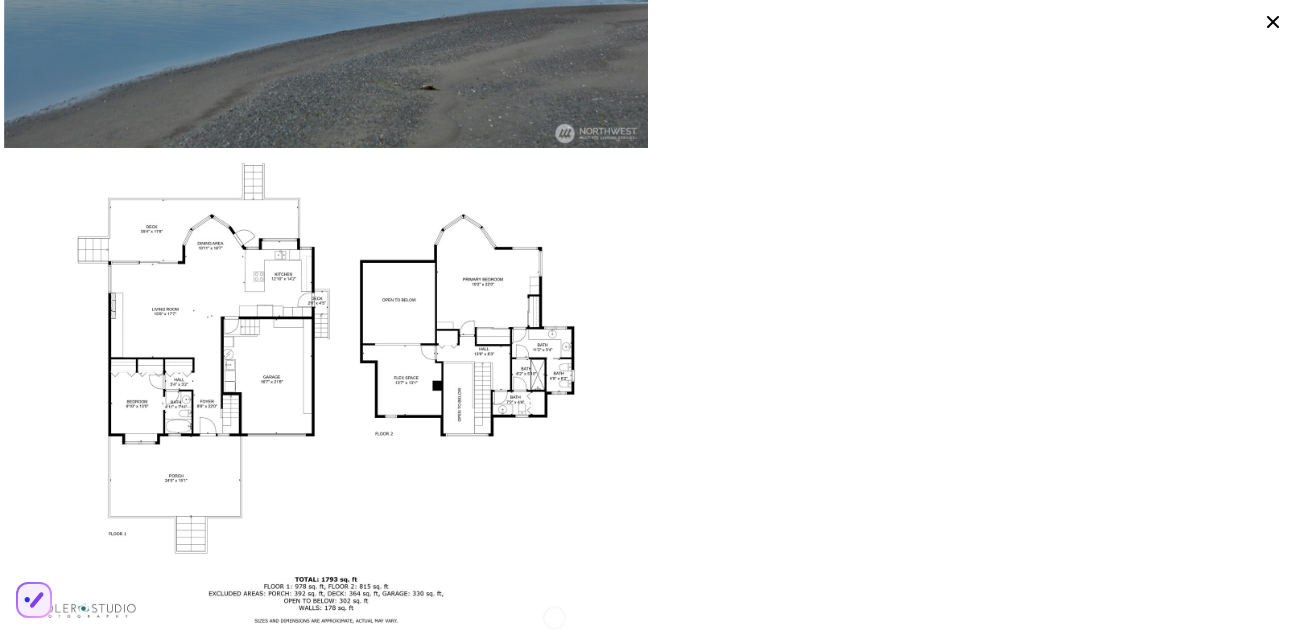 click at bounding box center [326, 393] 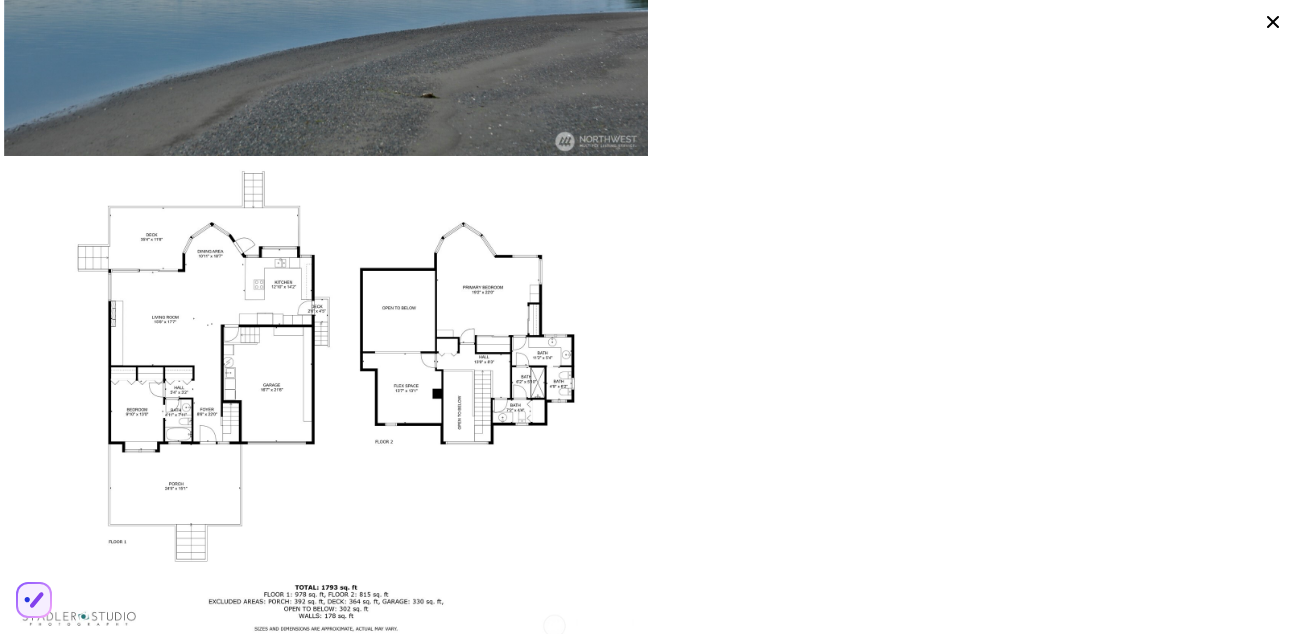 scroll, scrollTop: 8337, scrollLeft: 0, axis: vertical 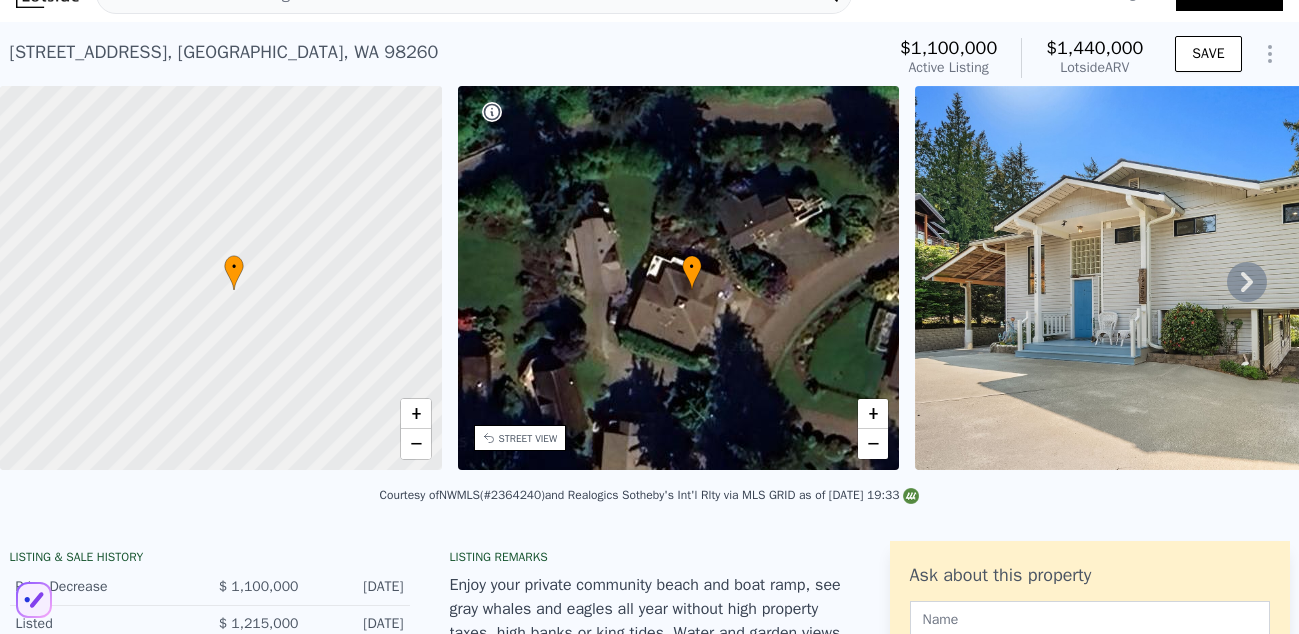 click 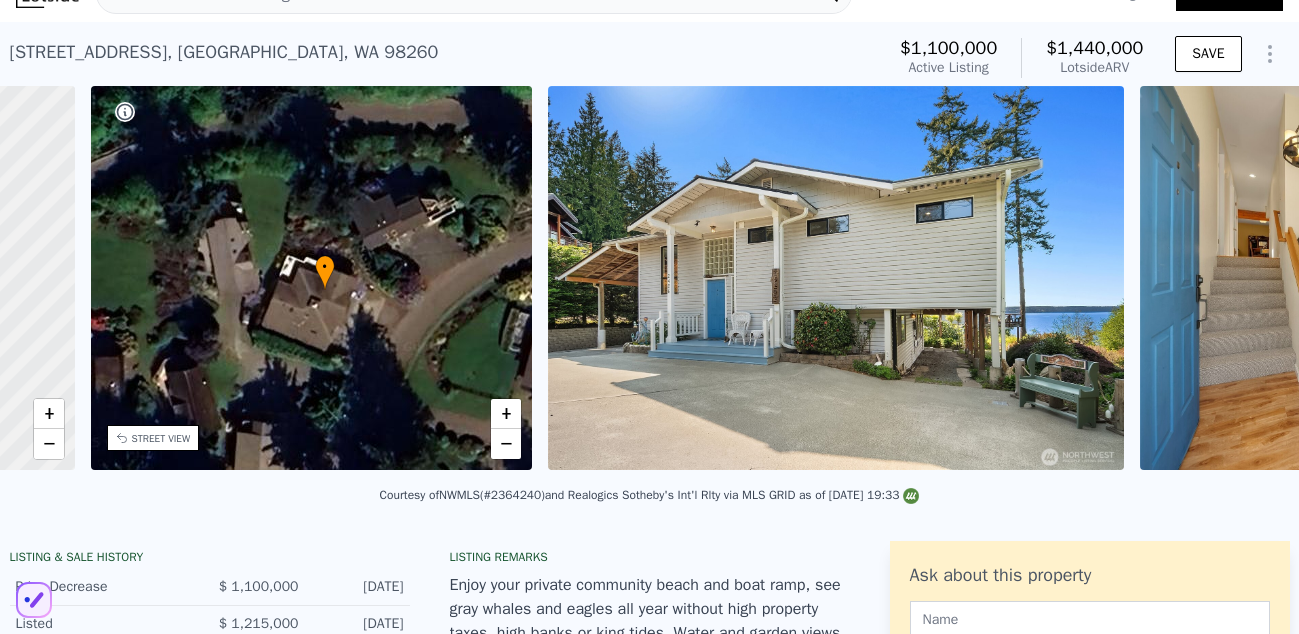 scroll, scrollTop: 0, scrollLeft: 494, axis: horizontal 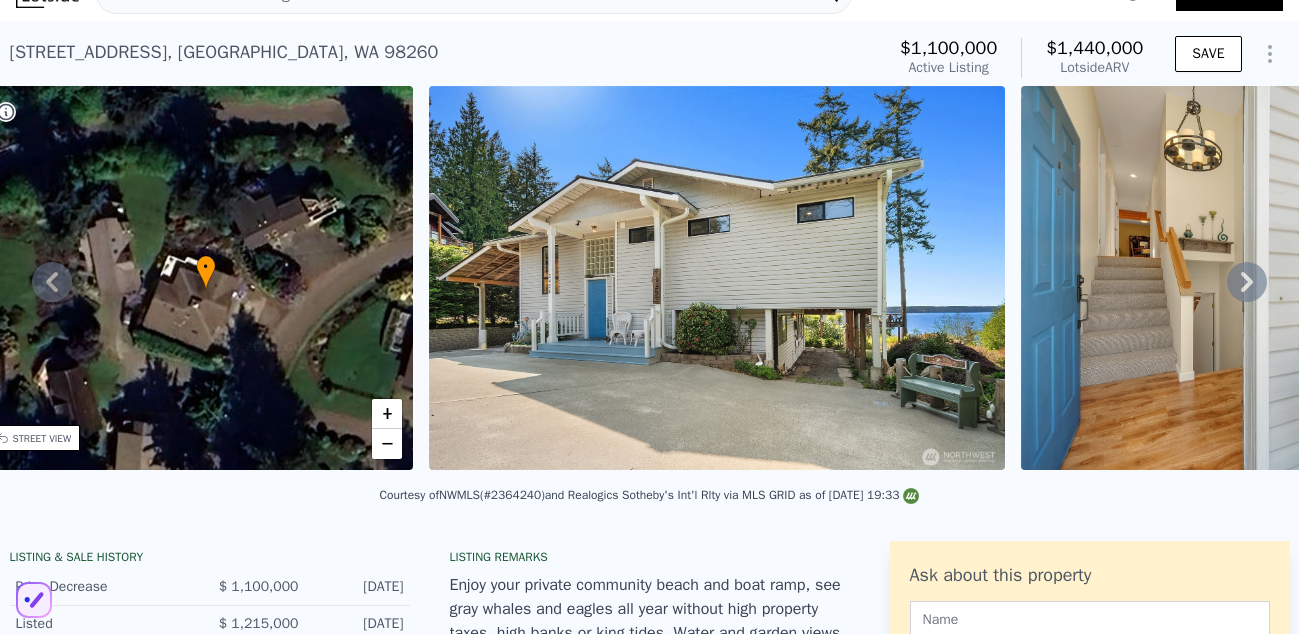 click 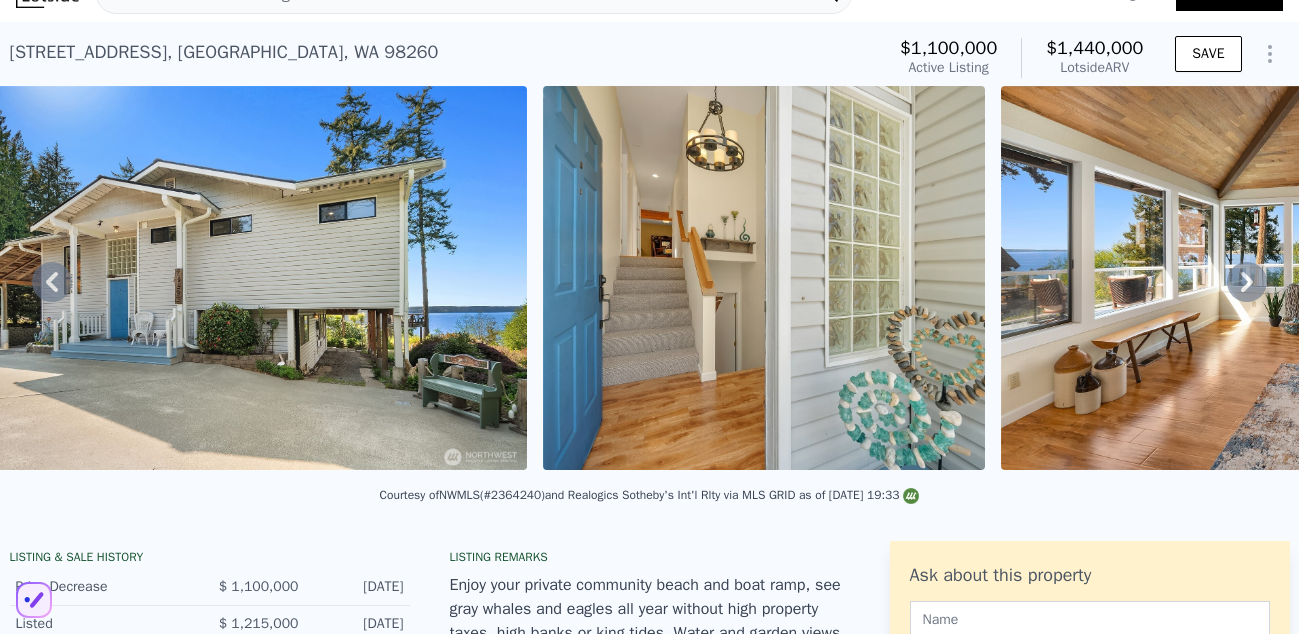 click 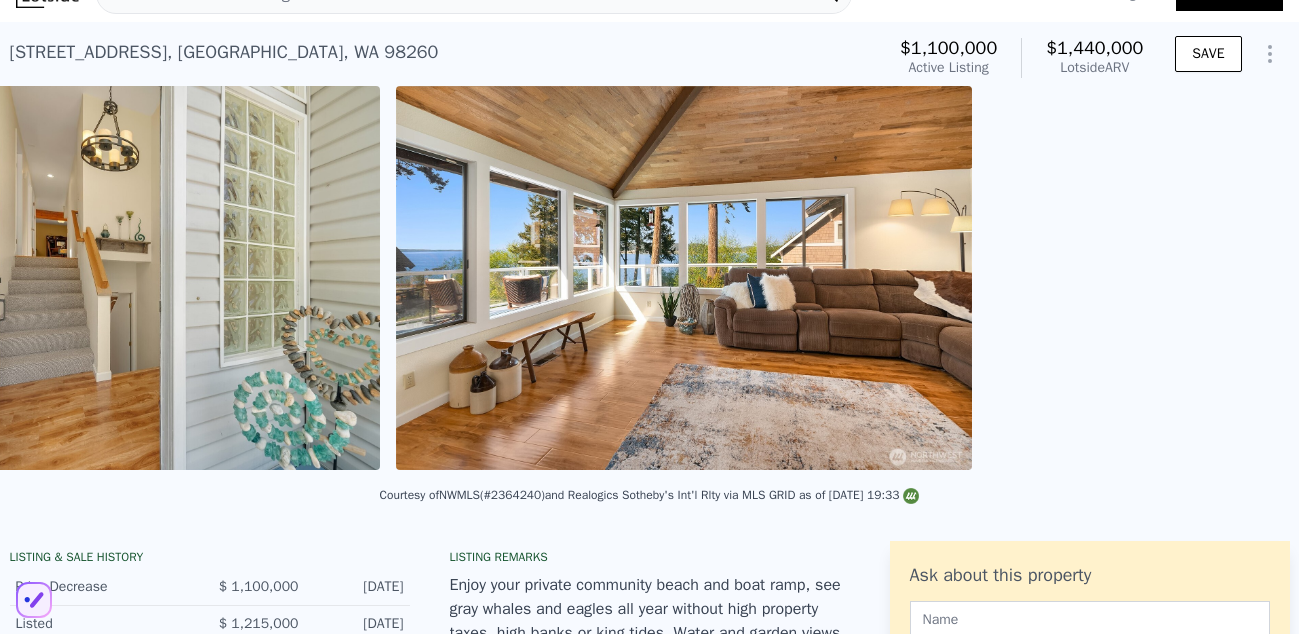 scroll, scrollTop: 0, scrollLeft: 1601, axis: horizontal 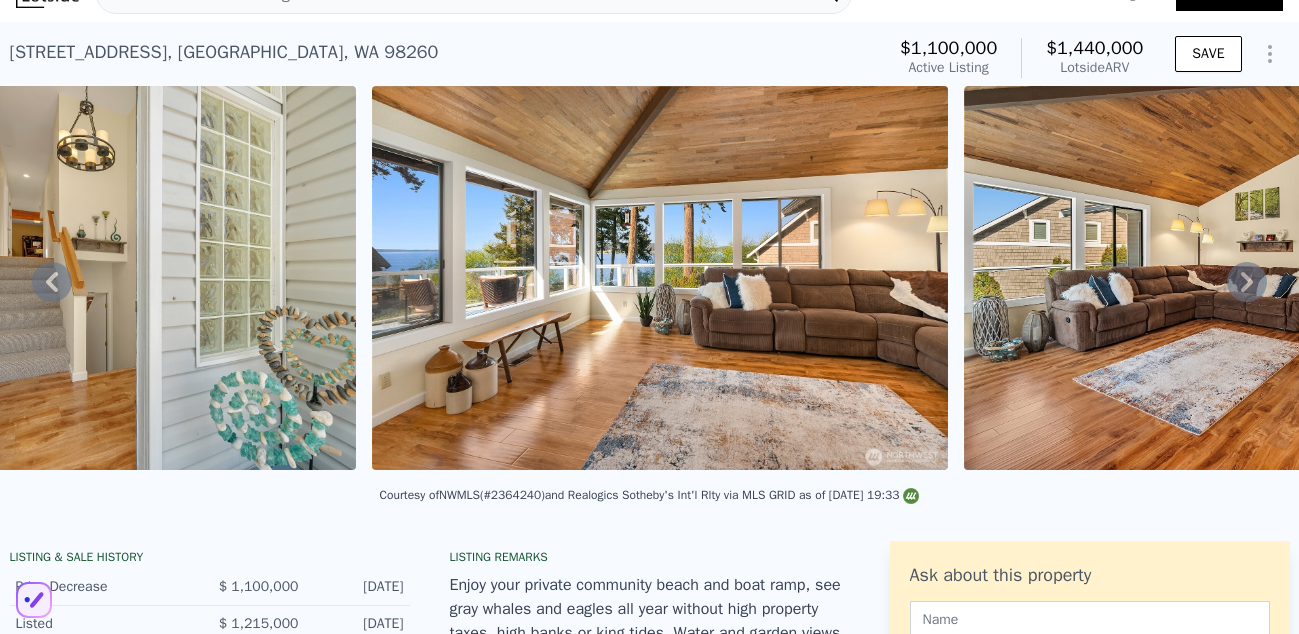 click 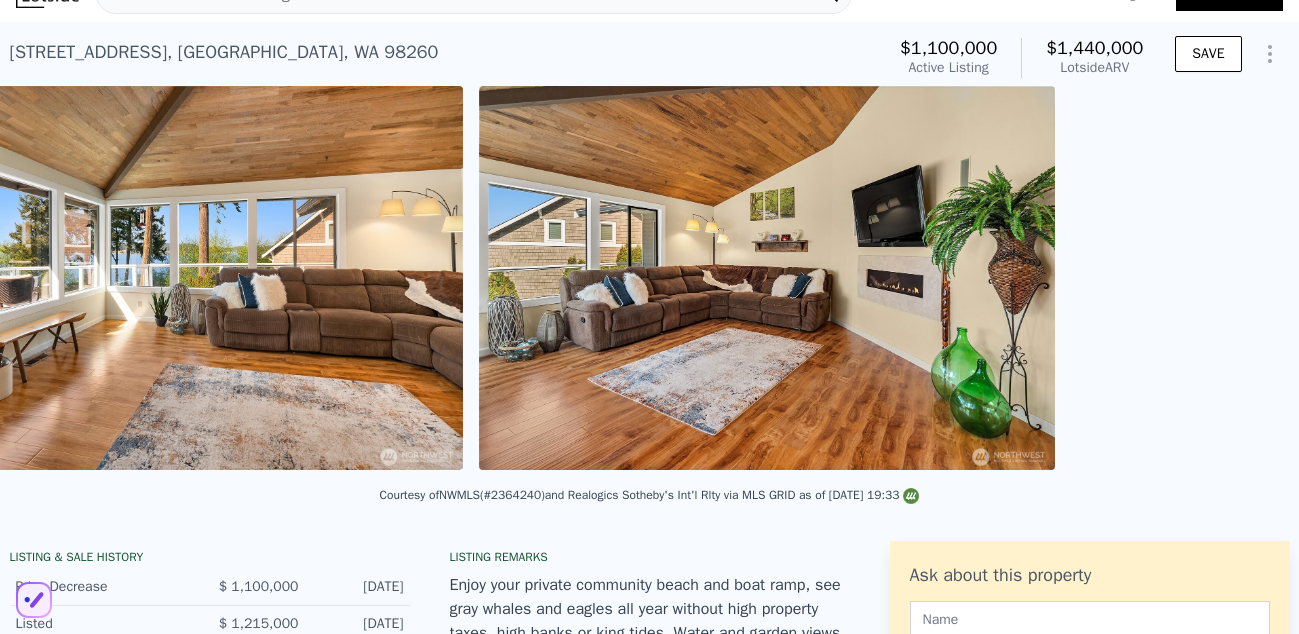 scroll, scrollTop: 0, scrollLeft: 2088, axis: horizontal 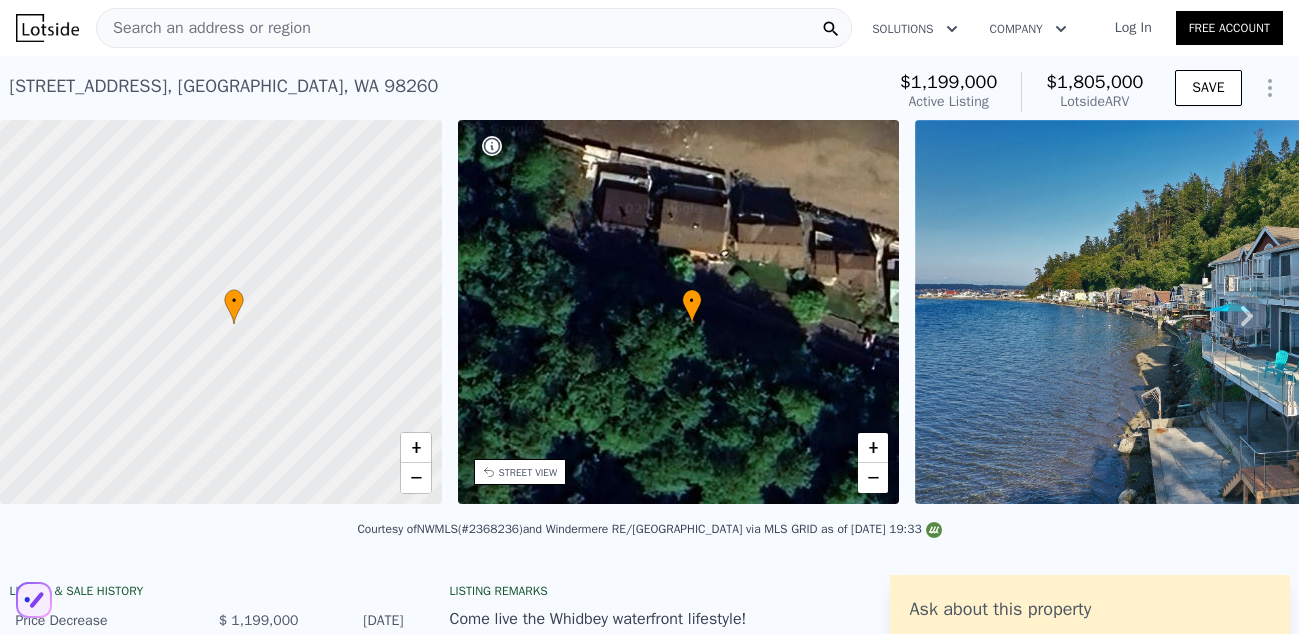 click 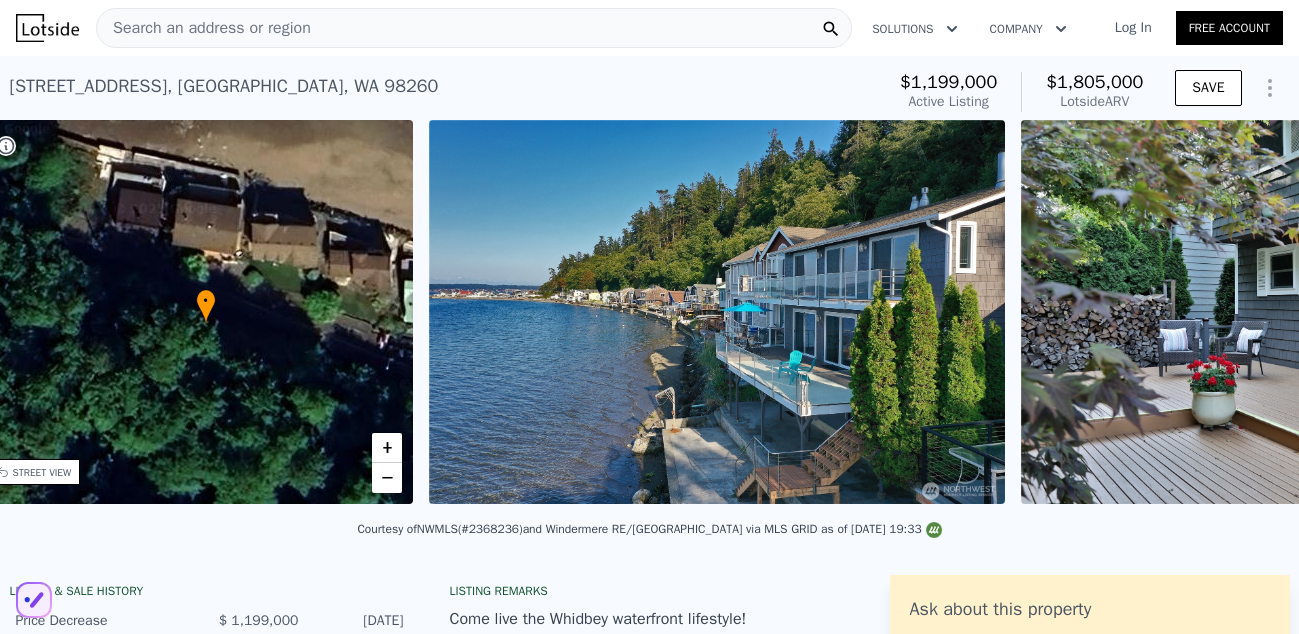 scroll, scrollTop: 0, scrollLeft: 494, axis: horizontal 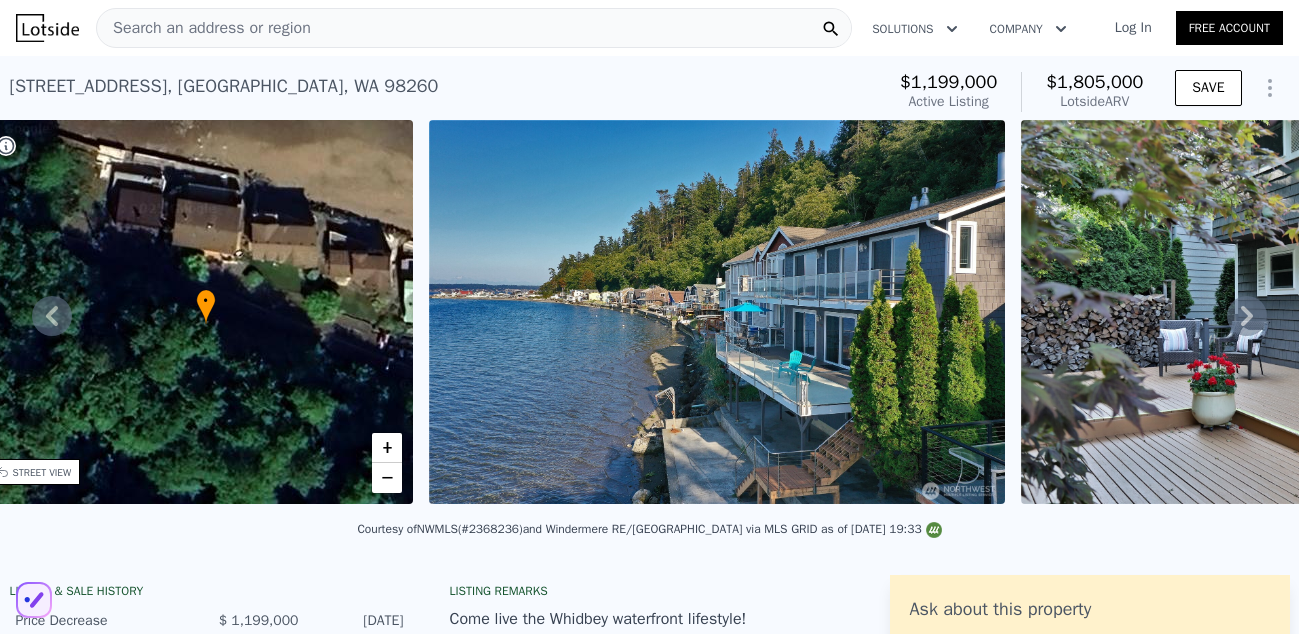 click 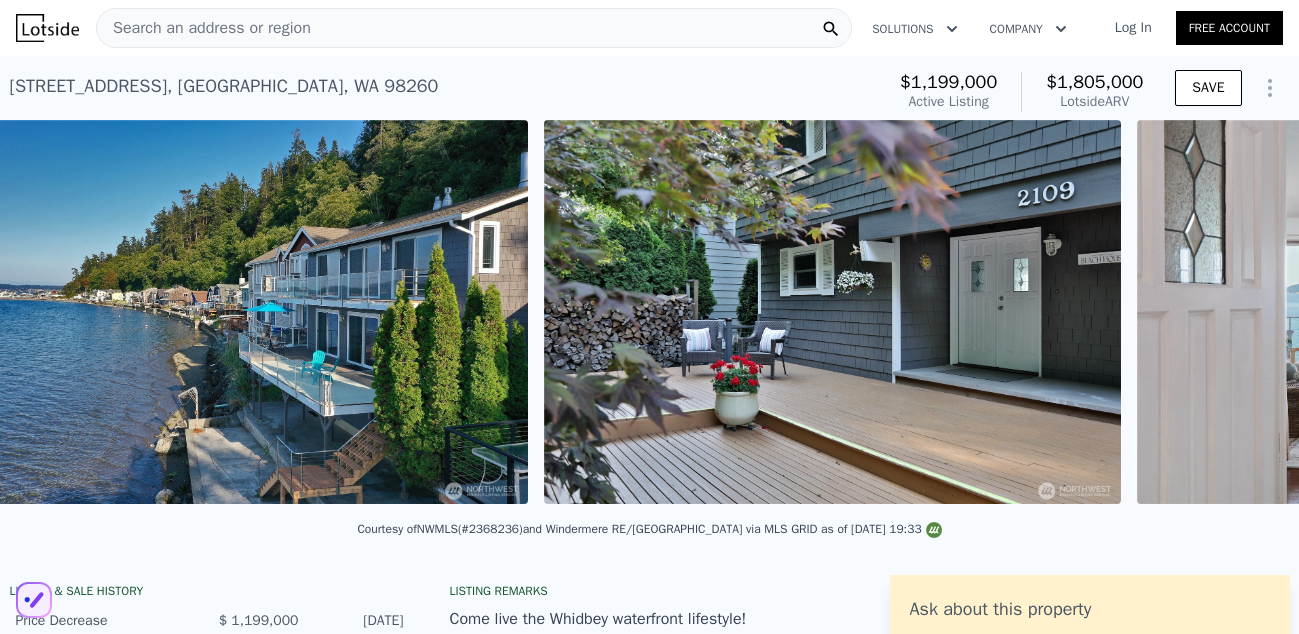 scroll, scrollTop: 0, scrollLeft: 972, axis: horizontal 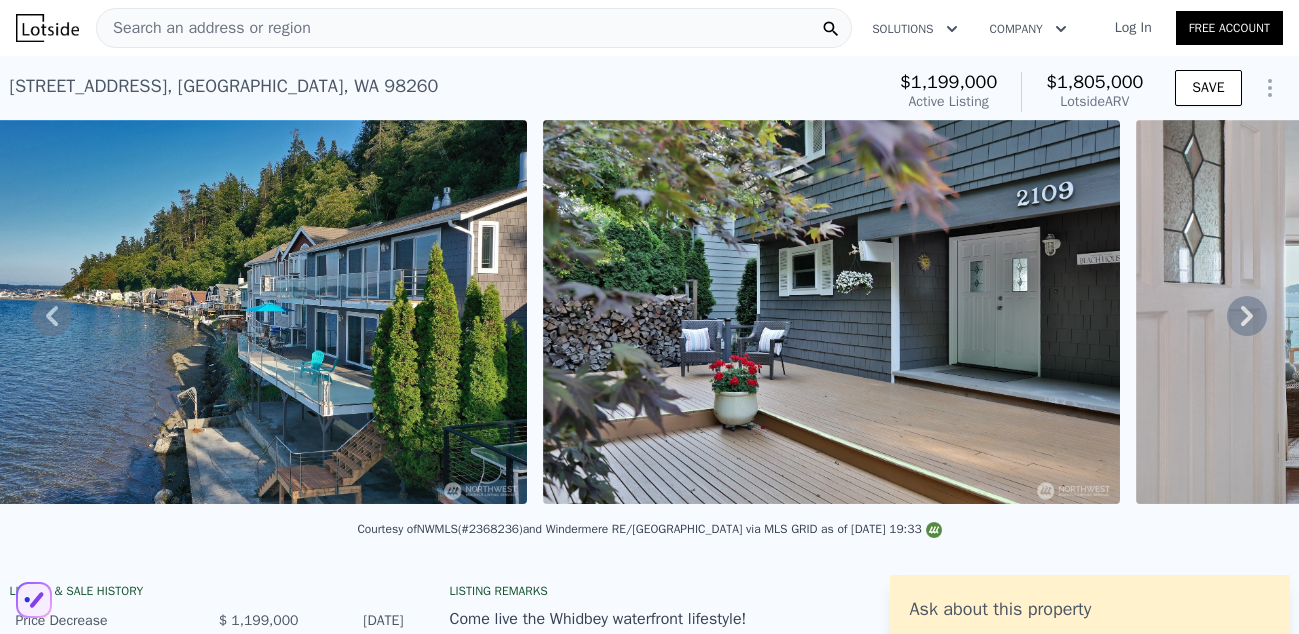 click 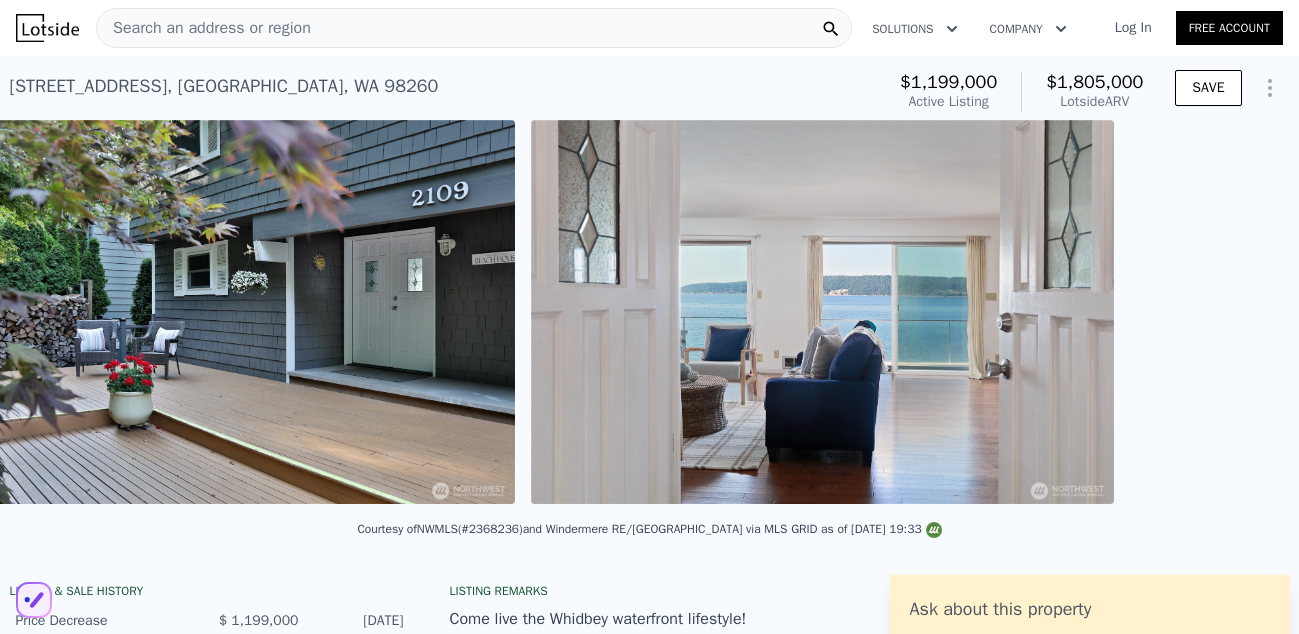 scroll, scrollTop: 0, scrollLeft: 1601, axis: horizontal 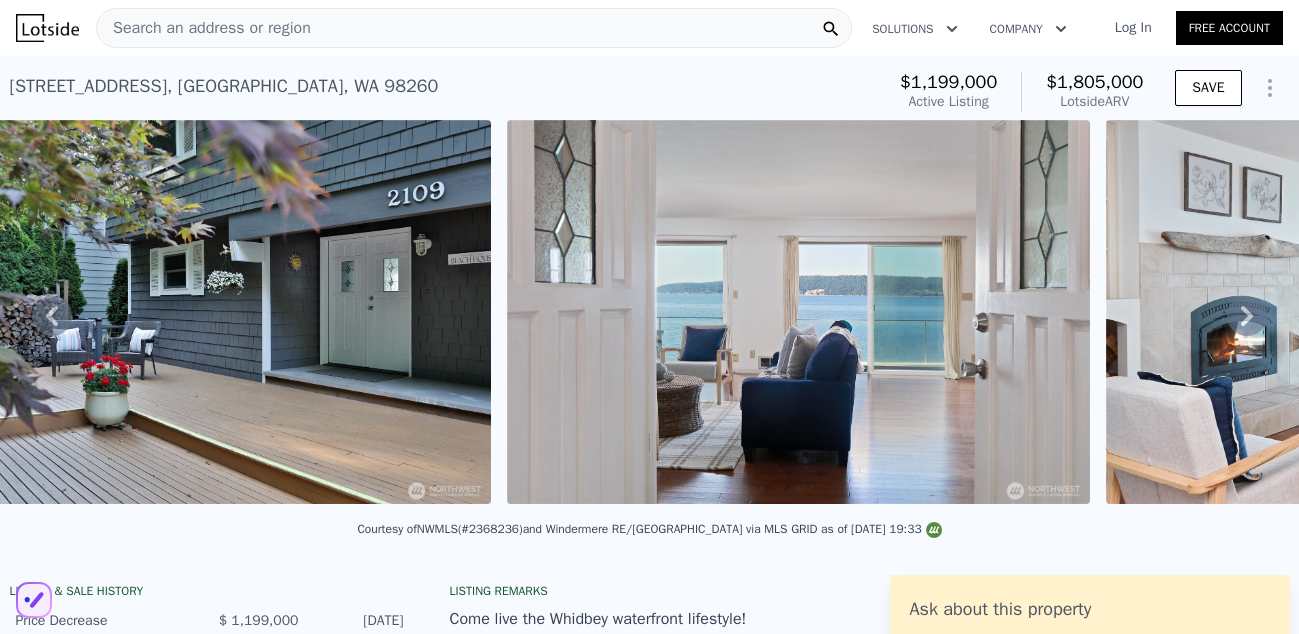 click 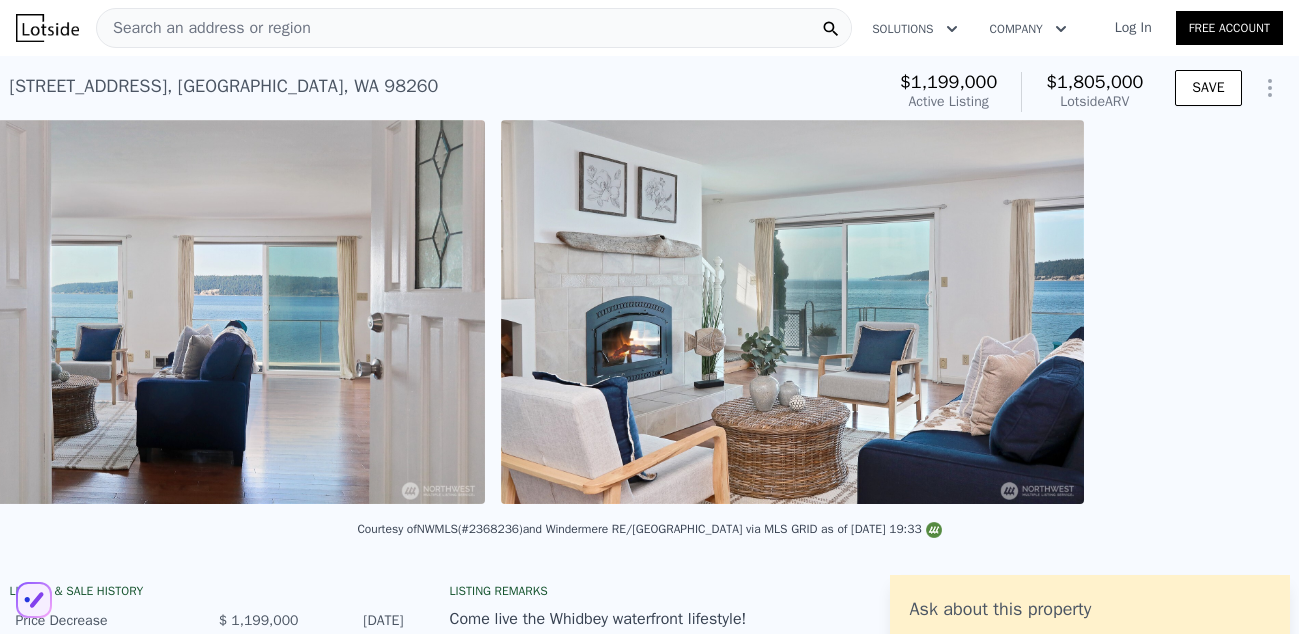 scroll, scrollTop: 0, scrollLeft: 2231, axis: horizontal 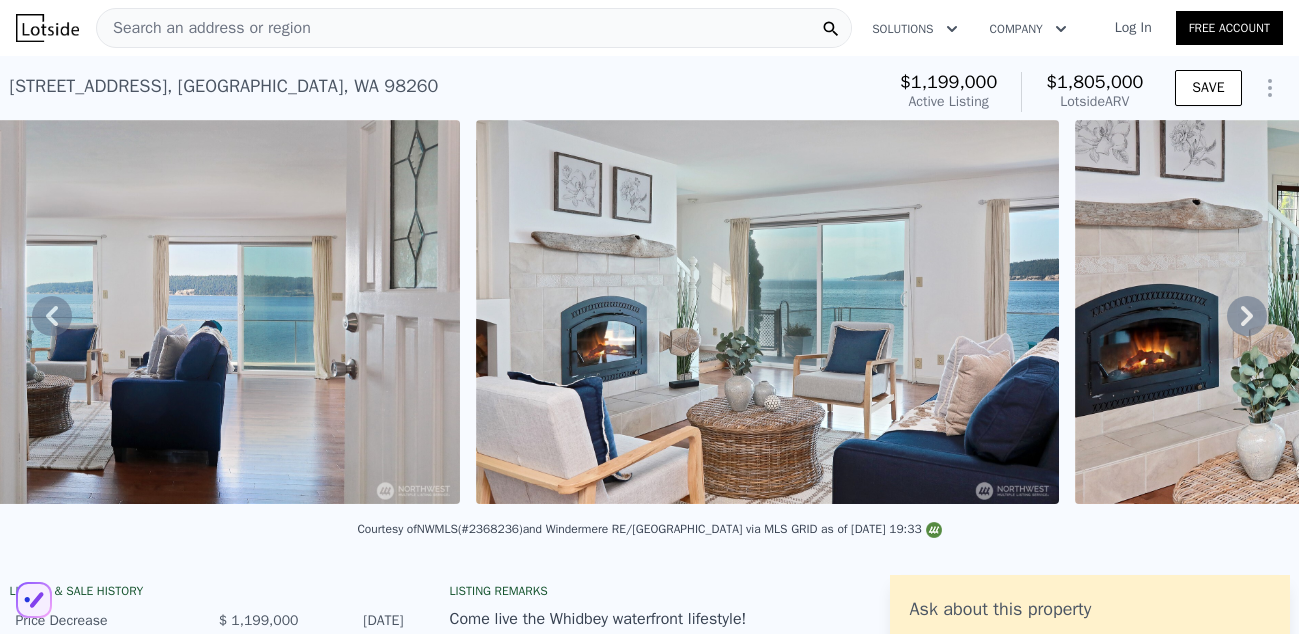 click 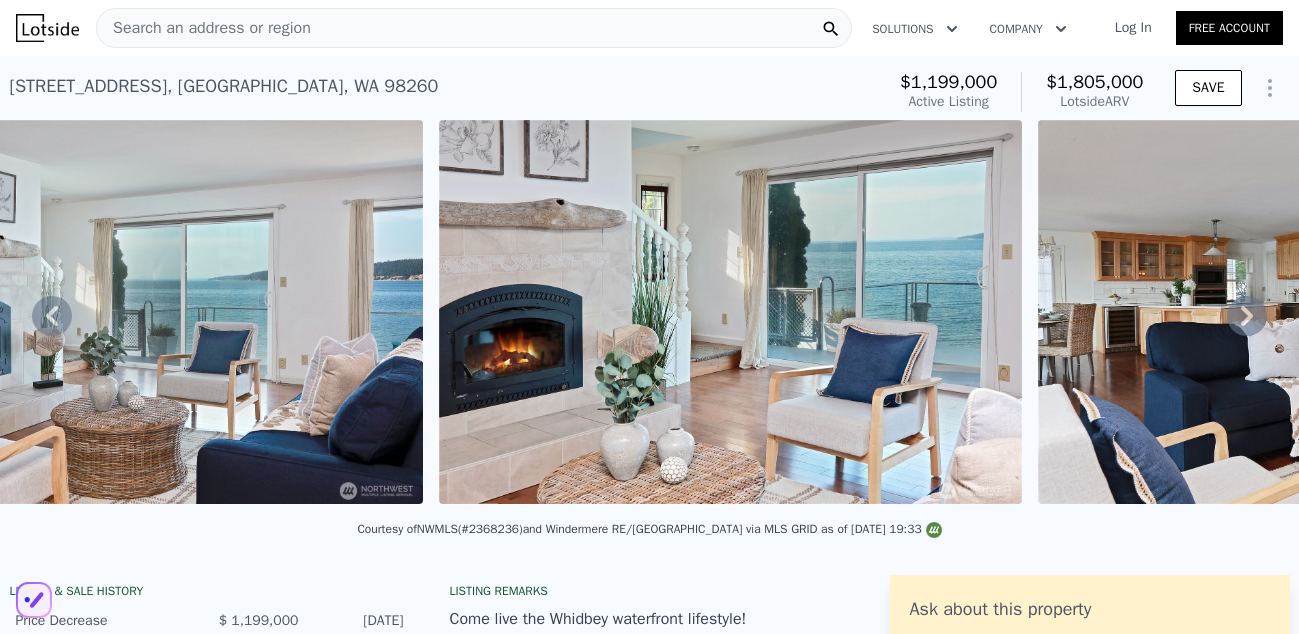 click 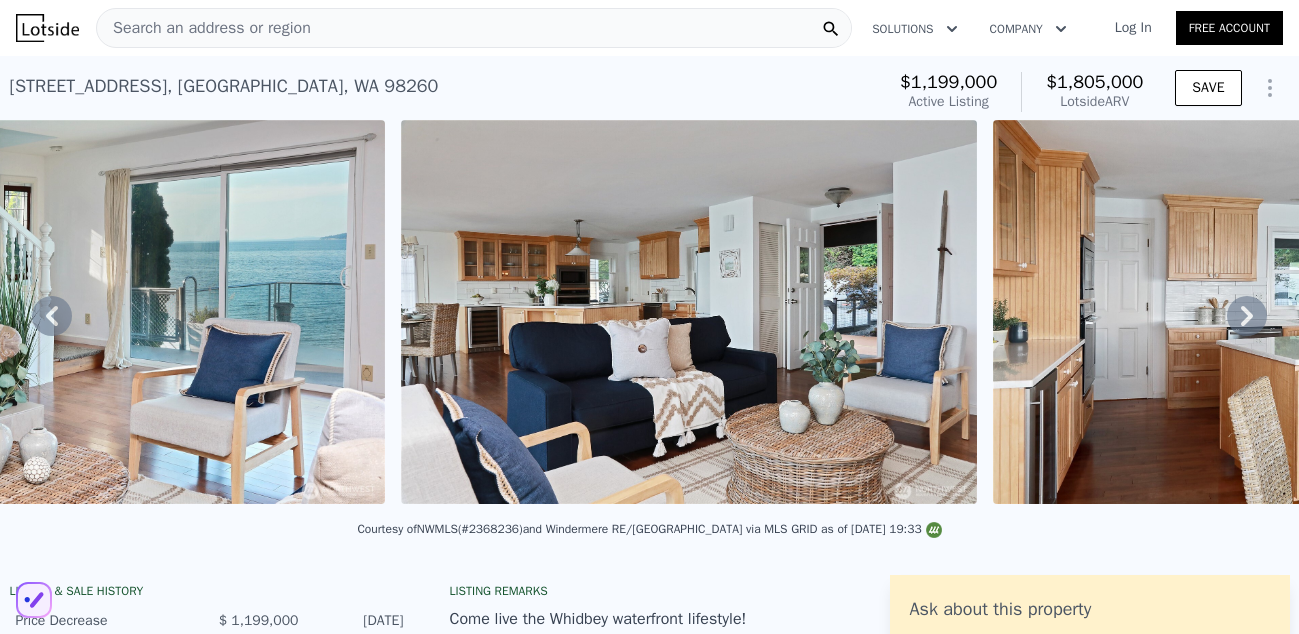 click 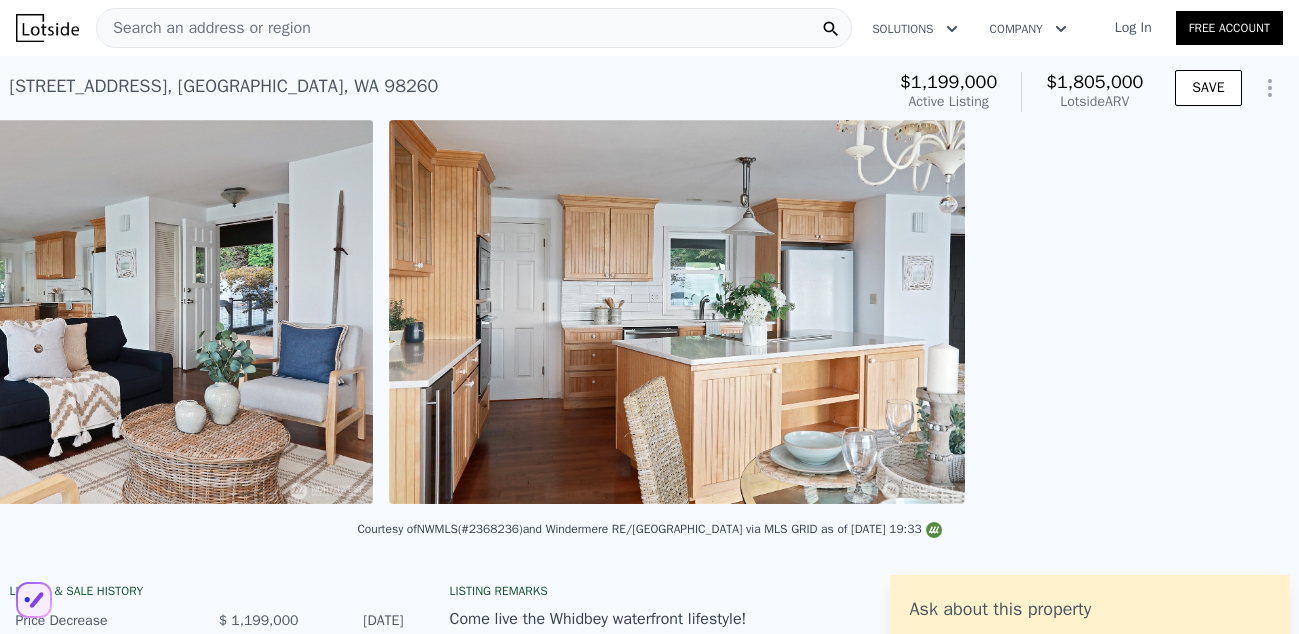 scroll, scrollTop: 0, scrollLeft: 4140, axis: horizontal 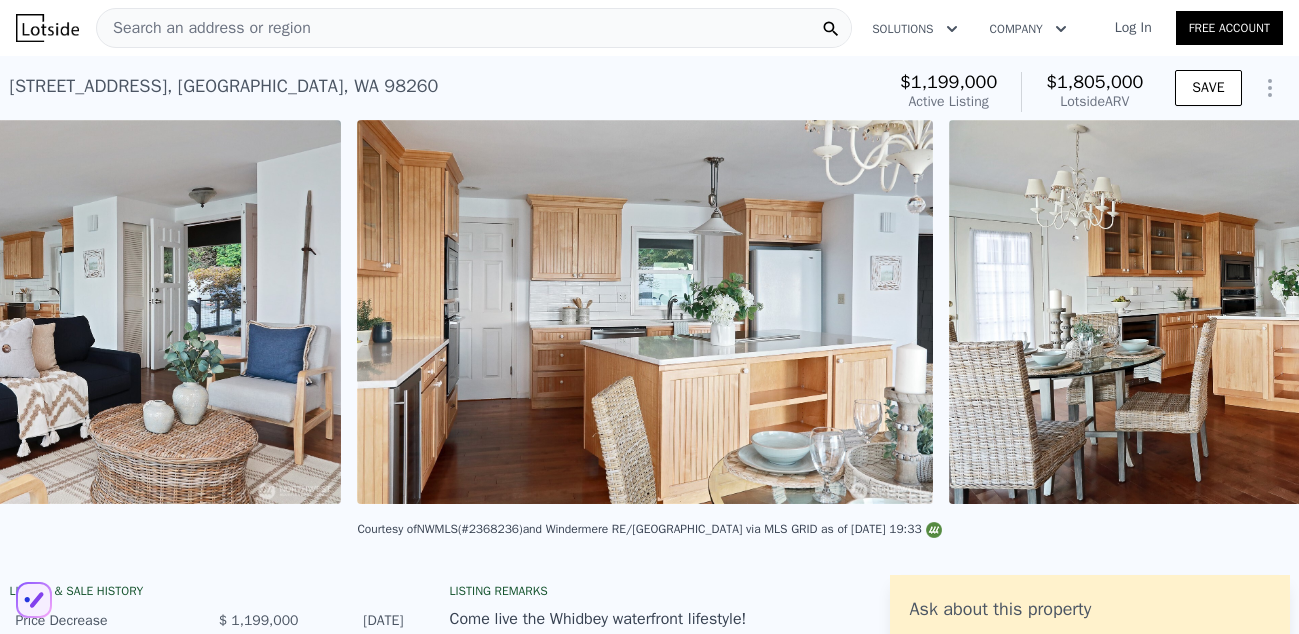click at bounding box center [645, 312] 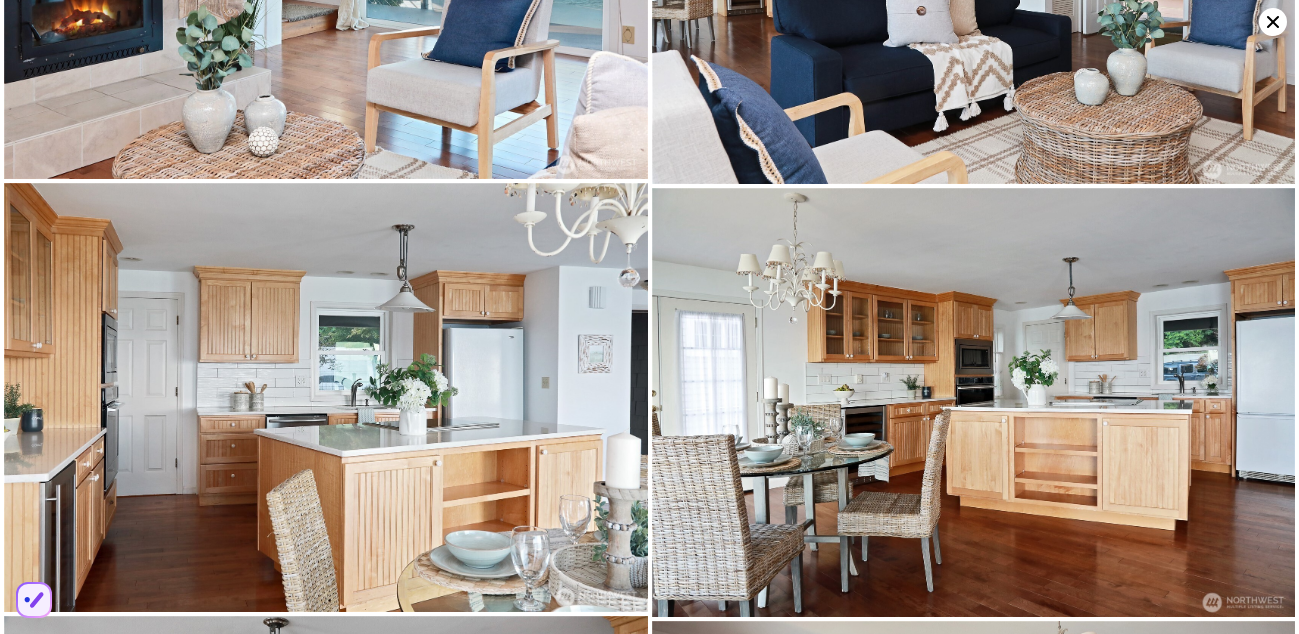 scroll, scrollTop: 1288, scrollLeft: 0, axis: vertical 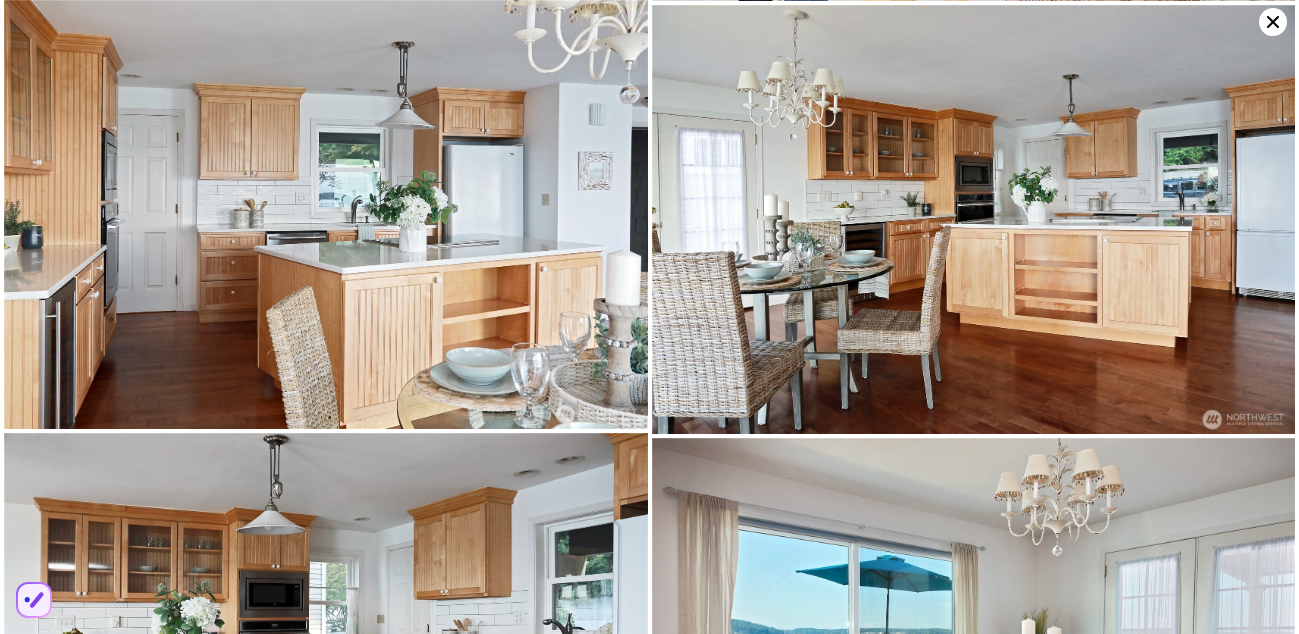 click 